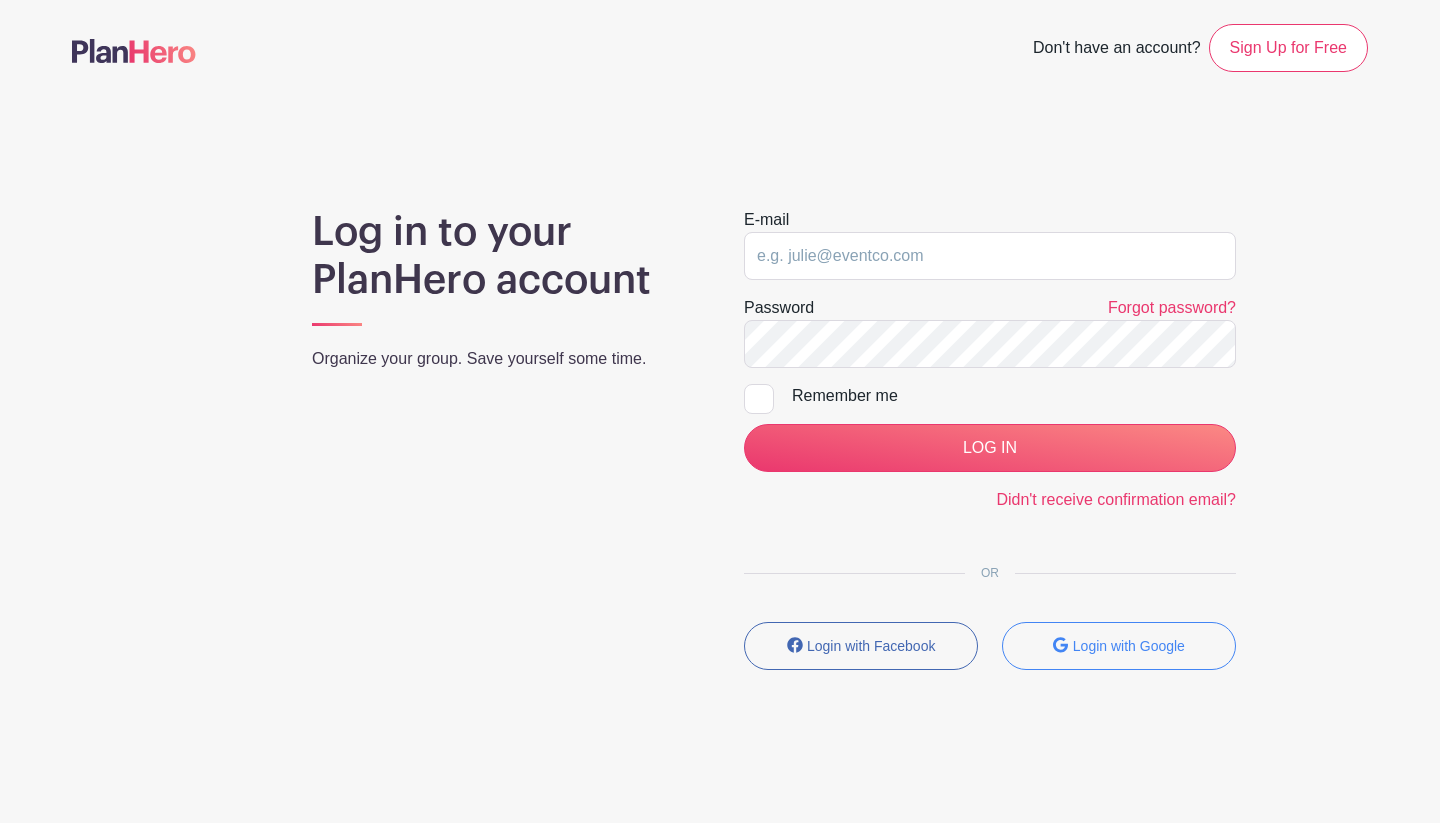scroll, scrollTop: 0, scrollLeft: 0, axis: both 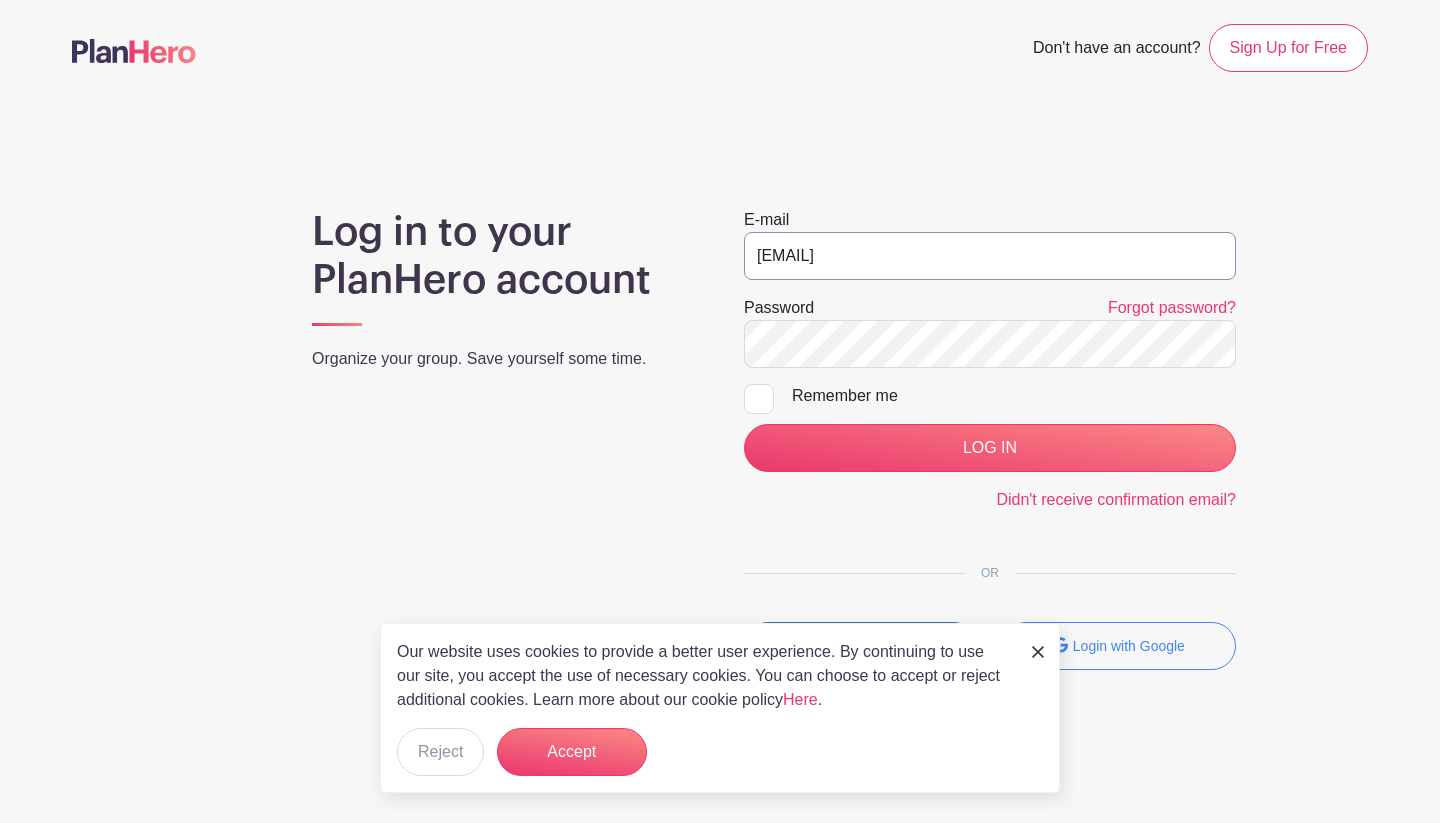 type on "[EMAIL]" 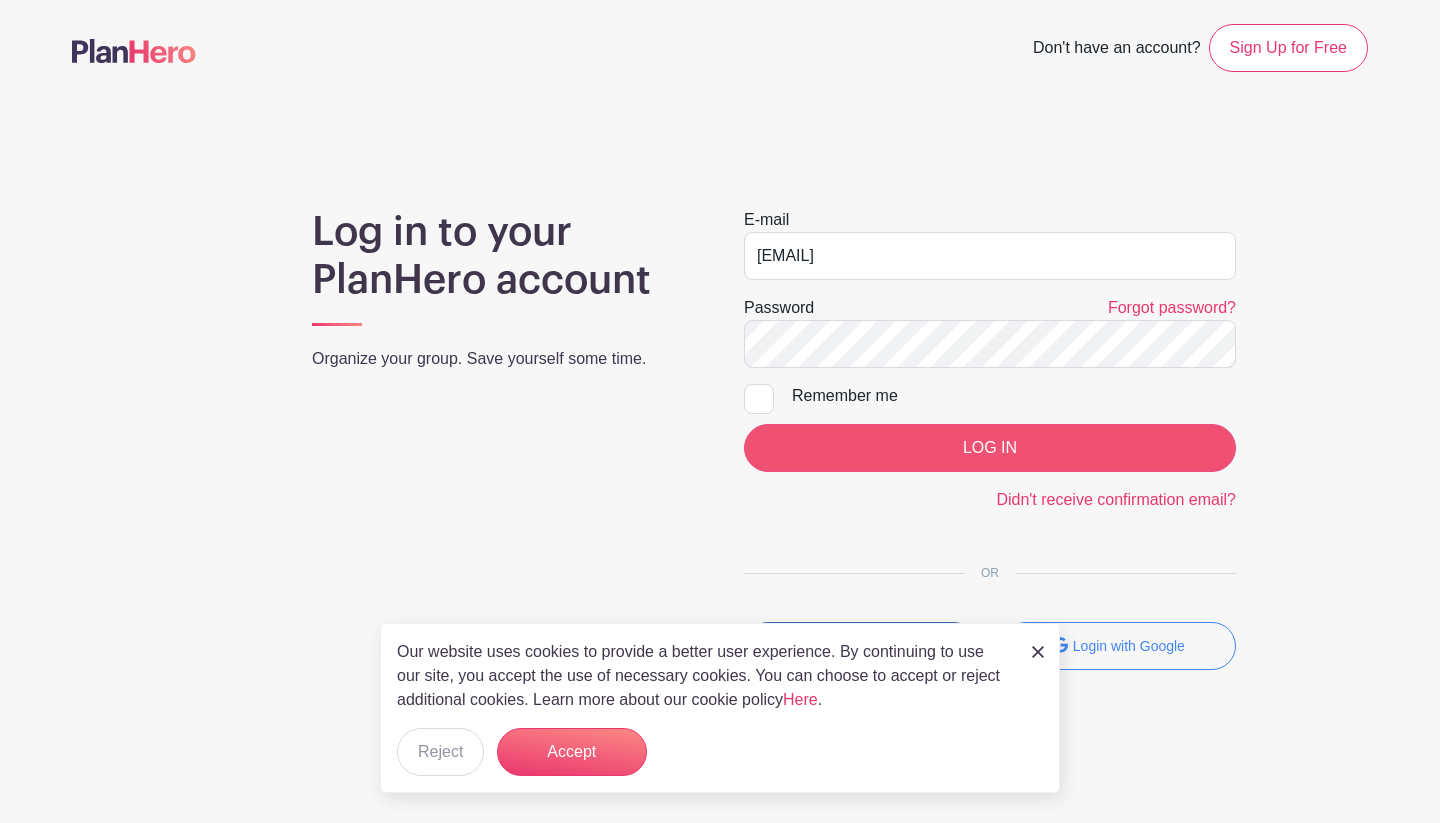 click on "LOG IN" at bounding box center [990, 448] 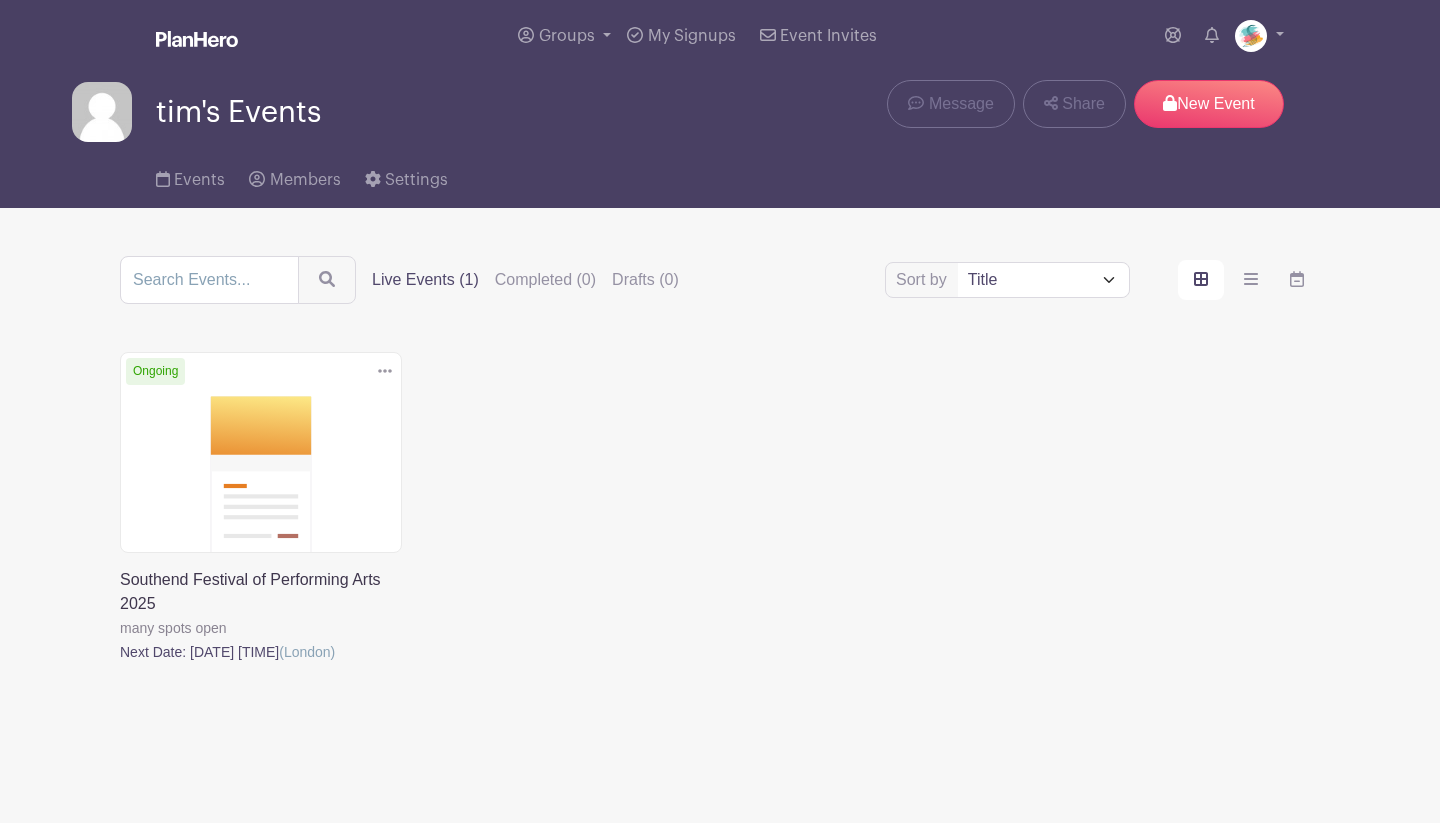 scroll, scrollTop: 0, scrollLeft: 0, axis: both 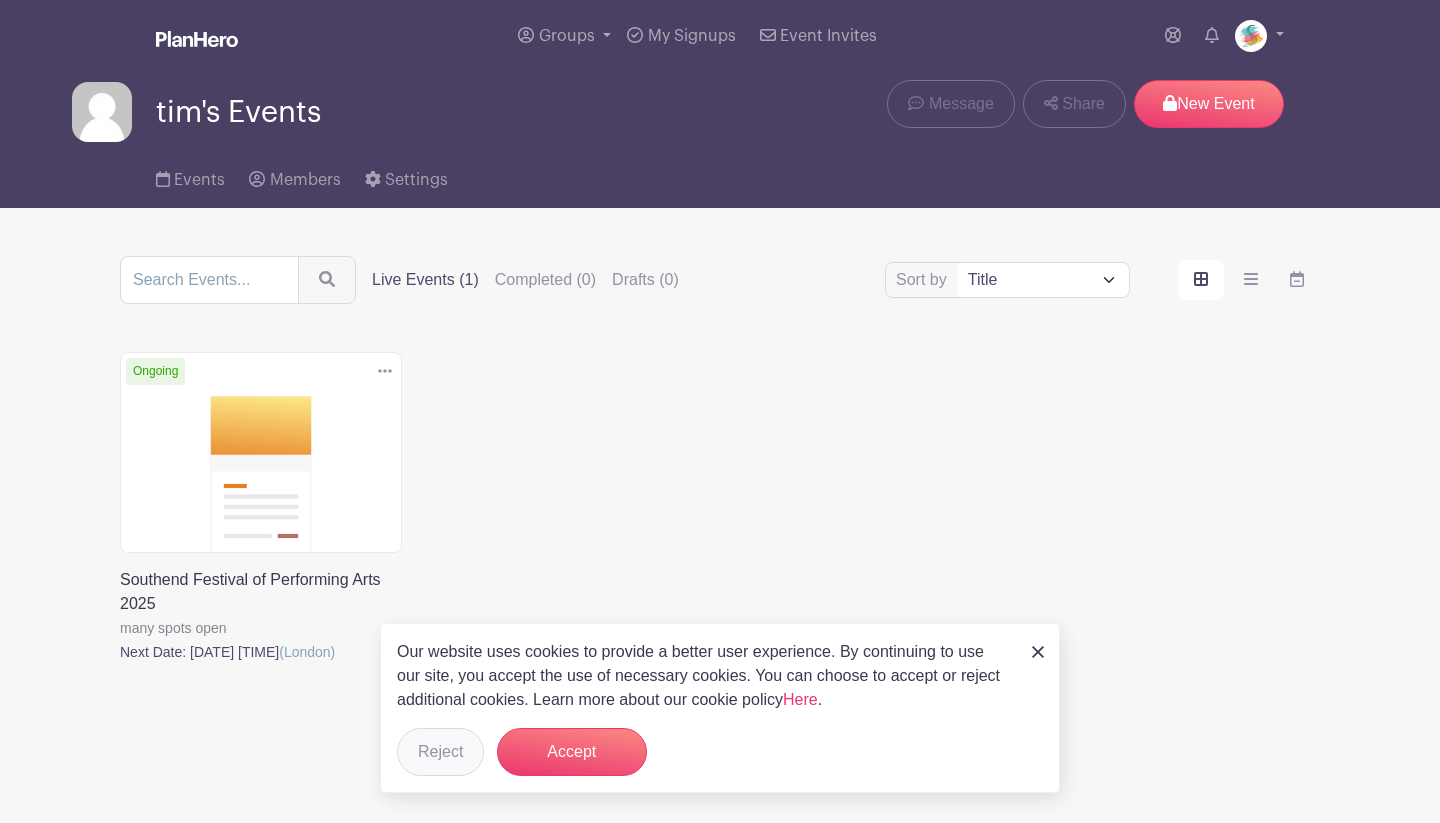 click on "Reject" at bounding box center [440, 752] 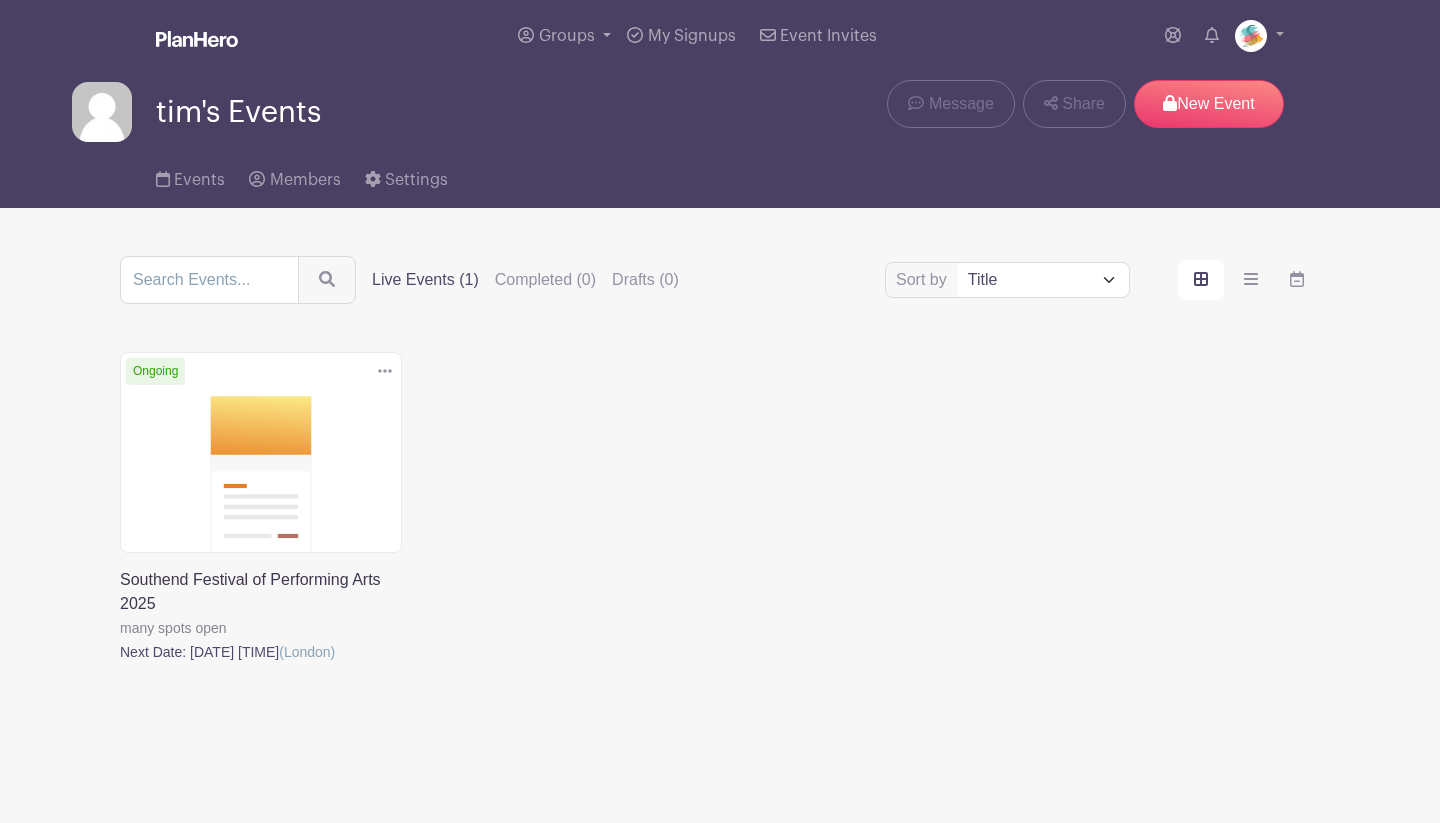 click at bounding box center [120, 664] 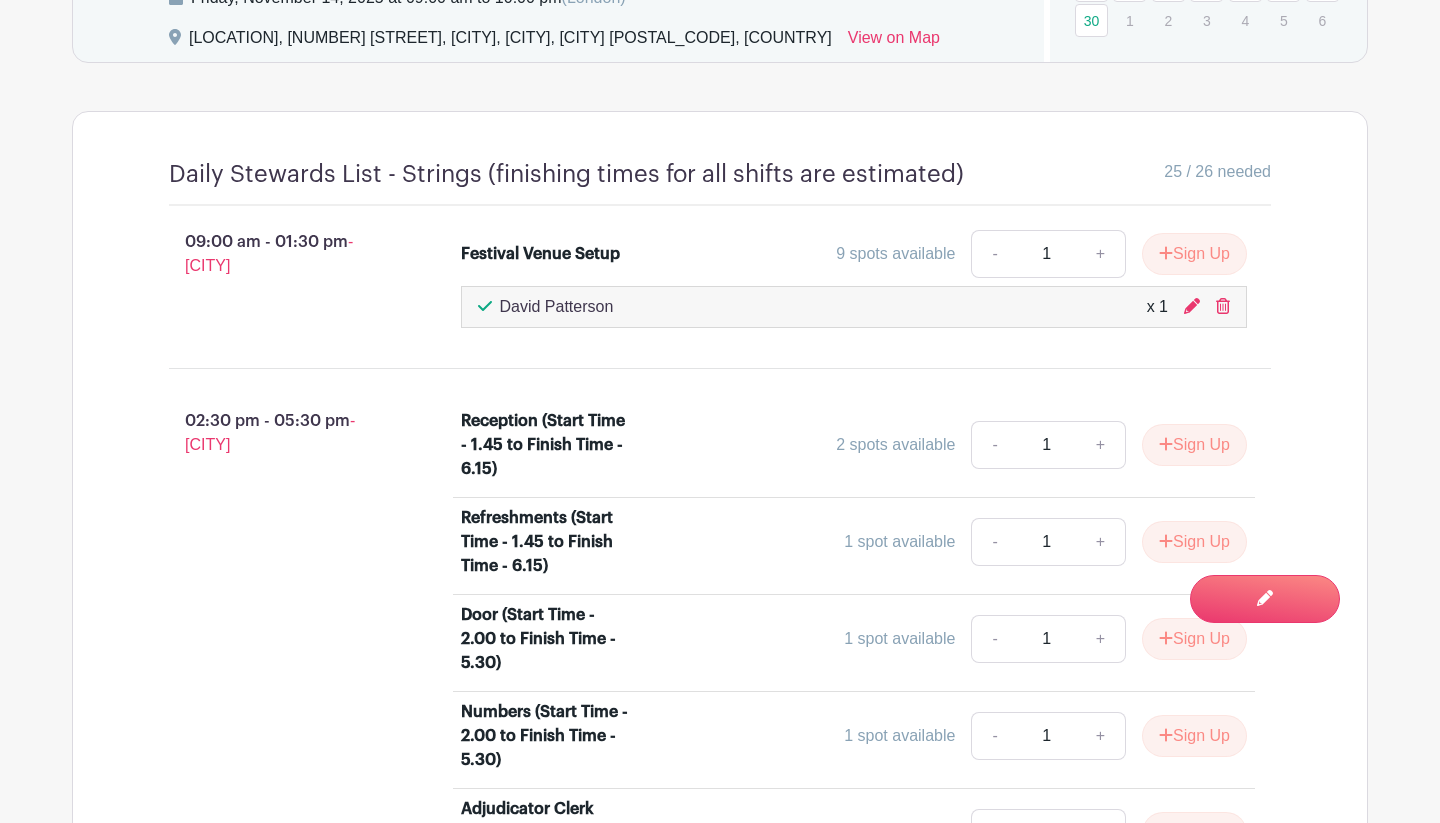 scroll, scrollTop: 1190, scrollLeft: 0, axis: vertical 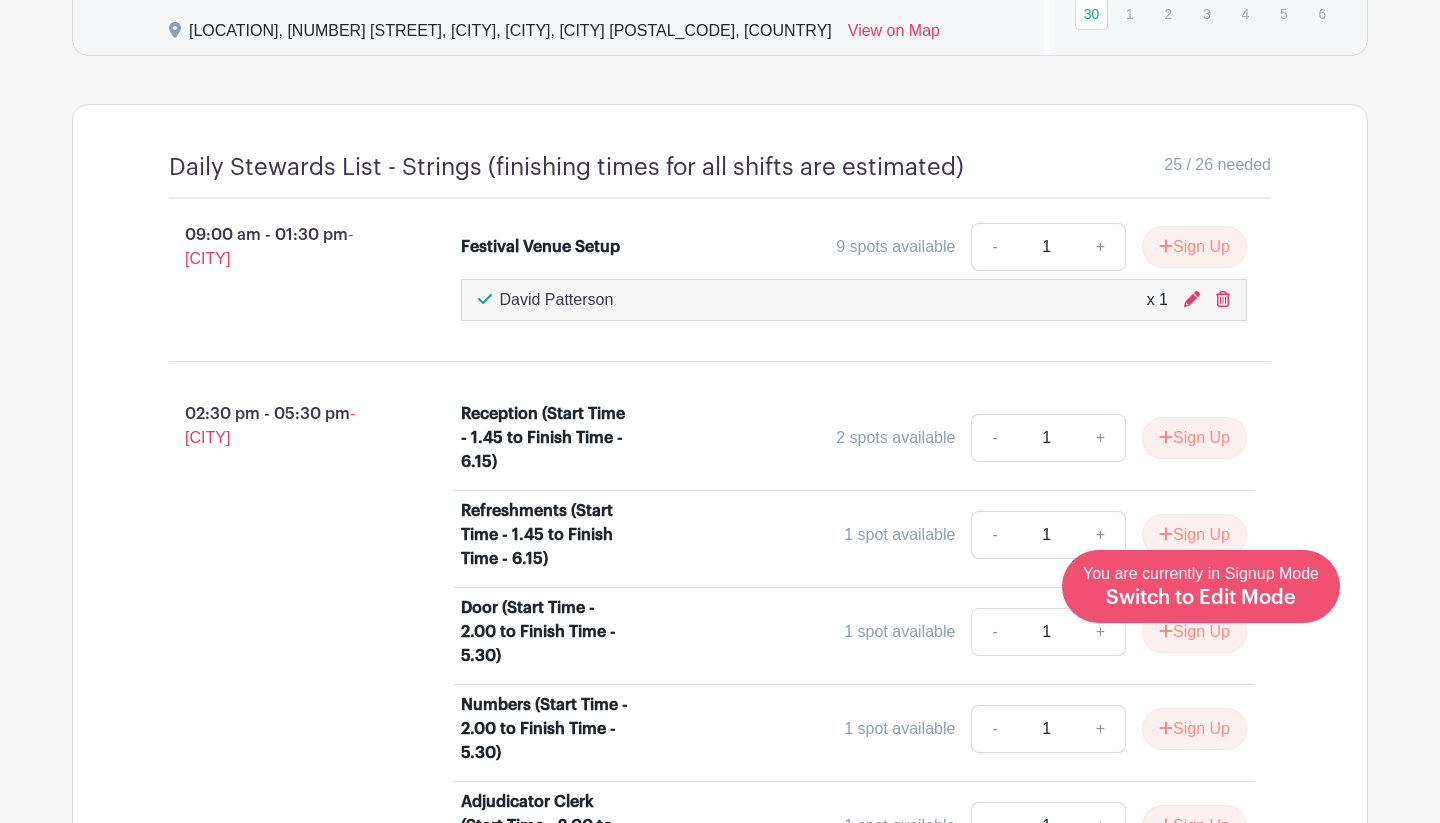 click on "Switch to Edit Mode" at bounding box center (1201, 598) 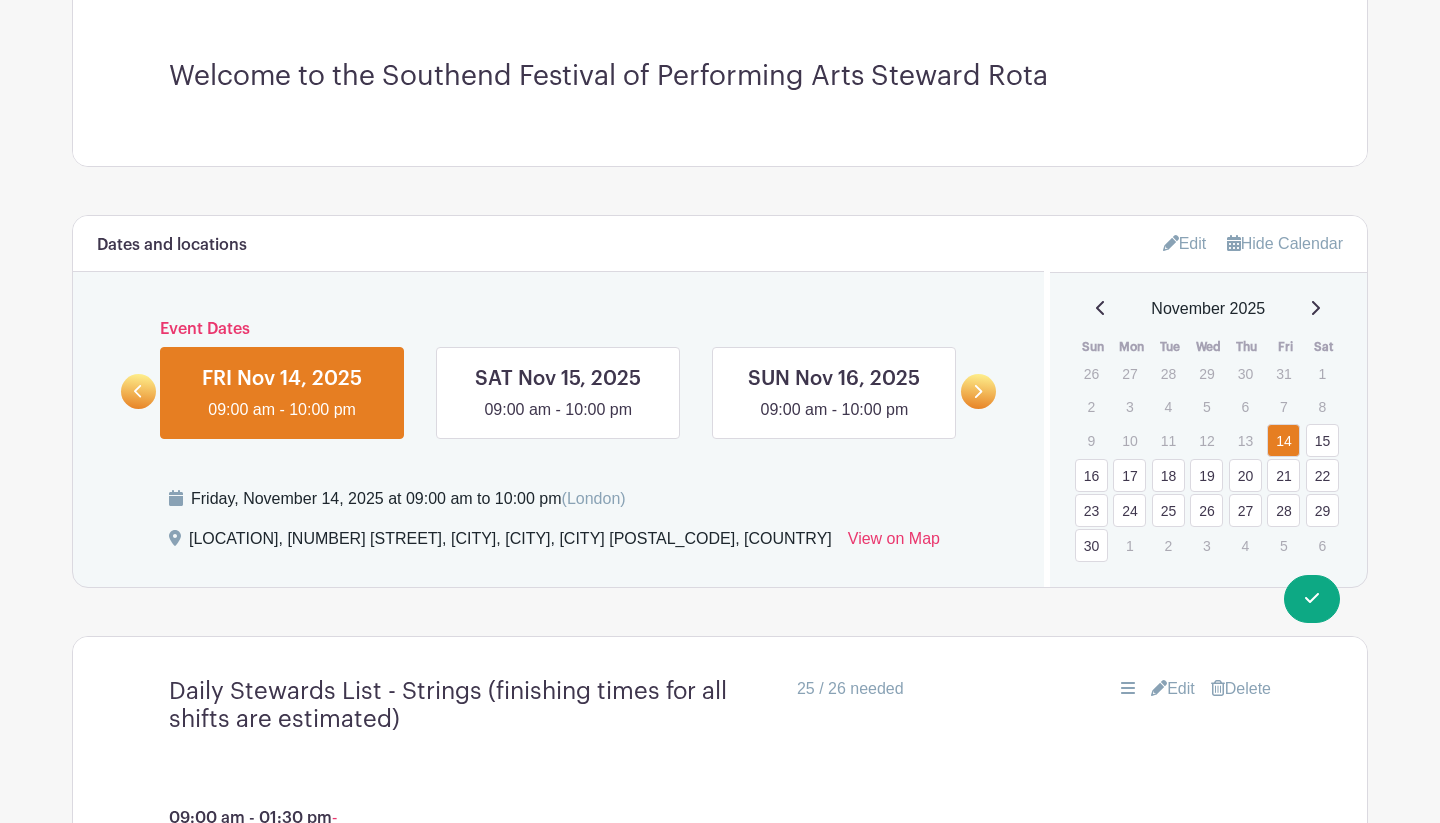 scroll, scrollTop: 715, scrollLeft: 0, axis: vertical 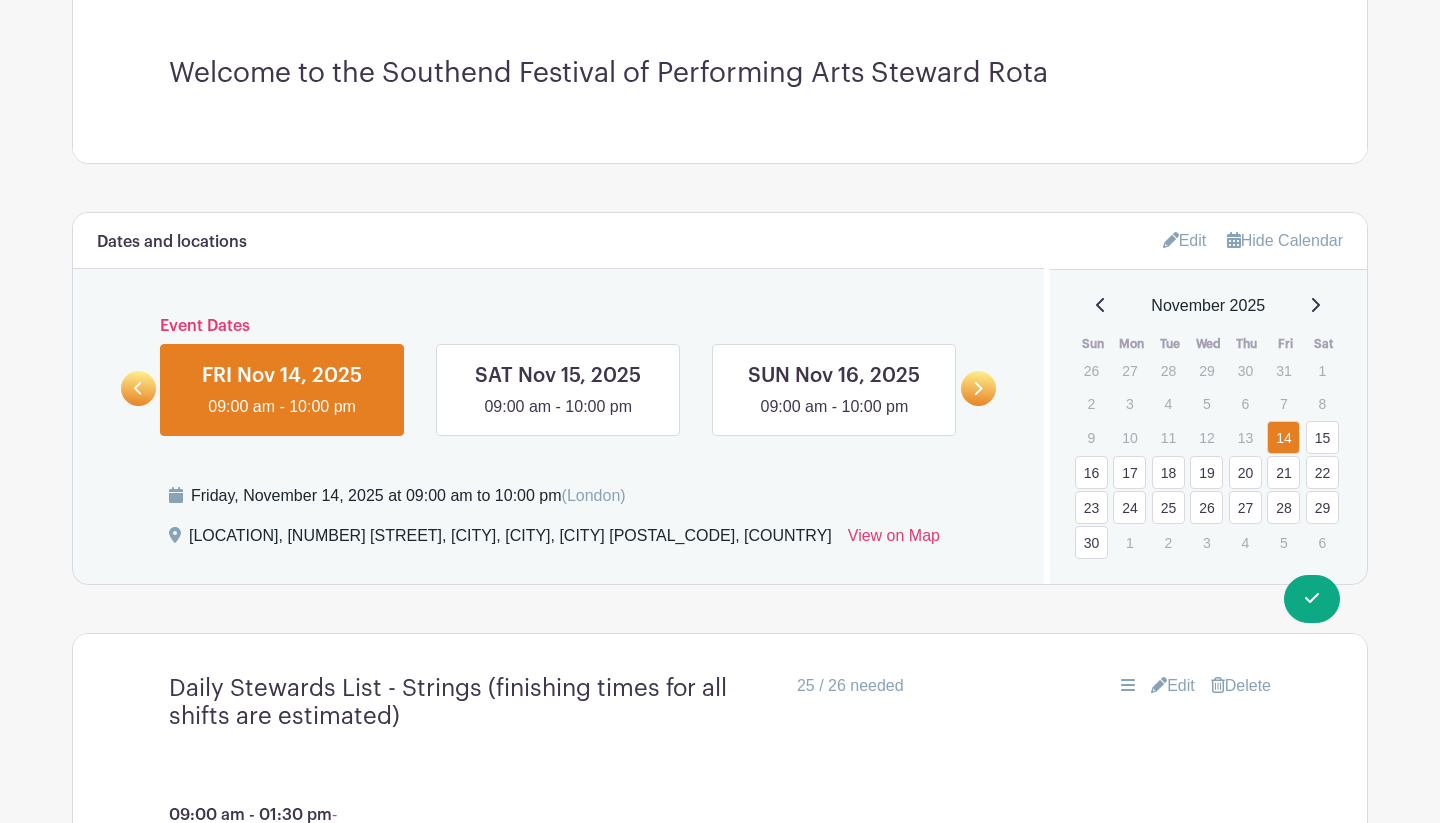 click on "Hide Calendar" at bounding box center (1285, 240) 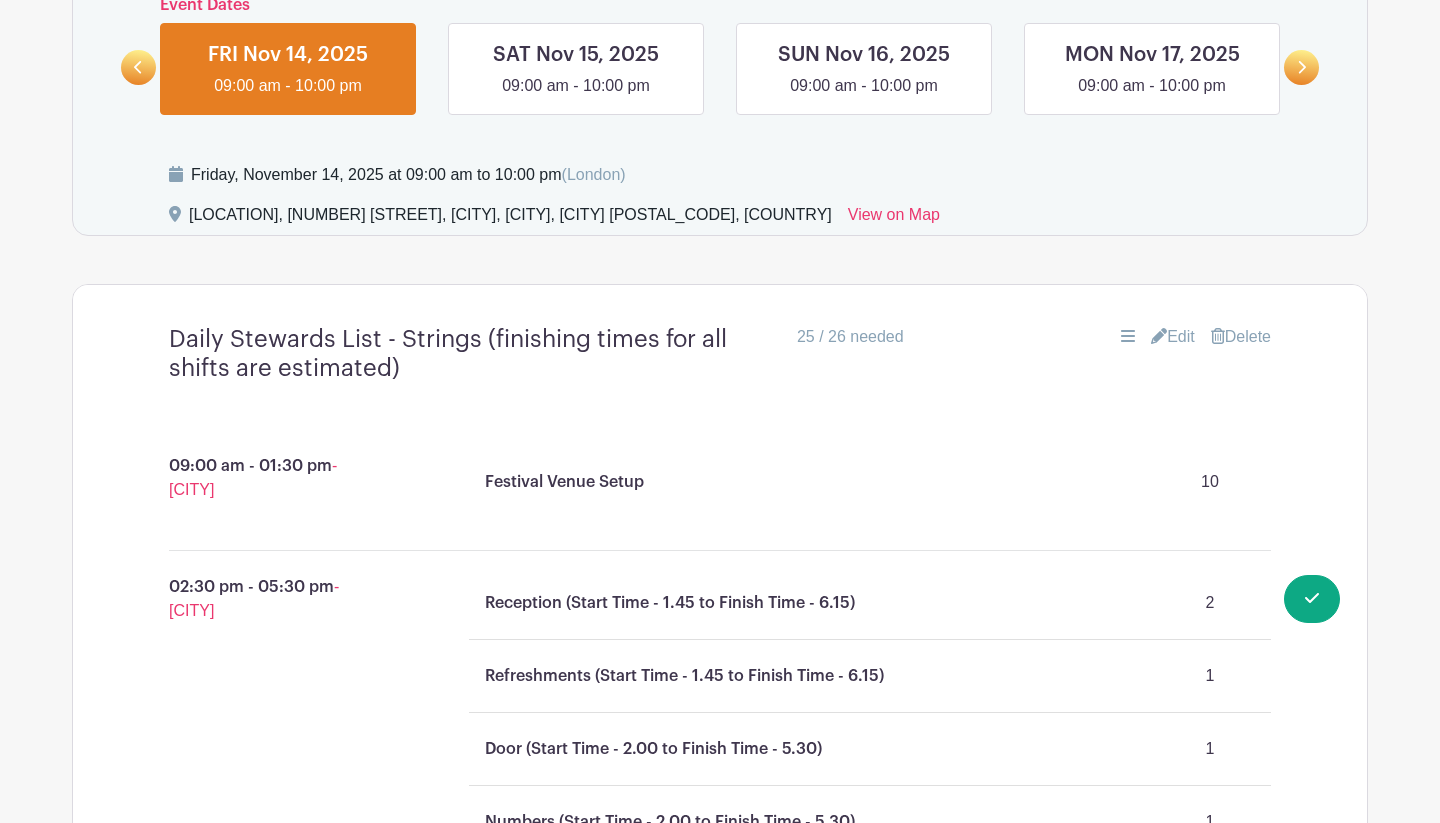 scroll, scrollTop: 1041, scrollLeft: 0, axis: vertical 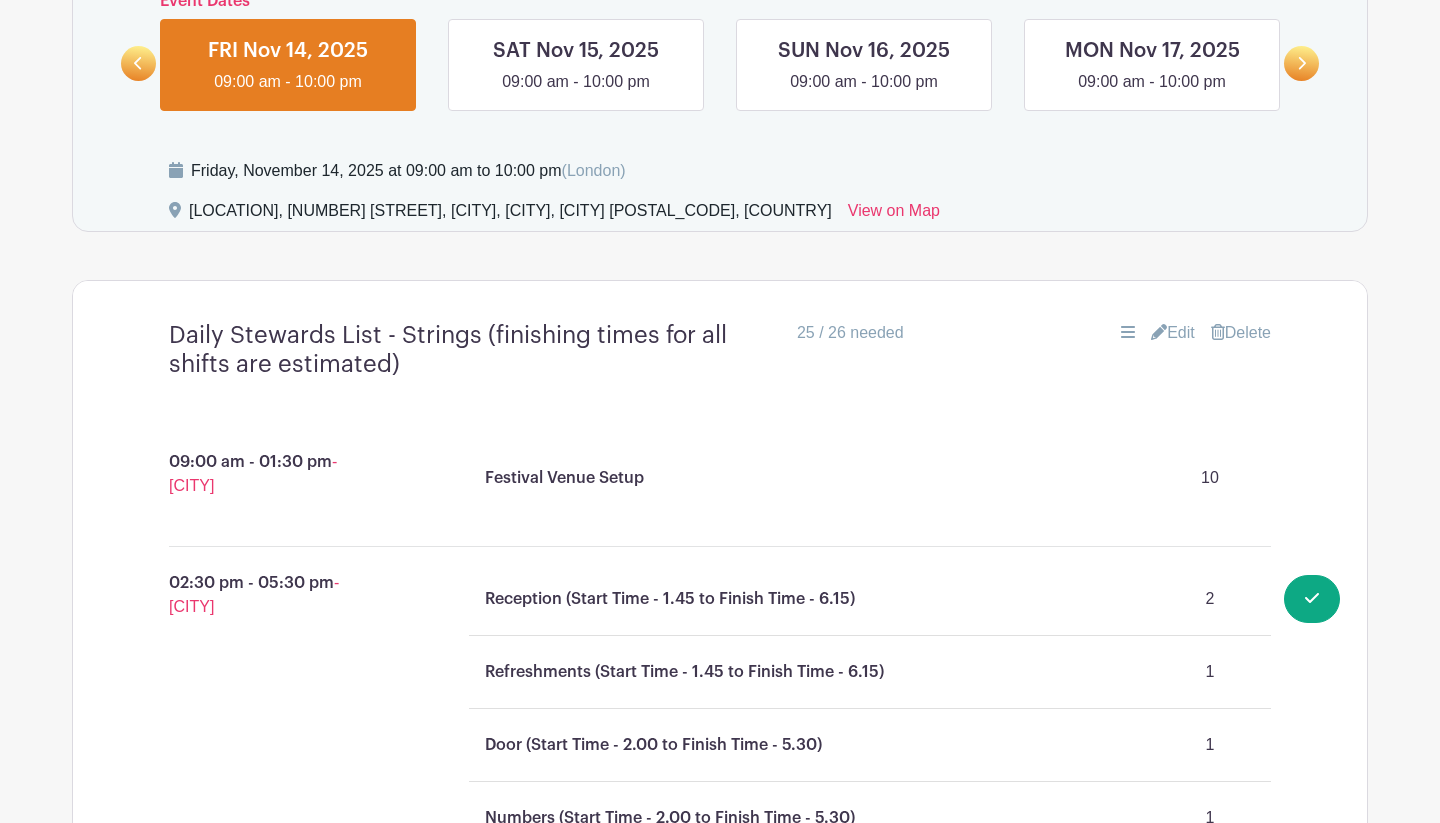 click on "Edit" at bounding box center (1173, 333) 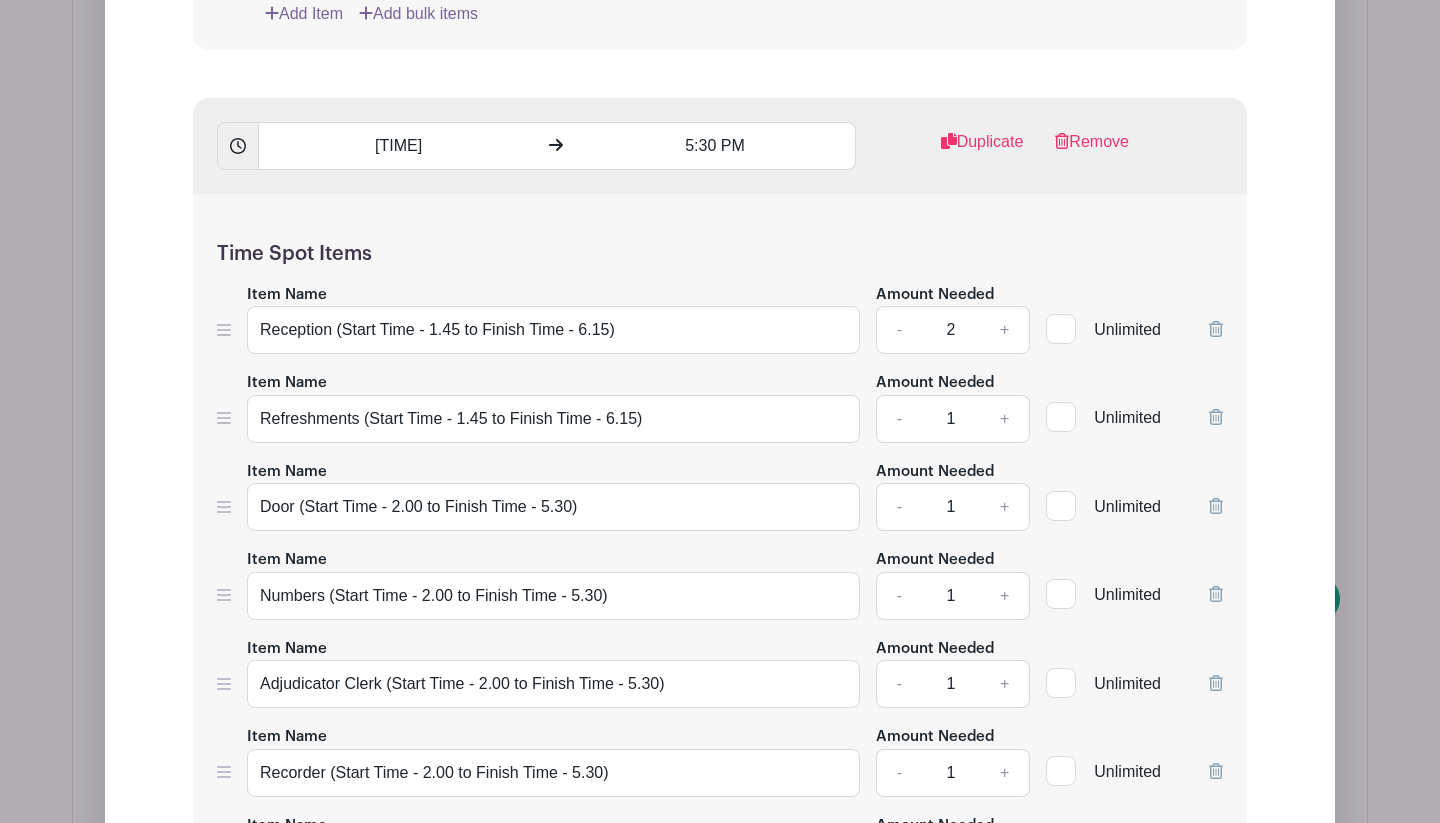 scroll, scrollTop: 2083, scrollLeft: 0, axis: vertical 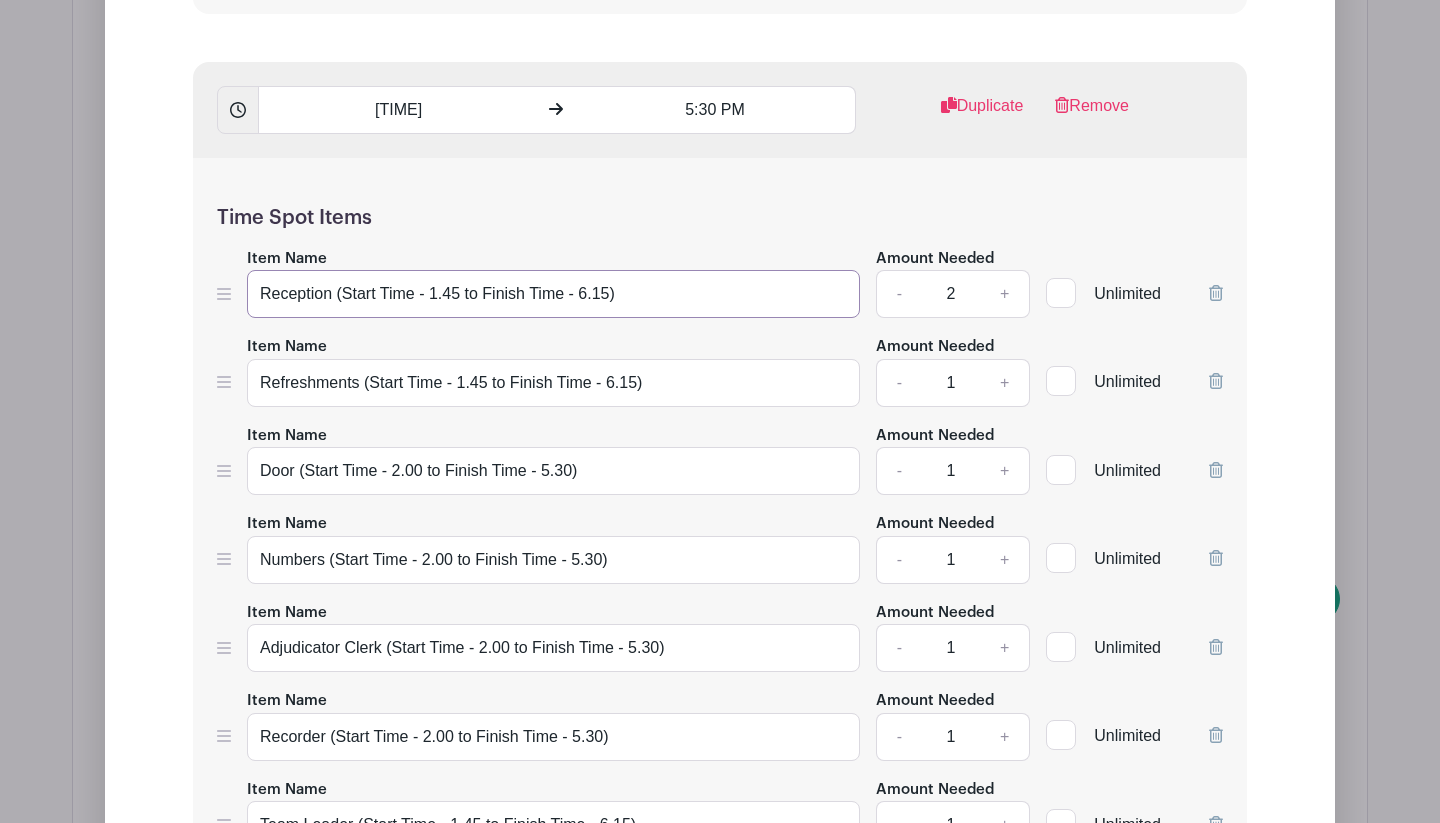 click on "Reception (Start Time - 1.45 to Finish Time - 6.15)" at bounding box center [553, 294] 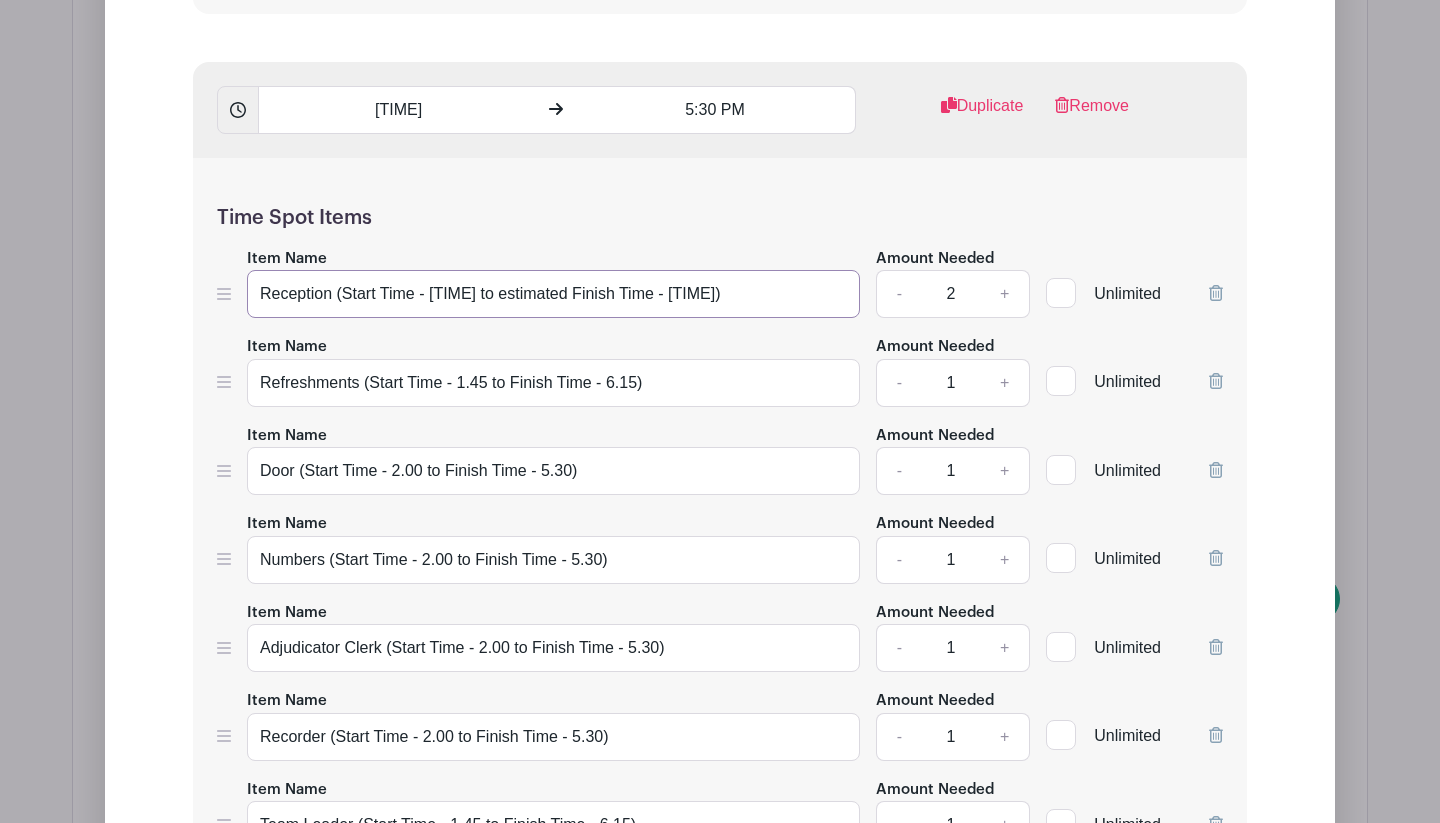 click on "Reception (Start Time - [TIME] to estimated Finish Time - [TIME])" at bounding box center [553, 294] 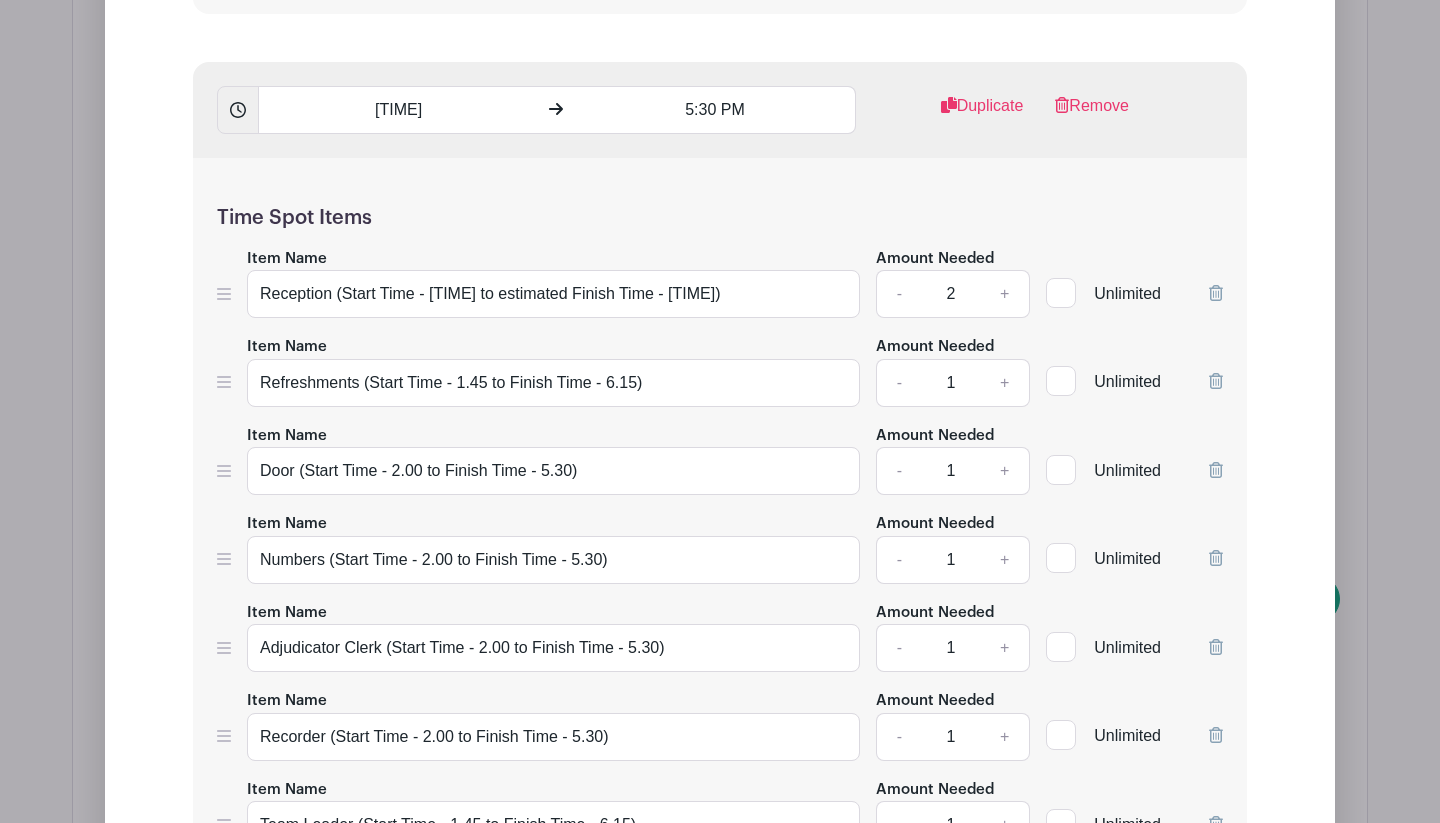 click on "Item Name
Refreshments (Start Time - [TIME] to Finish Time - [TIME])" at bounding box center (553, 370) 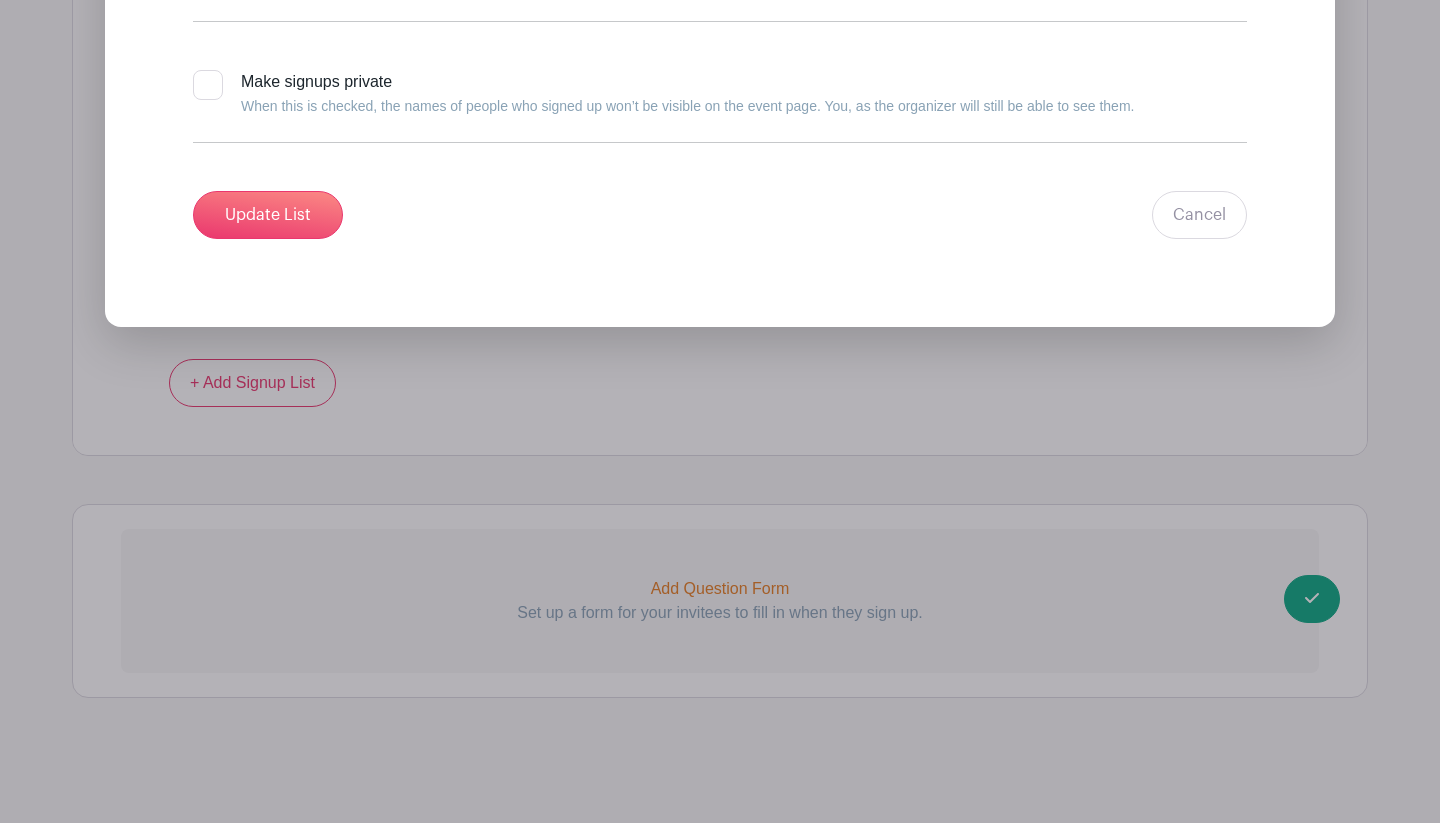 scroll, scrollTop: 4311, scrollLeft: 0, axis: vertical 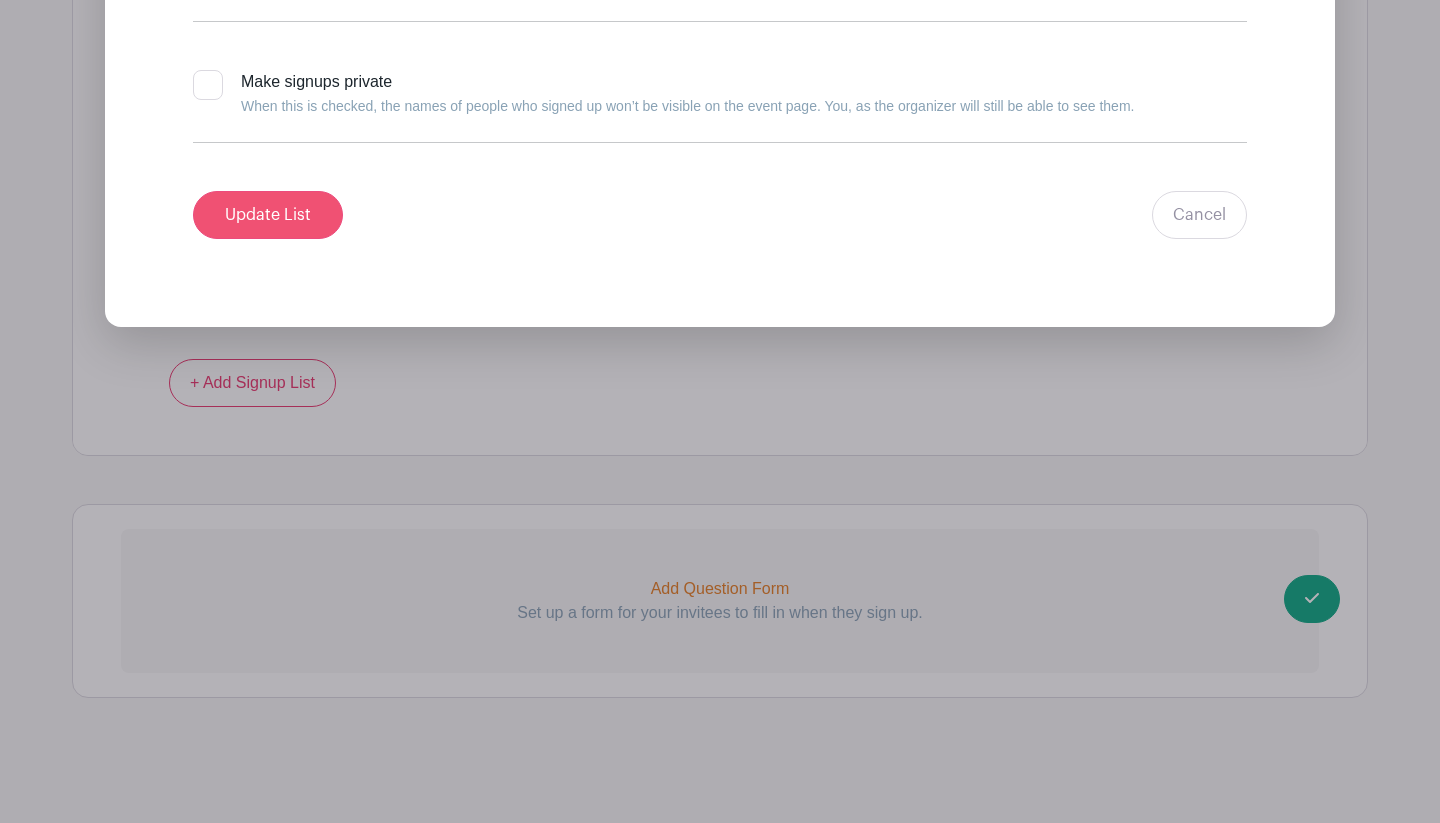 click on "Update List" at bounding box center (268, 215) 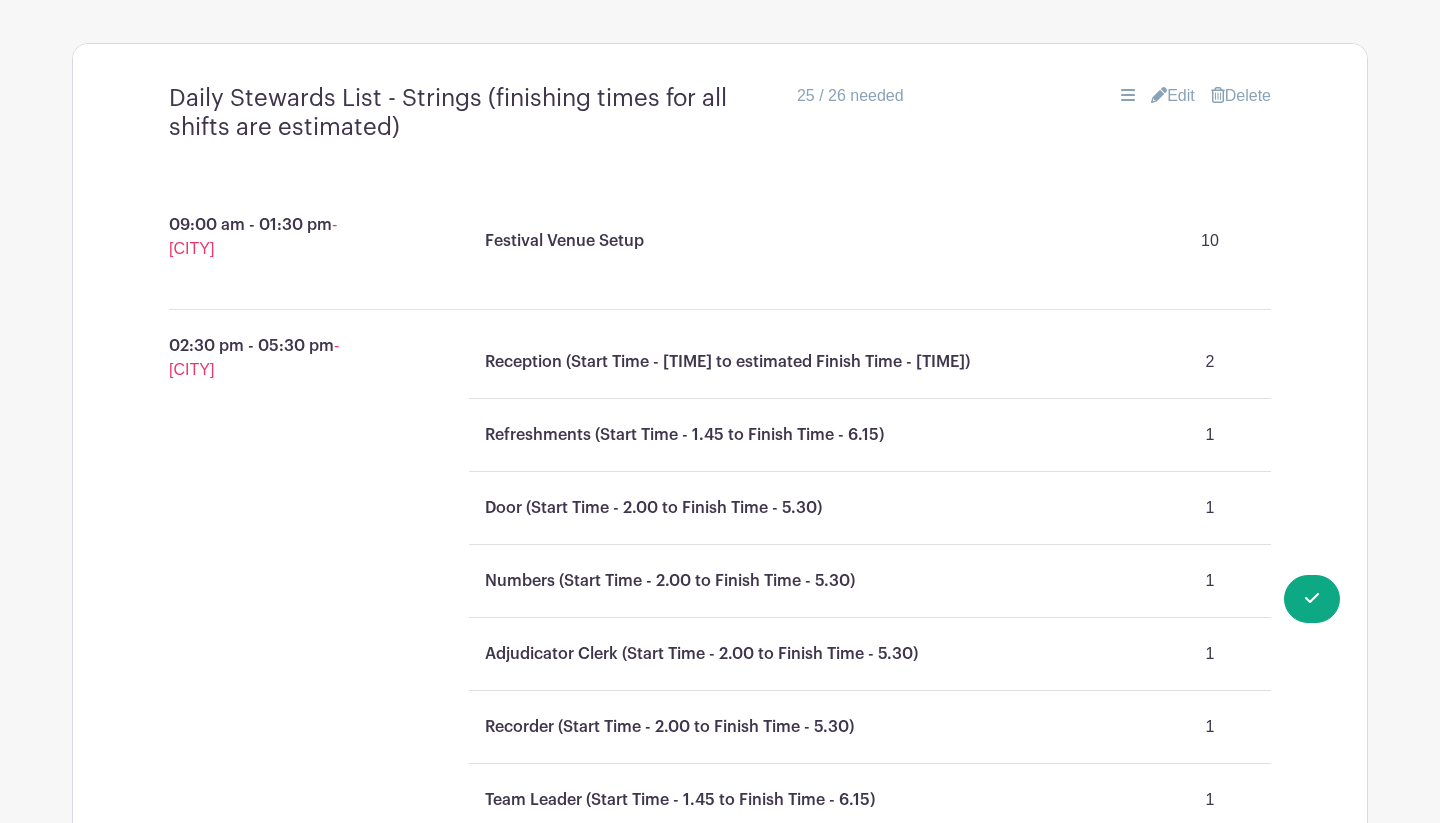 scroll, scrollTop: 1278, scrollLeft: 0, axis: vertical 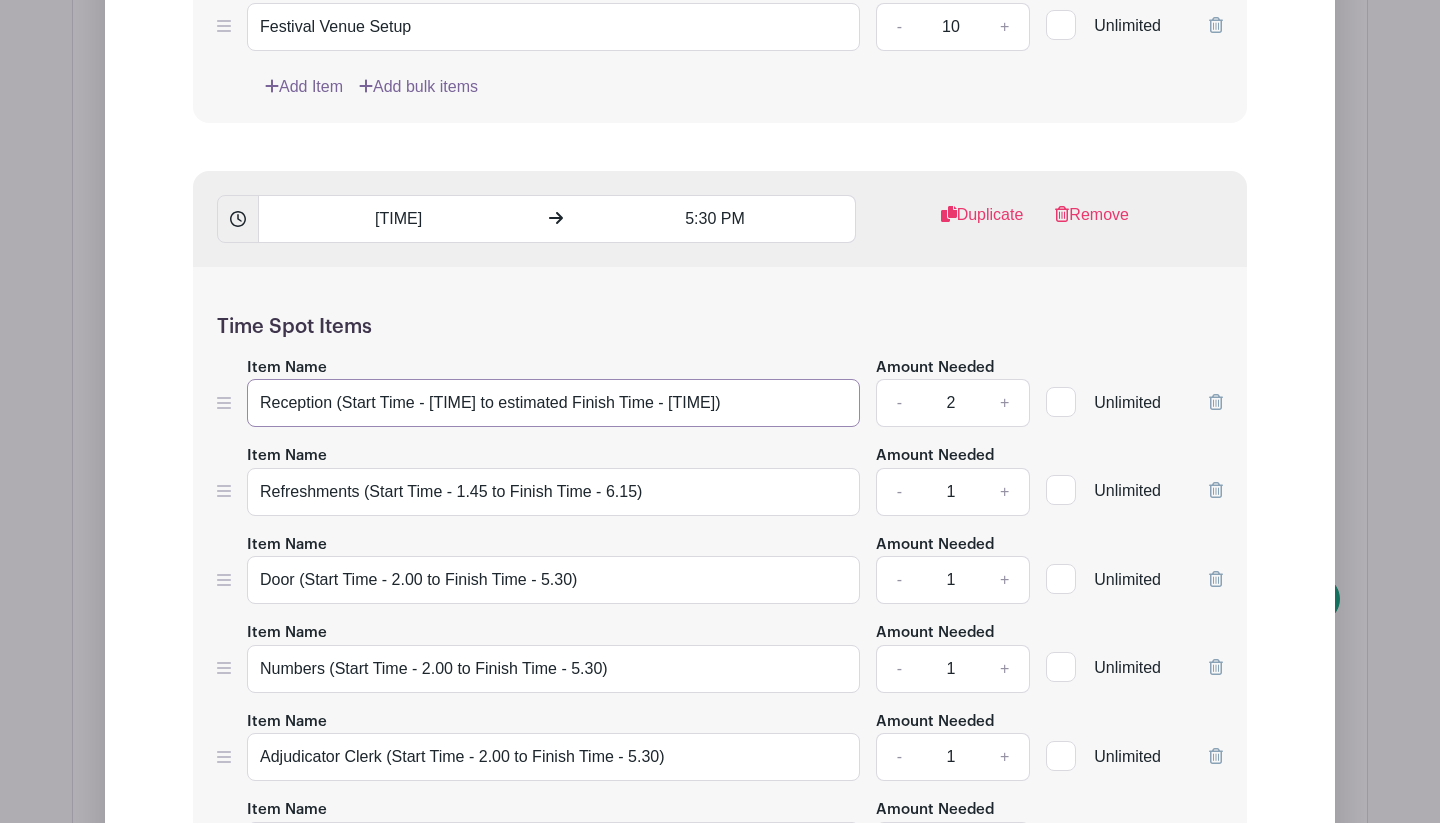 drag, startPoint x: 557, startPoint y: 404, endPoint x: 487, endPoint y: 402, distance: 70.028564 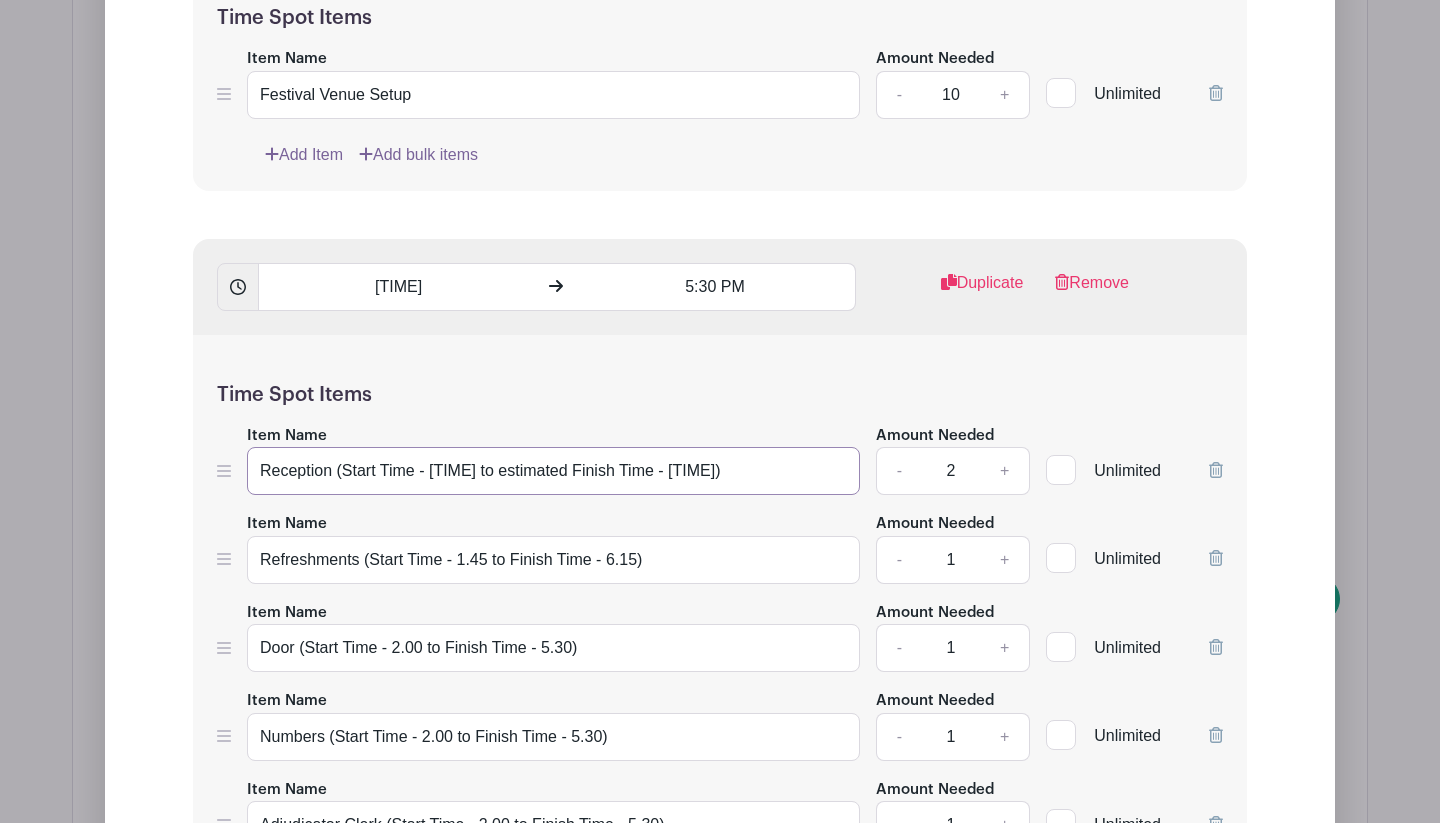scroll, scrollTop: 1906, scrollLeft: 0, axis: vertical 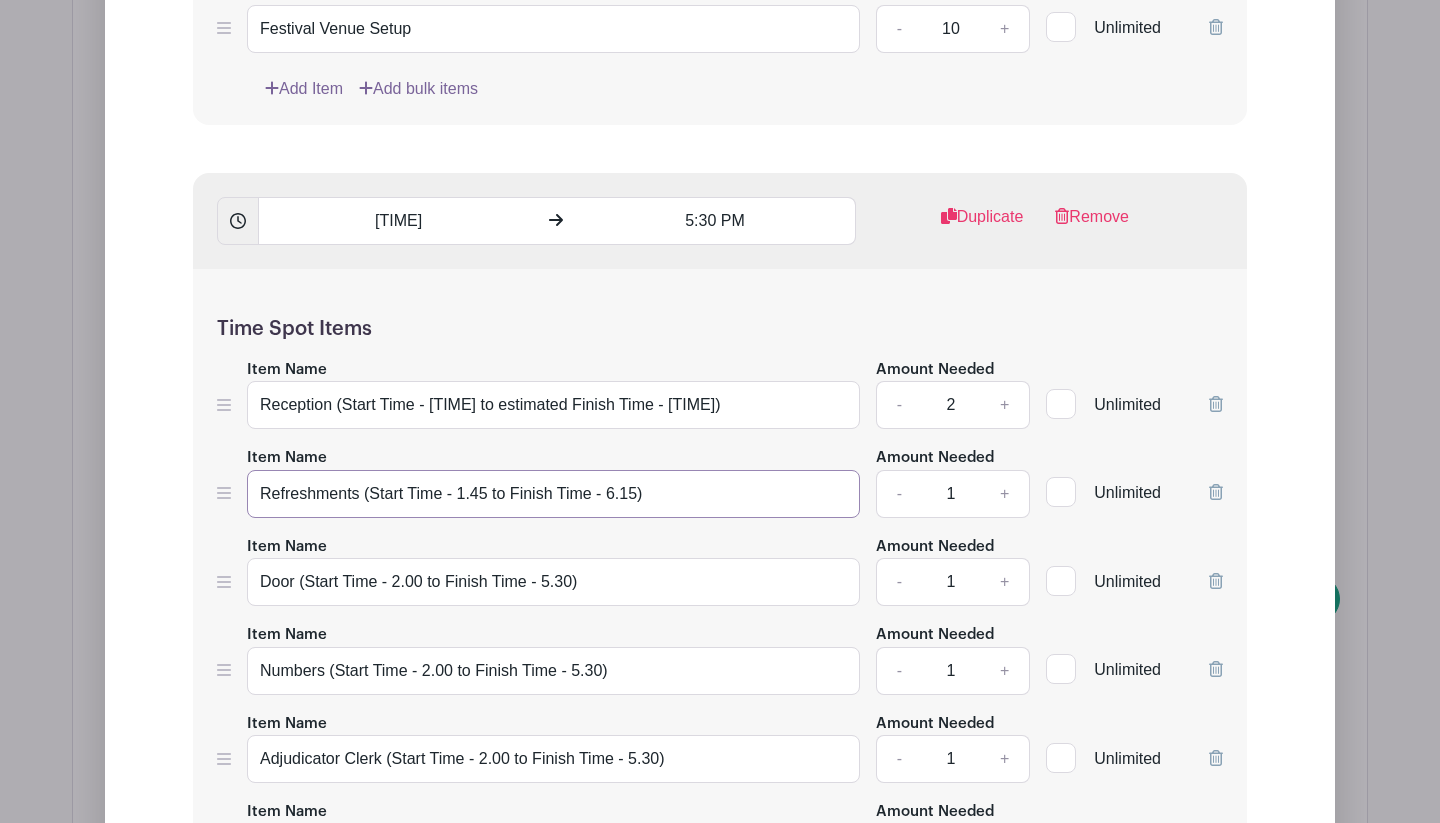 click on "Refreshments (Start Time - 1.45 to Finish Time - 6.15)" at bounding box center [553, 494] 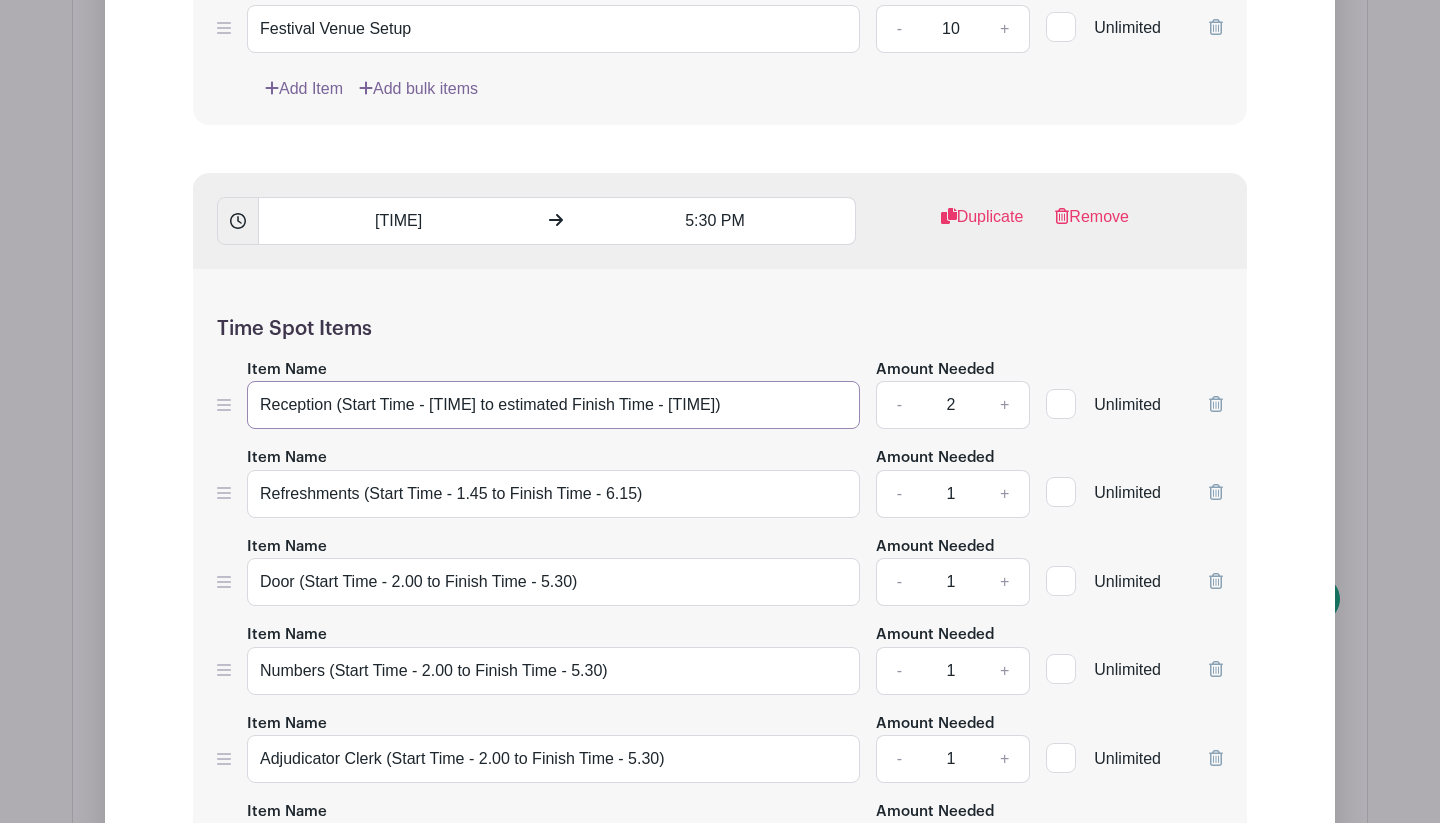 drag, startPoint x: 555, startPoint y: 405, endPoint x: 486, endPoint y: 404, distance: 69.00725 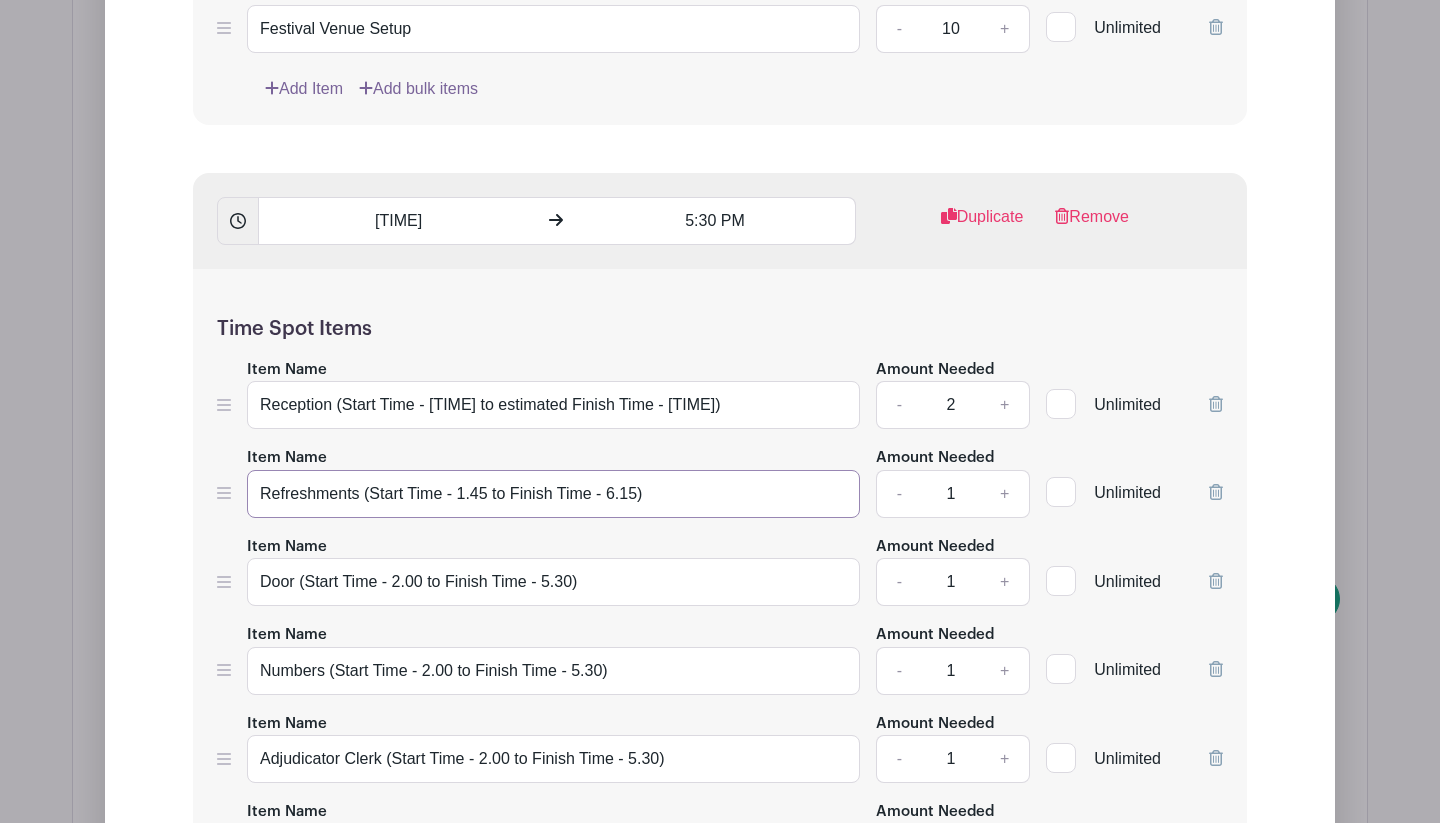 click on "Refreshments (Start Time - 1.45 to Finish Time - 6.15)" at bounding box center [553, 494] 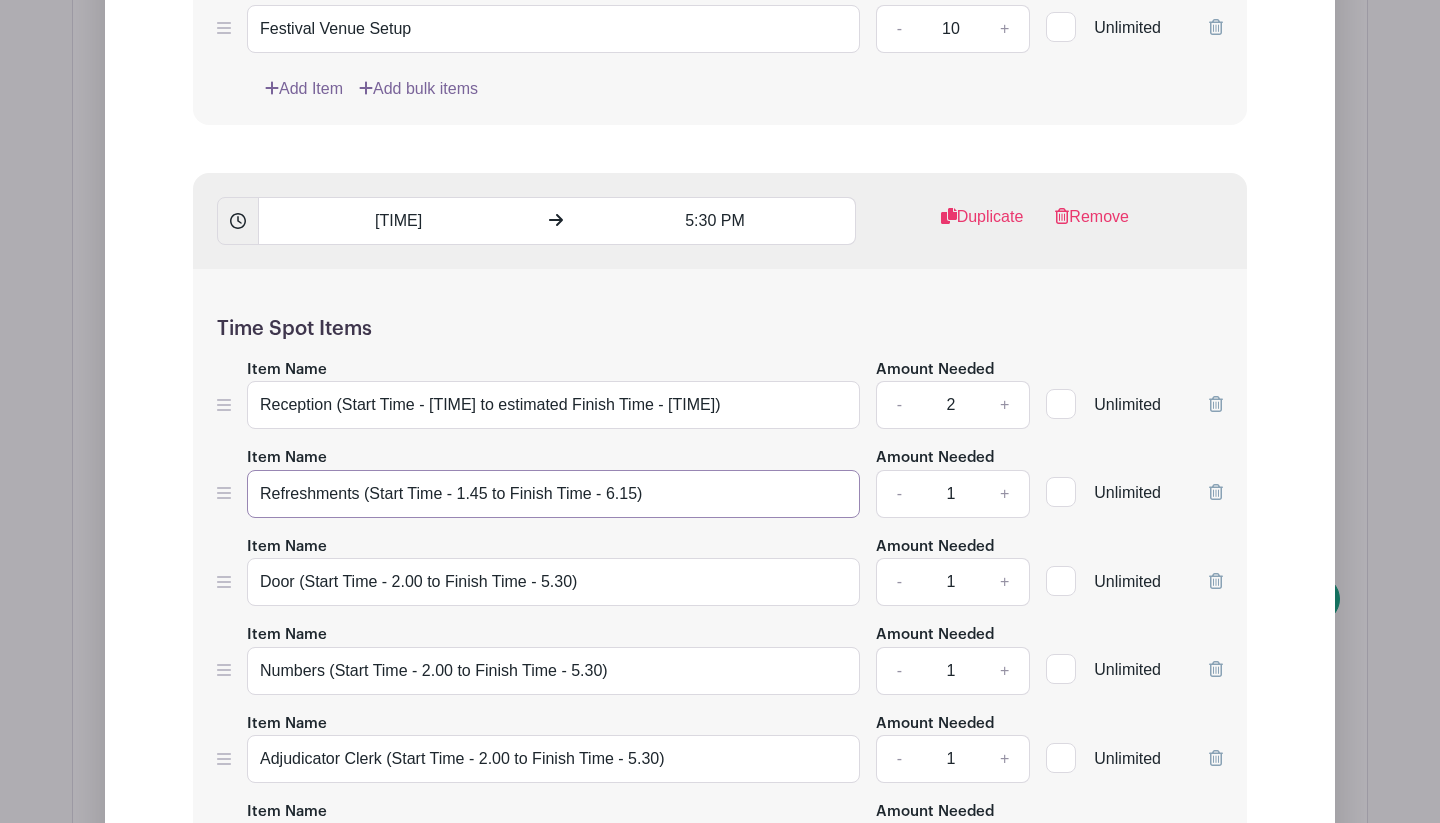 paste on "estimated" 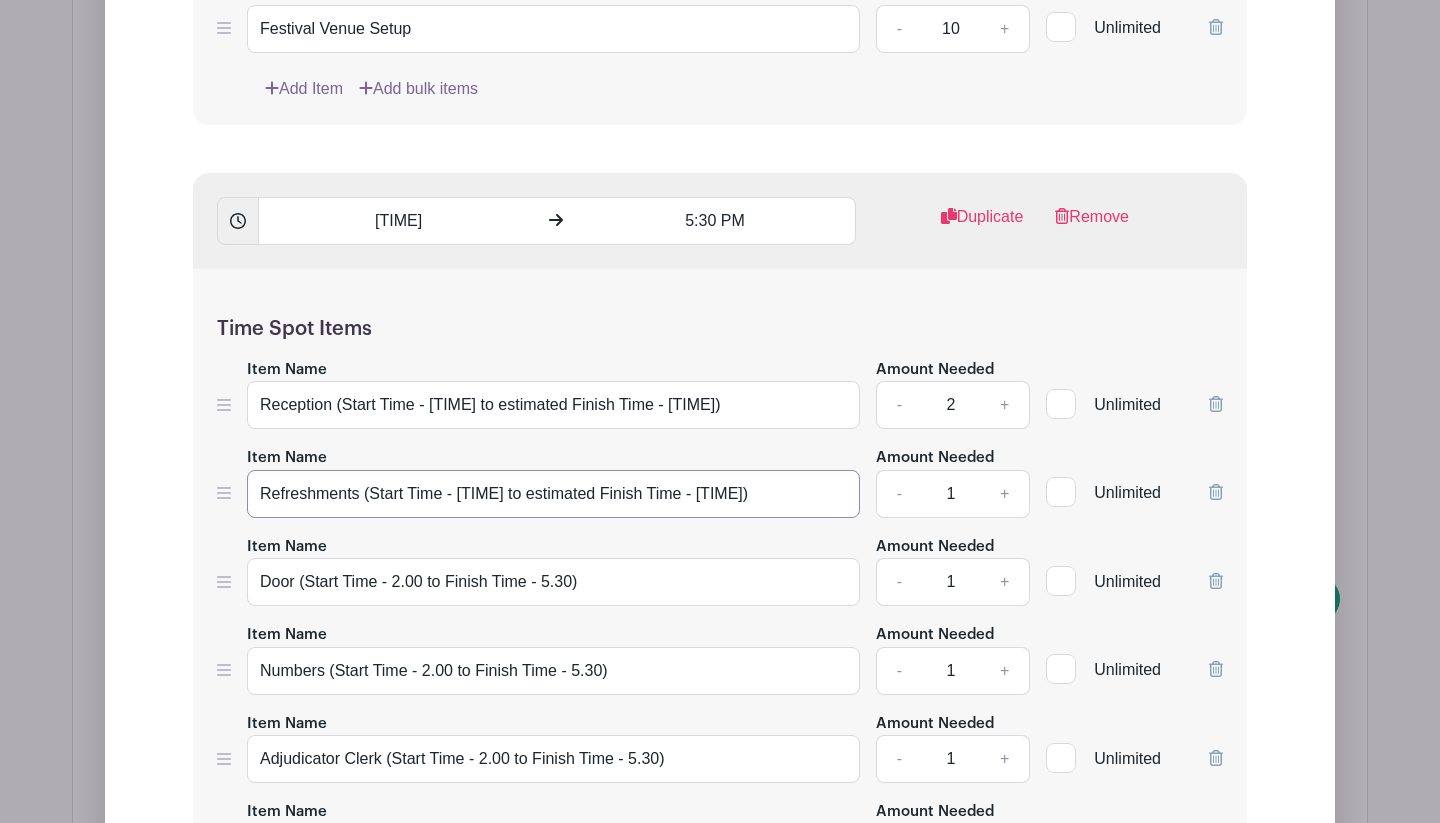type on "Refreshments (Start Time - [TIME] to estimated Finish Time - [TIME])" 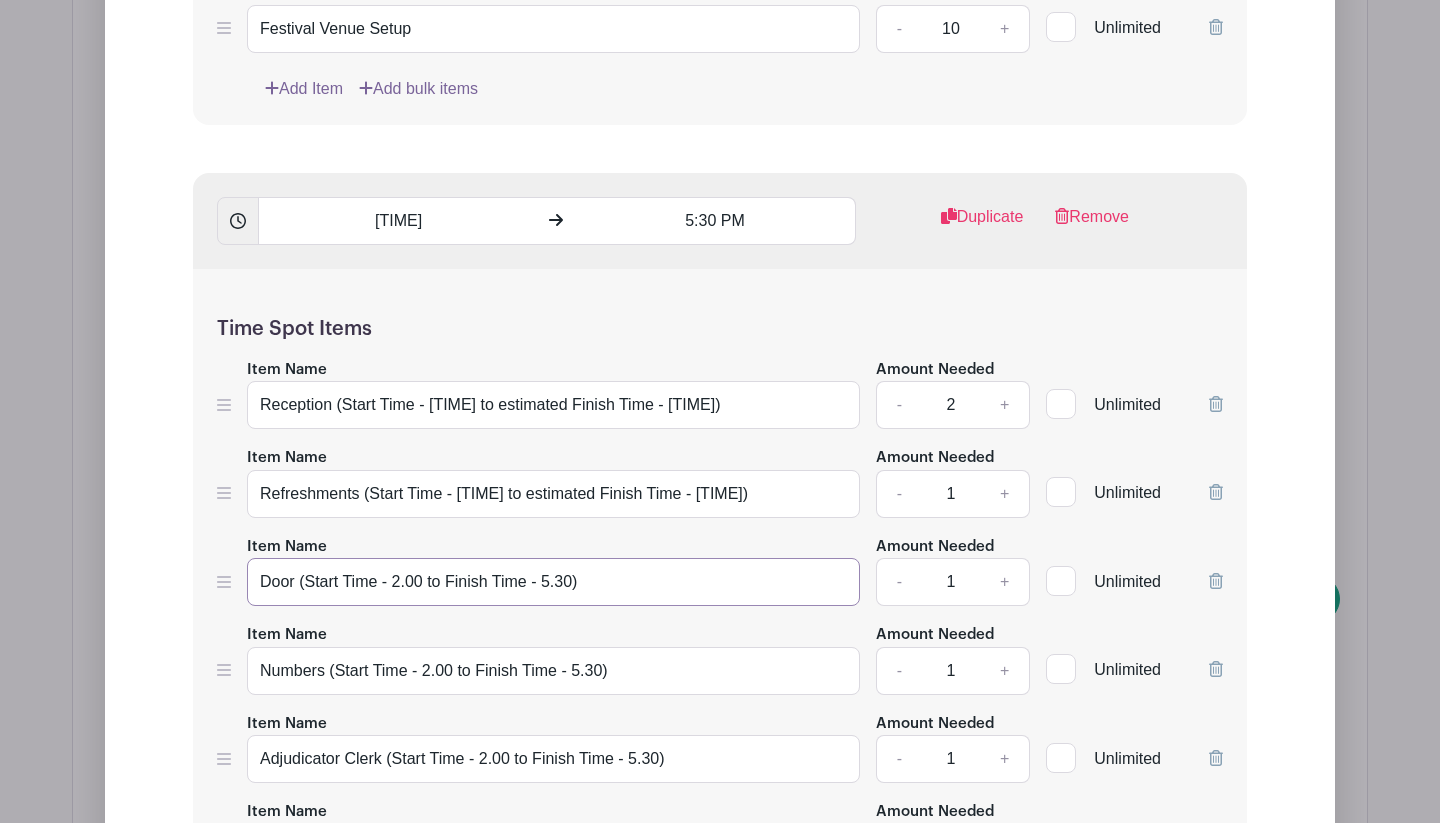 click on "Door (Start Time - 2.00 to Finish Time - 5.30)" at bounding box center [553, 582] 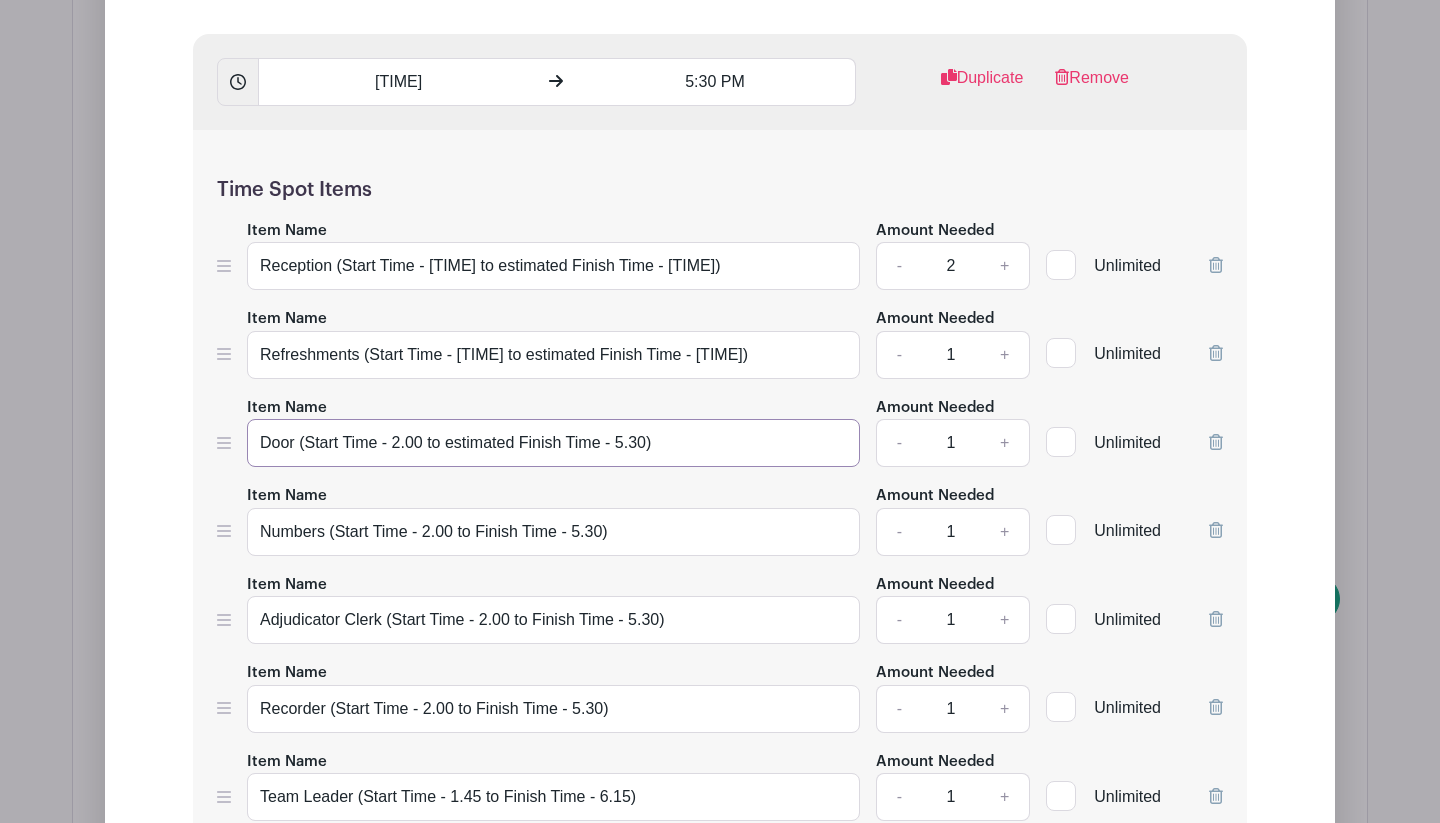 scroll, scrollTop: 2133, scrollLeft: 0, axis: vertical 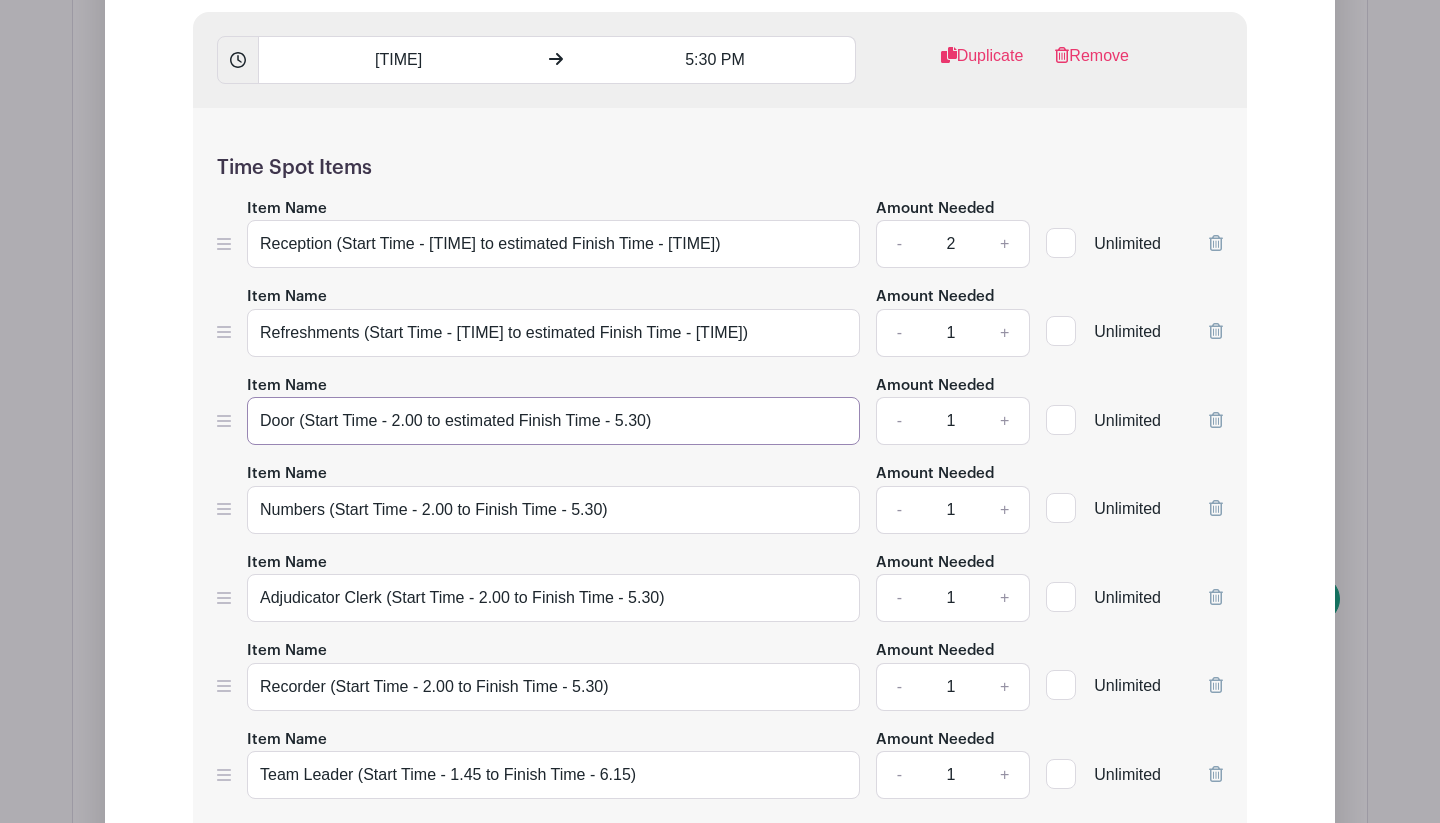 type on "Door (Start Time - 2.00 to estimated Finish Time - 5.30)" 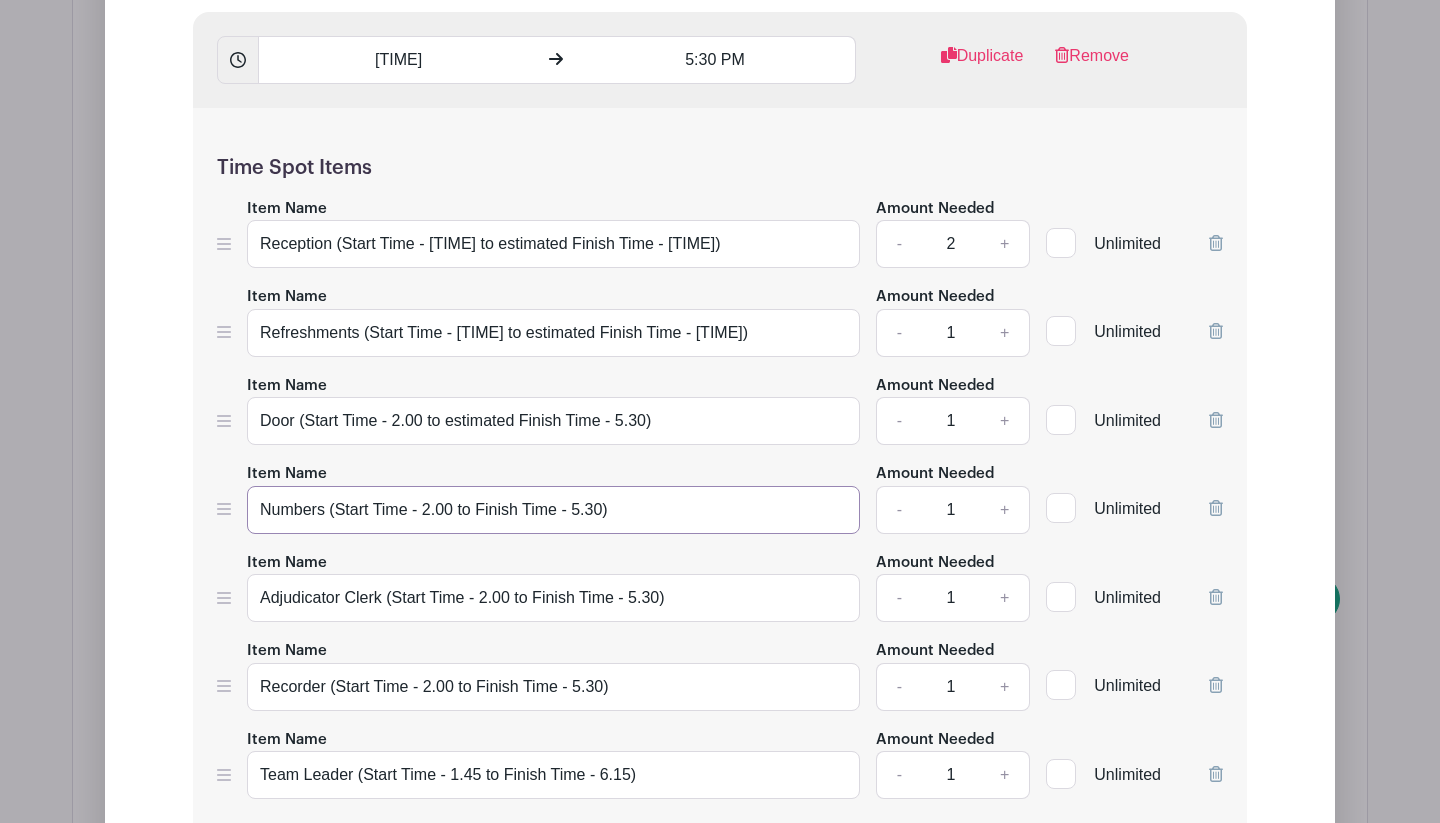 click on "Numbers (Start Time - 2.00 to Finish Time - 5.30)" at bounding box center [553, 510] 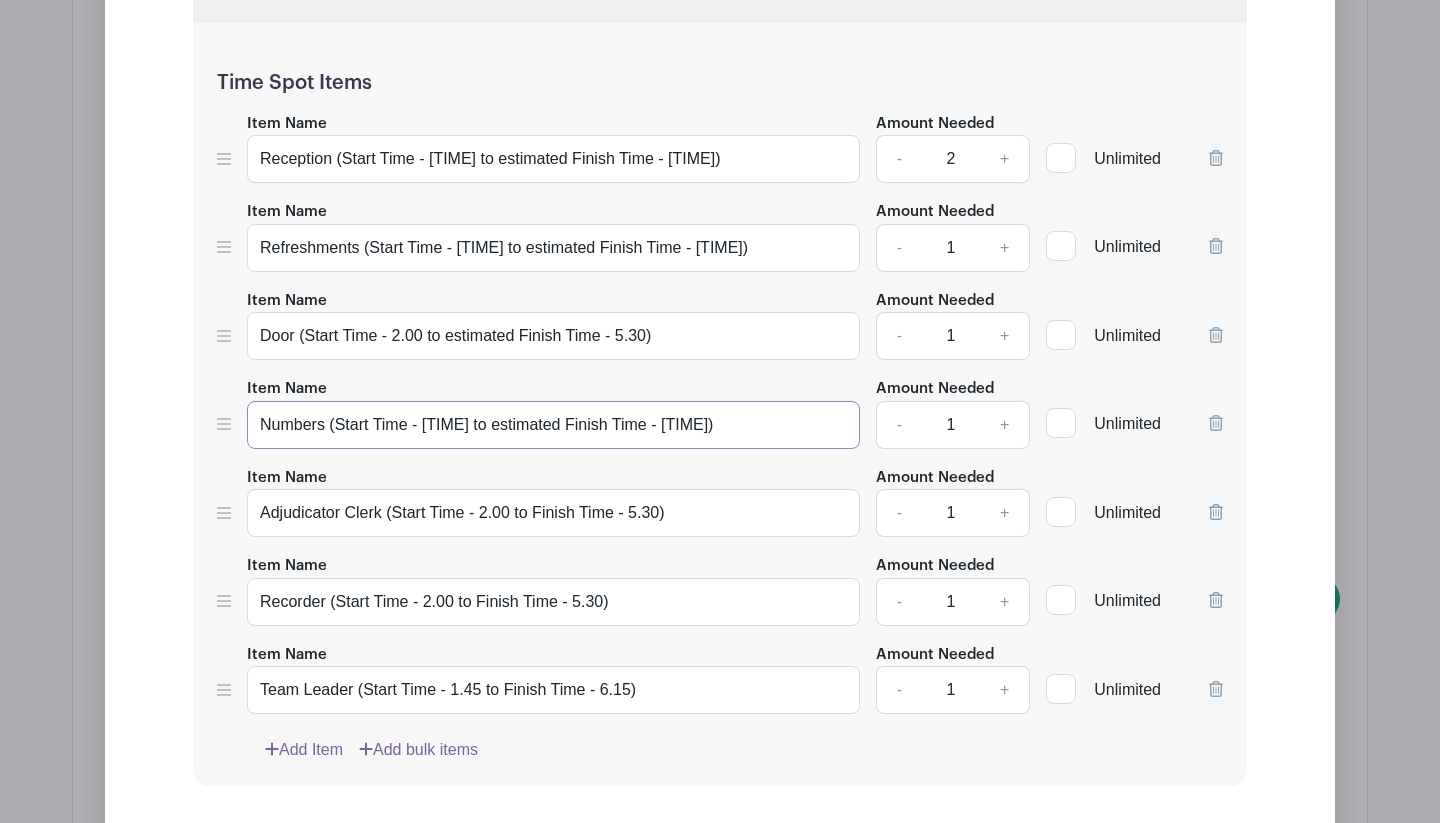scroll, scrollTop: 2268, scrollLeft: 0, axis: vertical 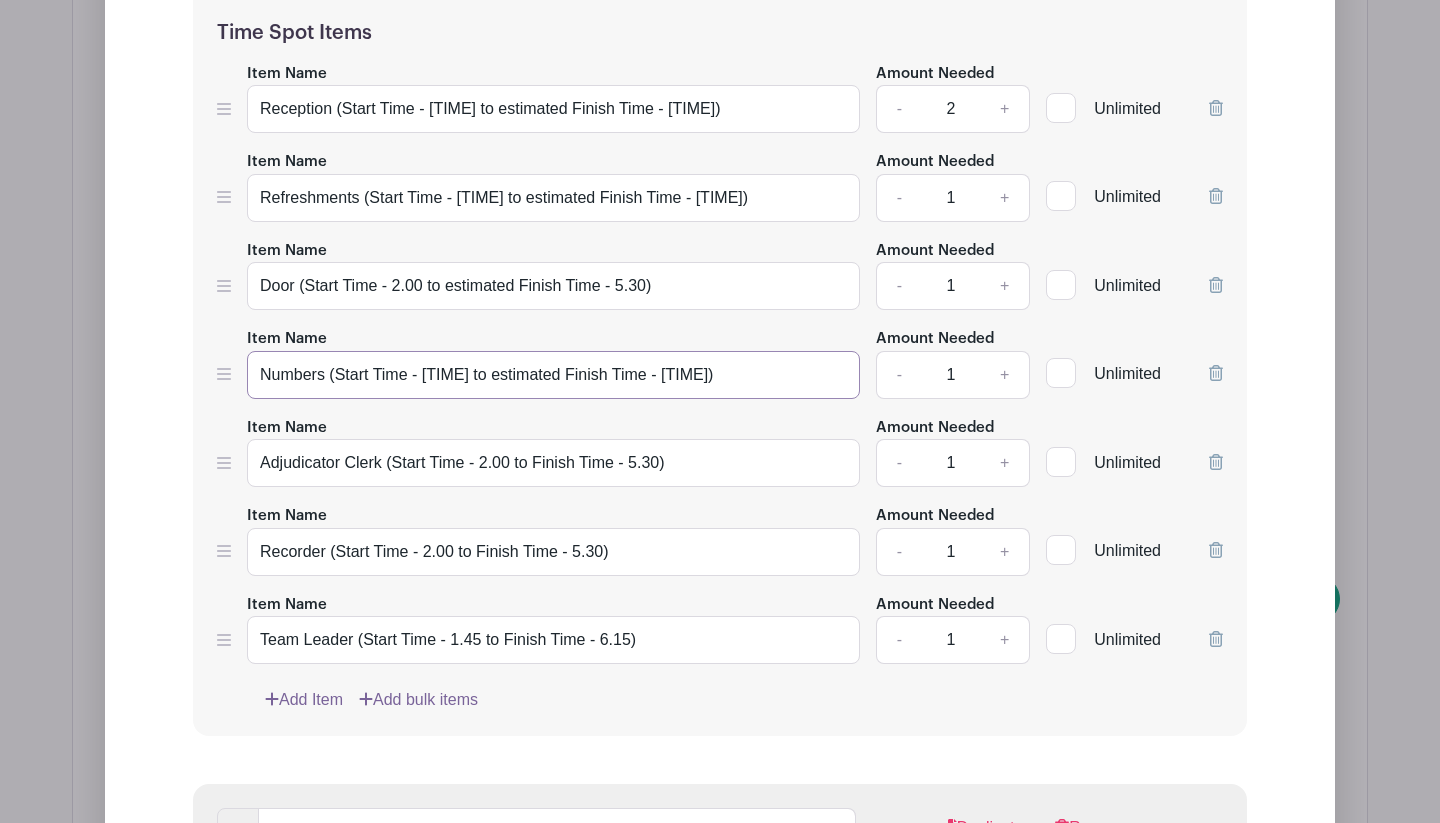 type on "Numbers (Start Time - [TIME] to estimated Finish Time - [TIME])" 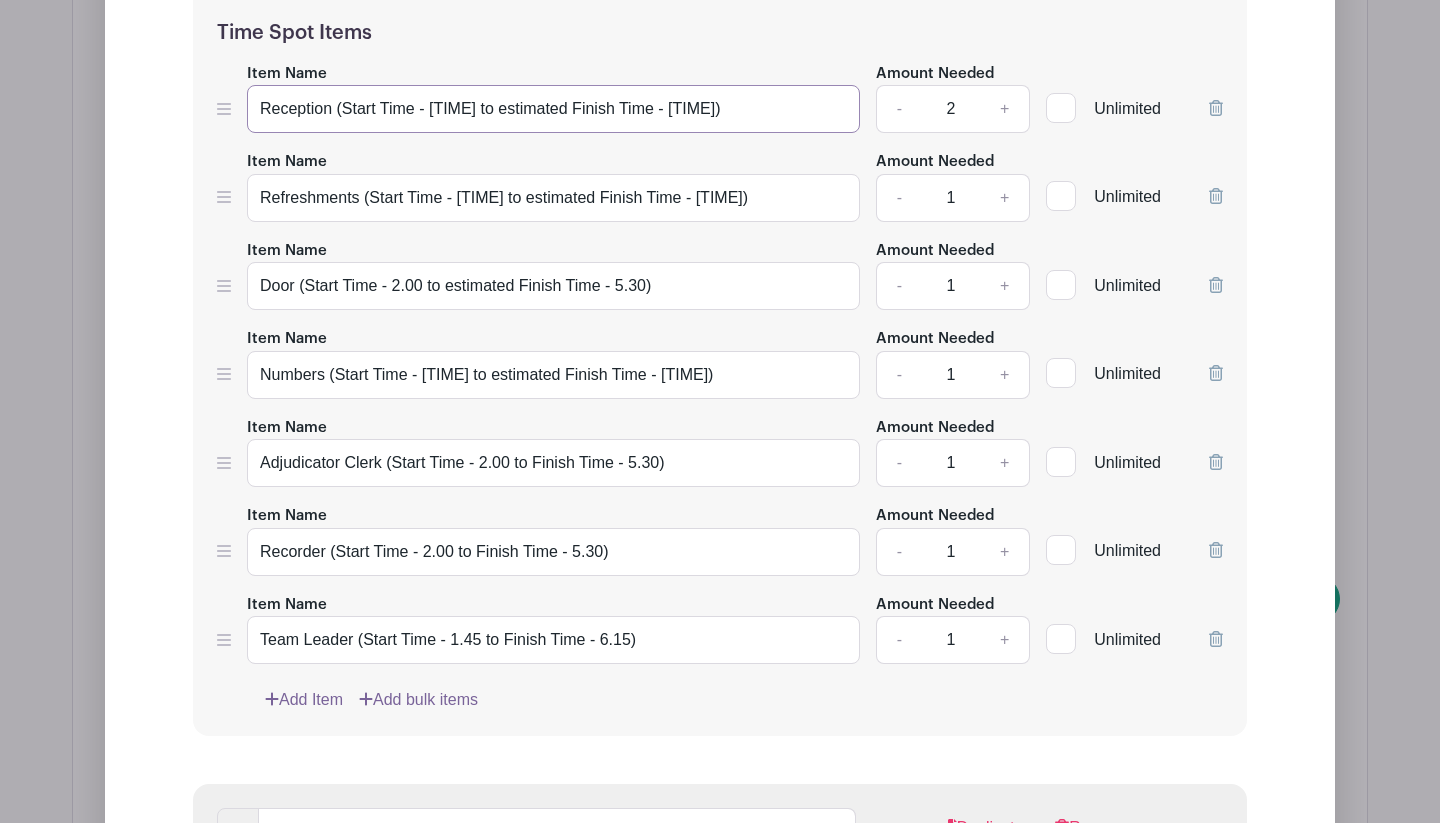 click on "Reception (Start Time - [TIME] to estimated Finish Time - [TIME])" at bounding box center [553, 109] 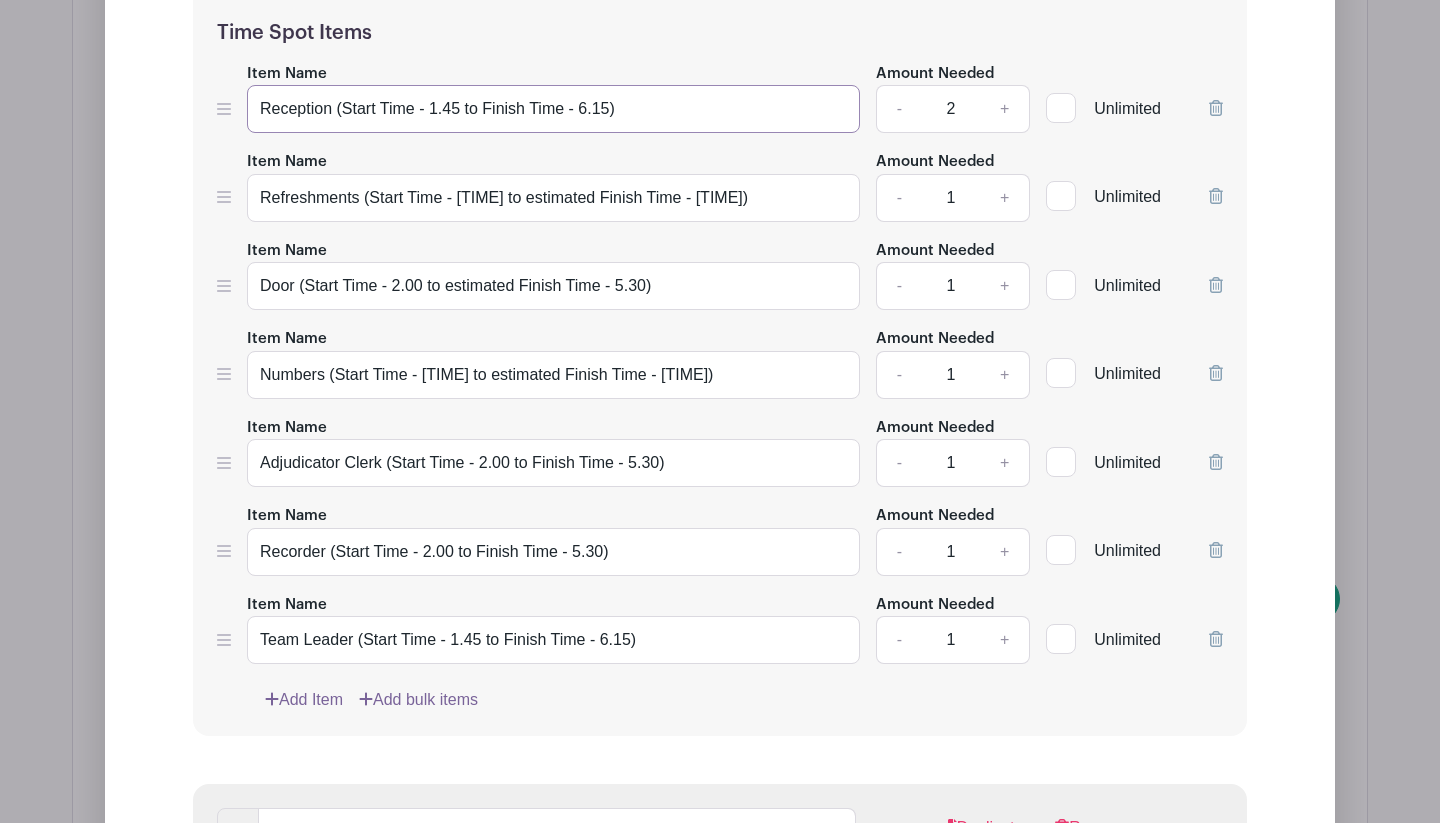 type on "Reception (Start Time - 1.45 to Finish Time - 6.15)" 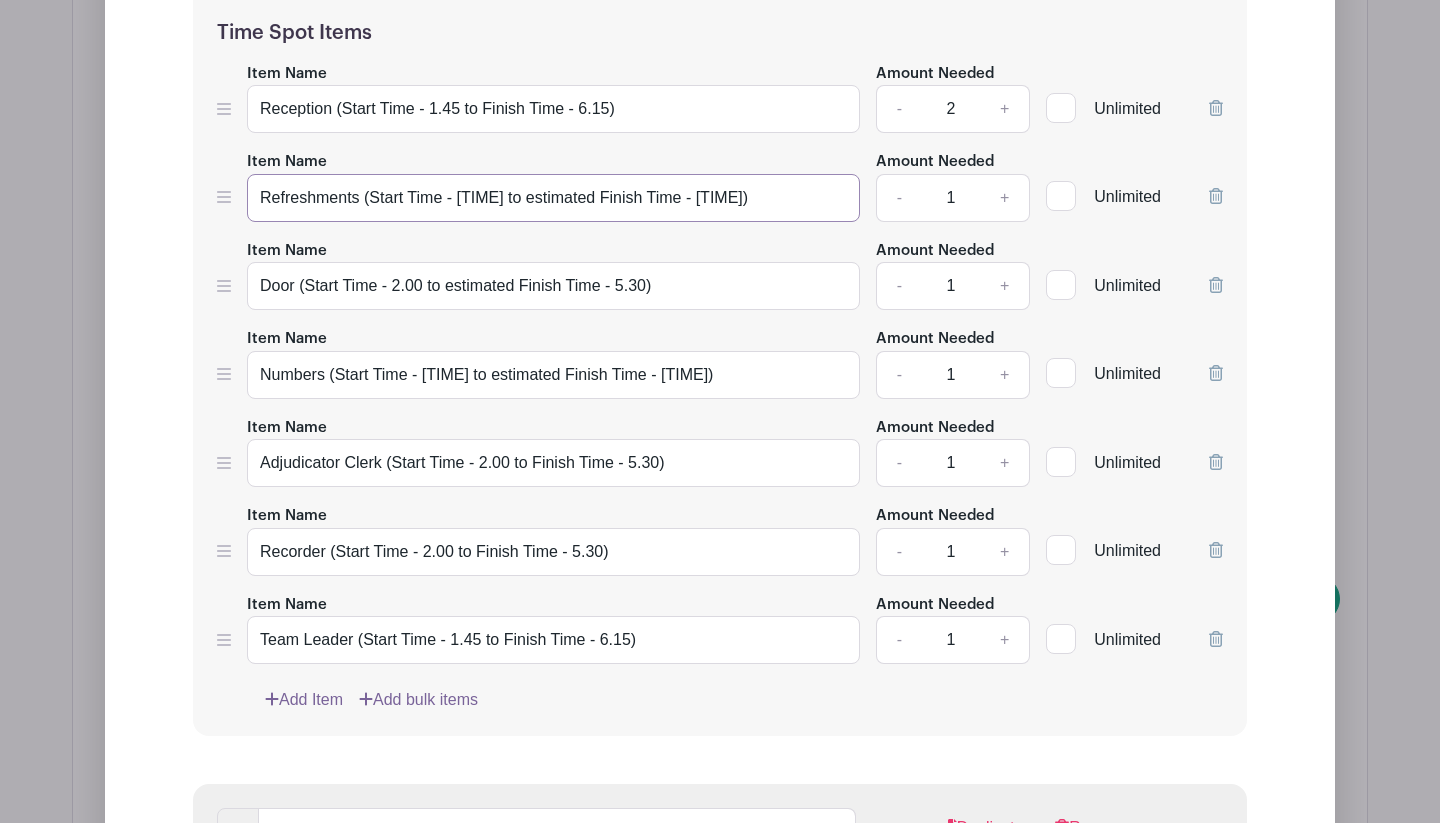 click on "Refreshments (Start Time - [TIME] to estimated Finish Time - [TIME])" at bounding box center (553, 198) 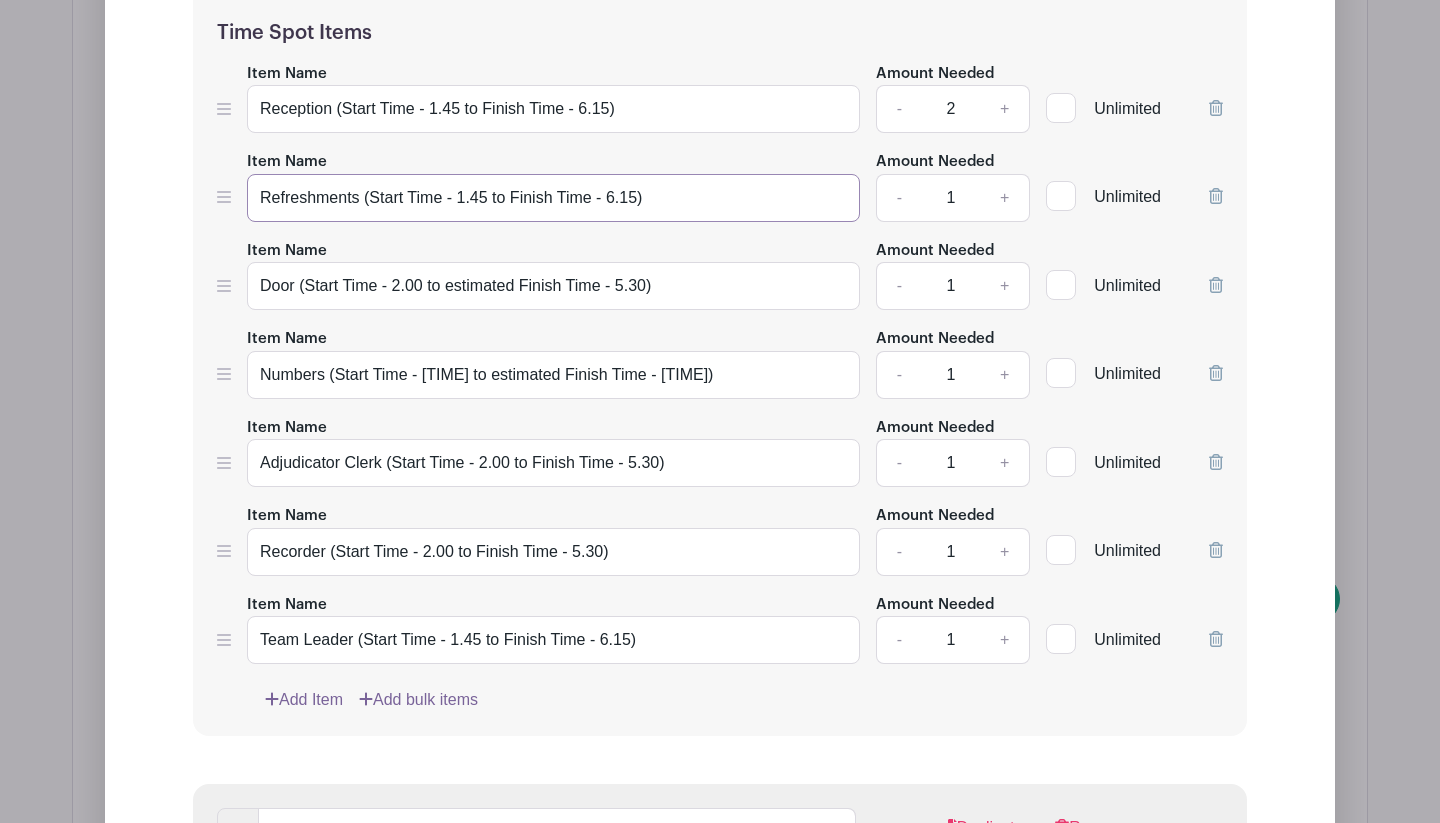type on "Refreshments (Start Time - 1.45 to Finish Time - 6.15)" 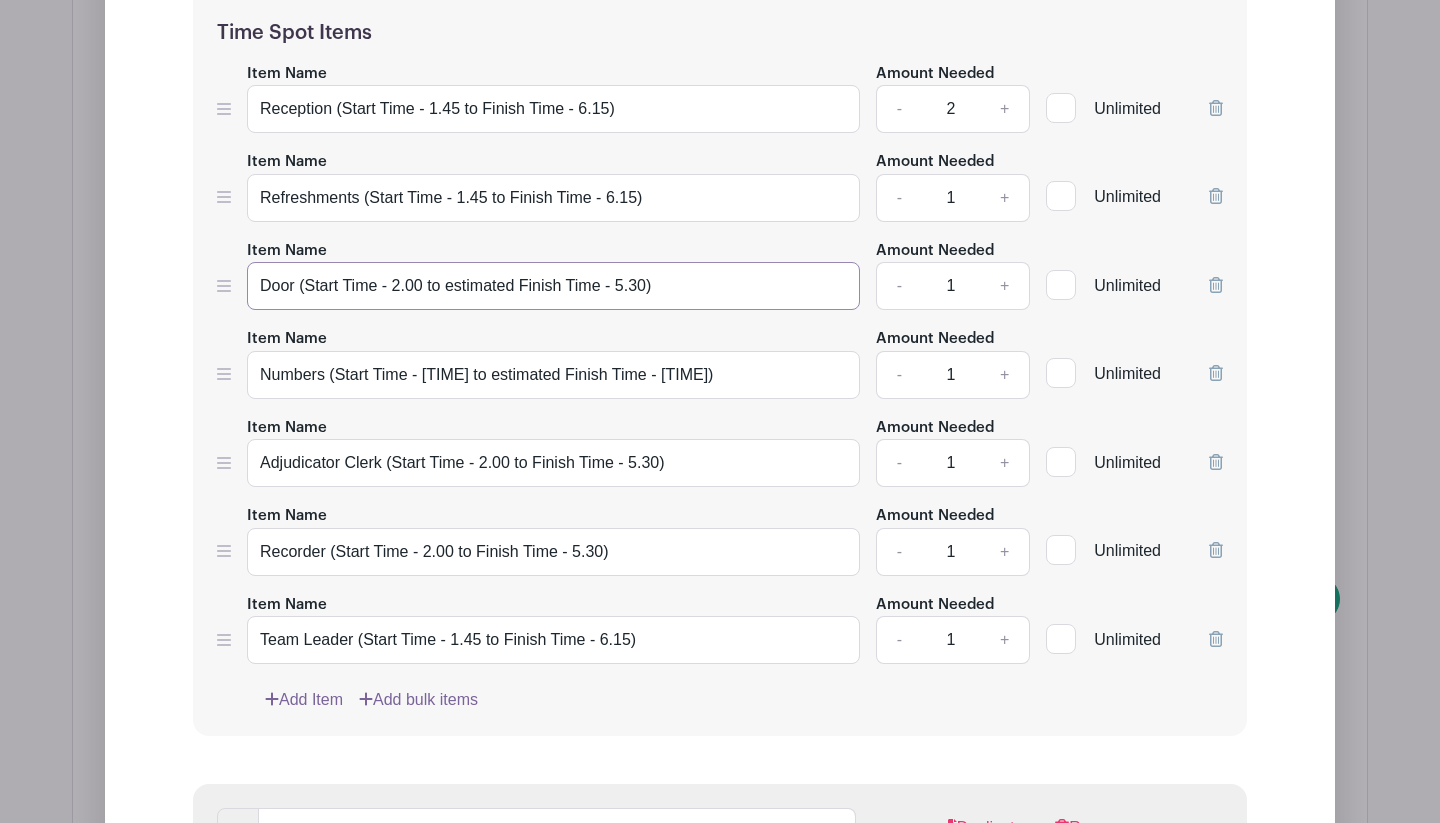 click on "Door (Start Time - 2.00 to estimated Finish Time - 5.30)" at bounding box center [553, 286] 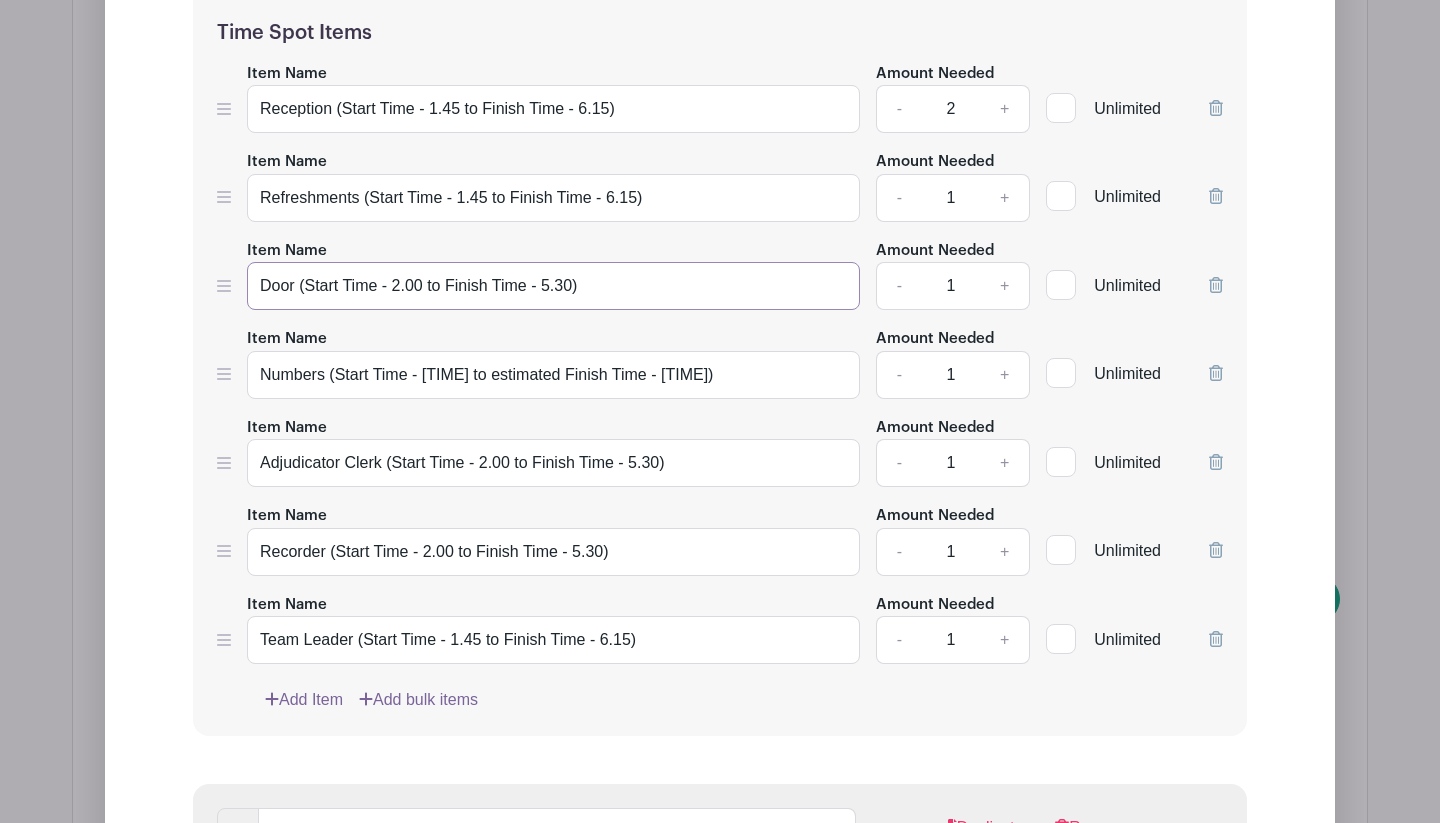 type on "Door (Start Time - 2.00 to Finish Time - 5.30)" 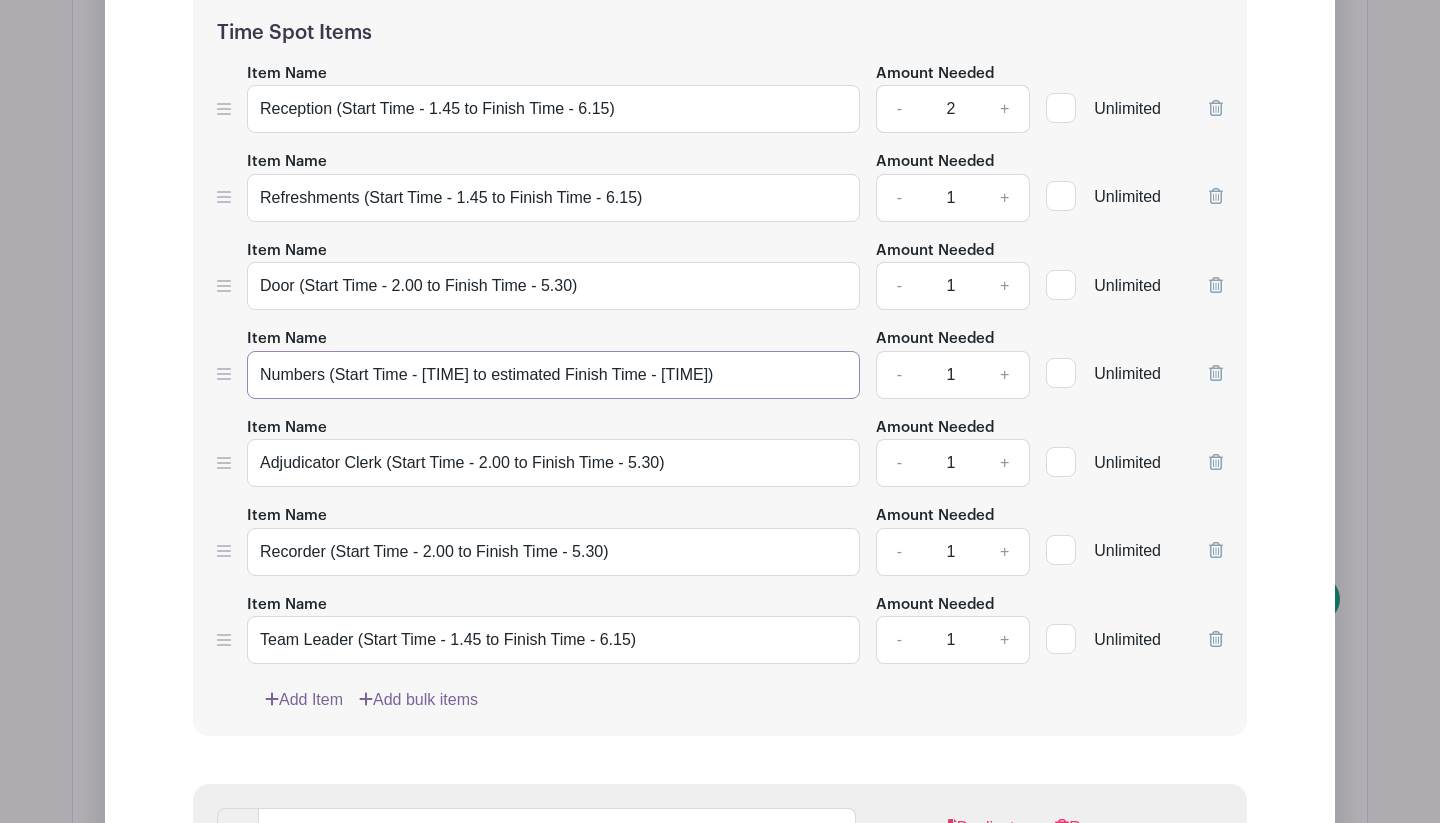 click on "Numbers (Start Time - [TIME] to estimated Finish Time - [TIME])" at bounding box center [553, 375] 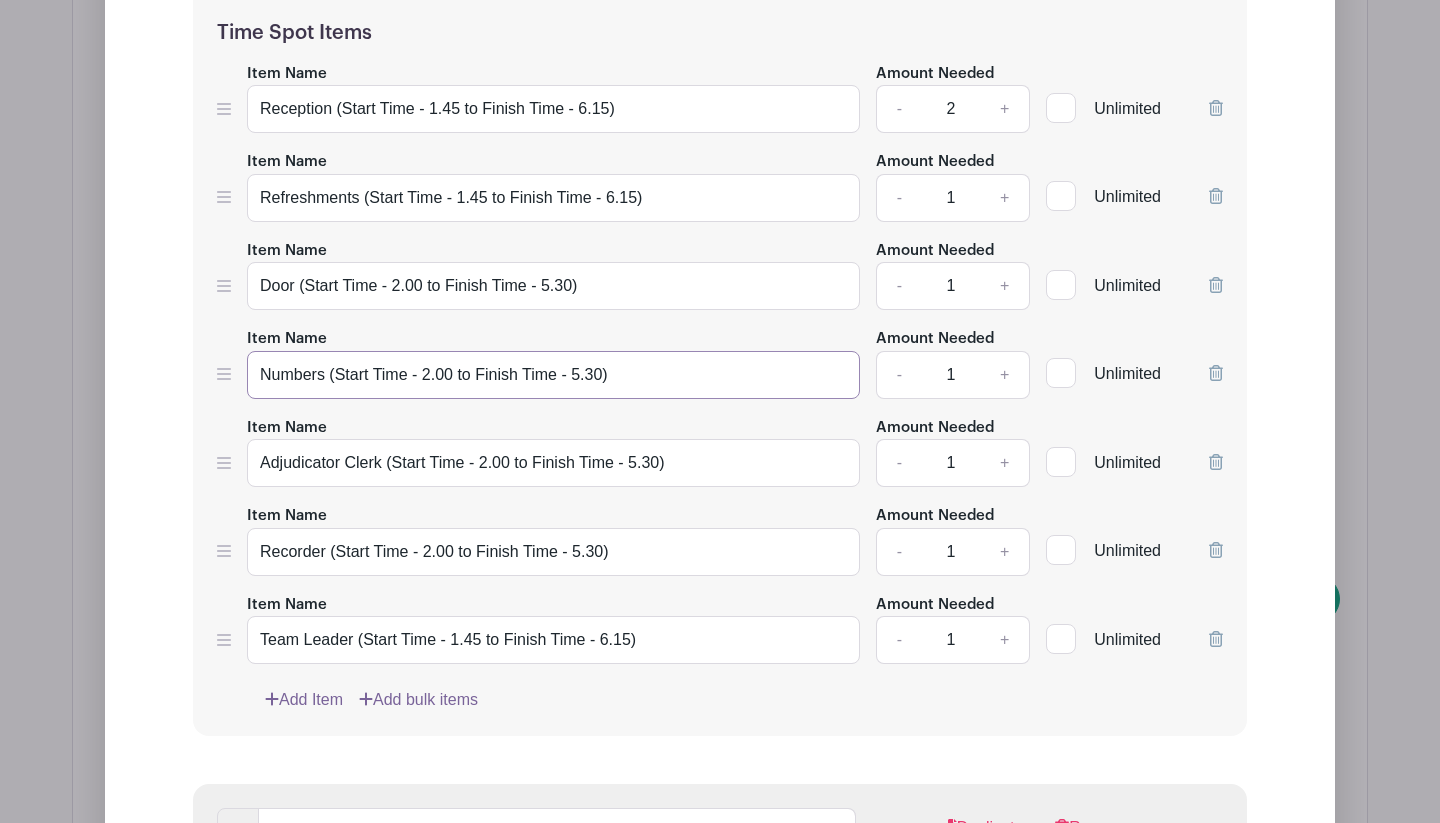 type on "Numbers (Start Time - 2.00 to Finish Time - 5.30)" 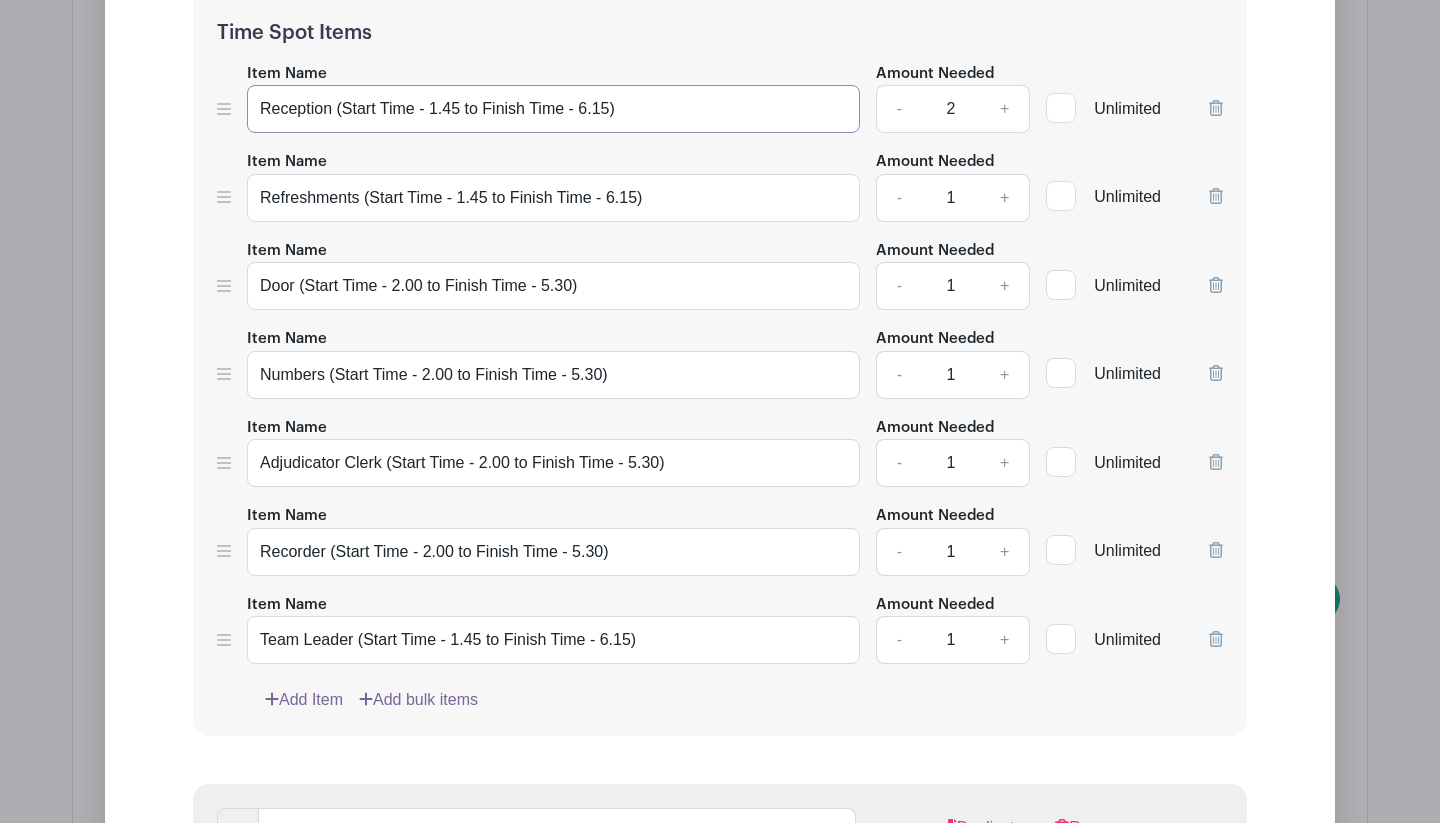 click on "Reception (Start Time - 1.45 to Finish Time - 6.15)" at bounding box center [553, 109] 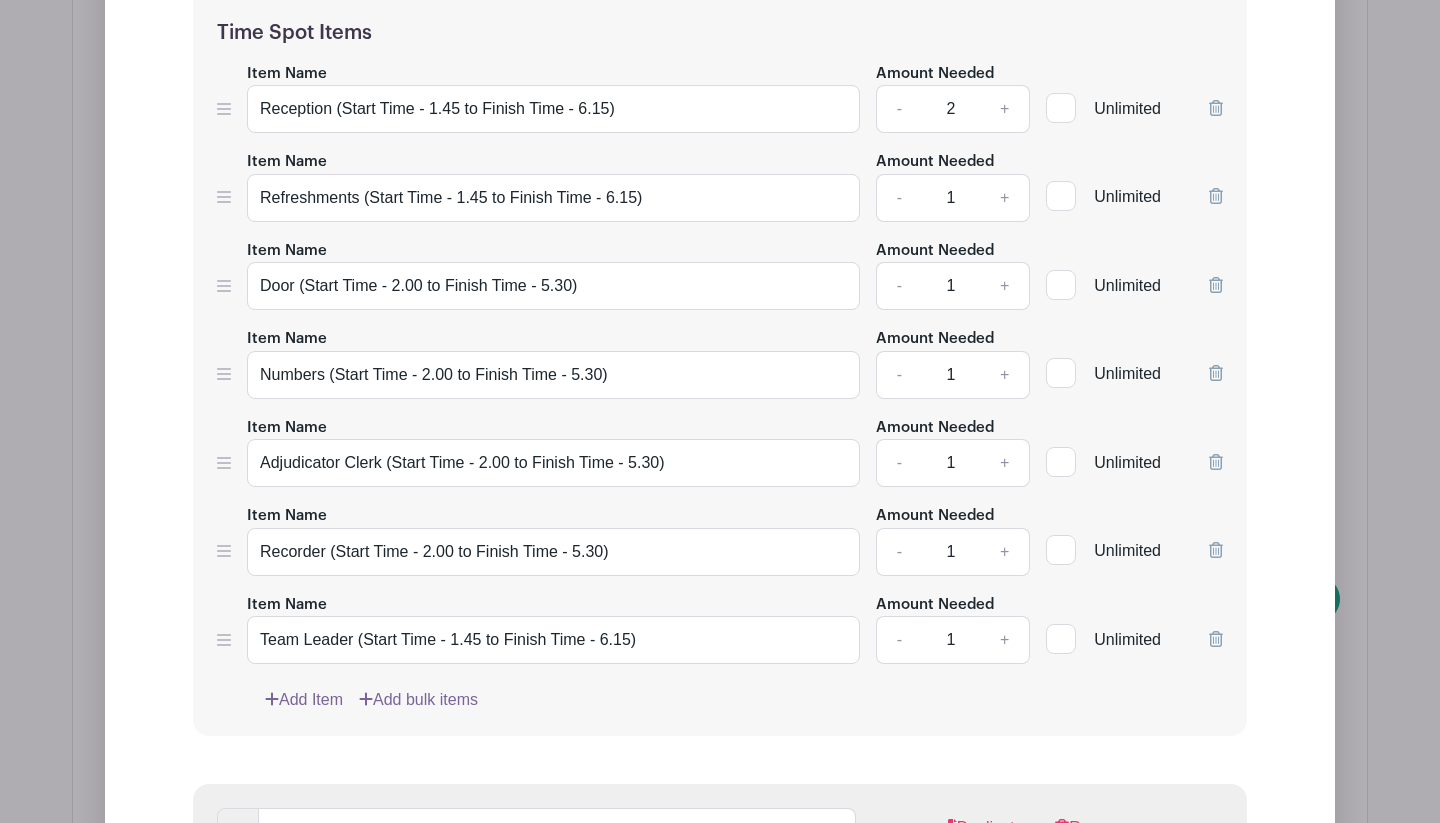 click on "Item Name
Door (Start Time - [TIME] to Finish Time - [TIME])" at bounding box center (553, 274) 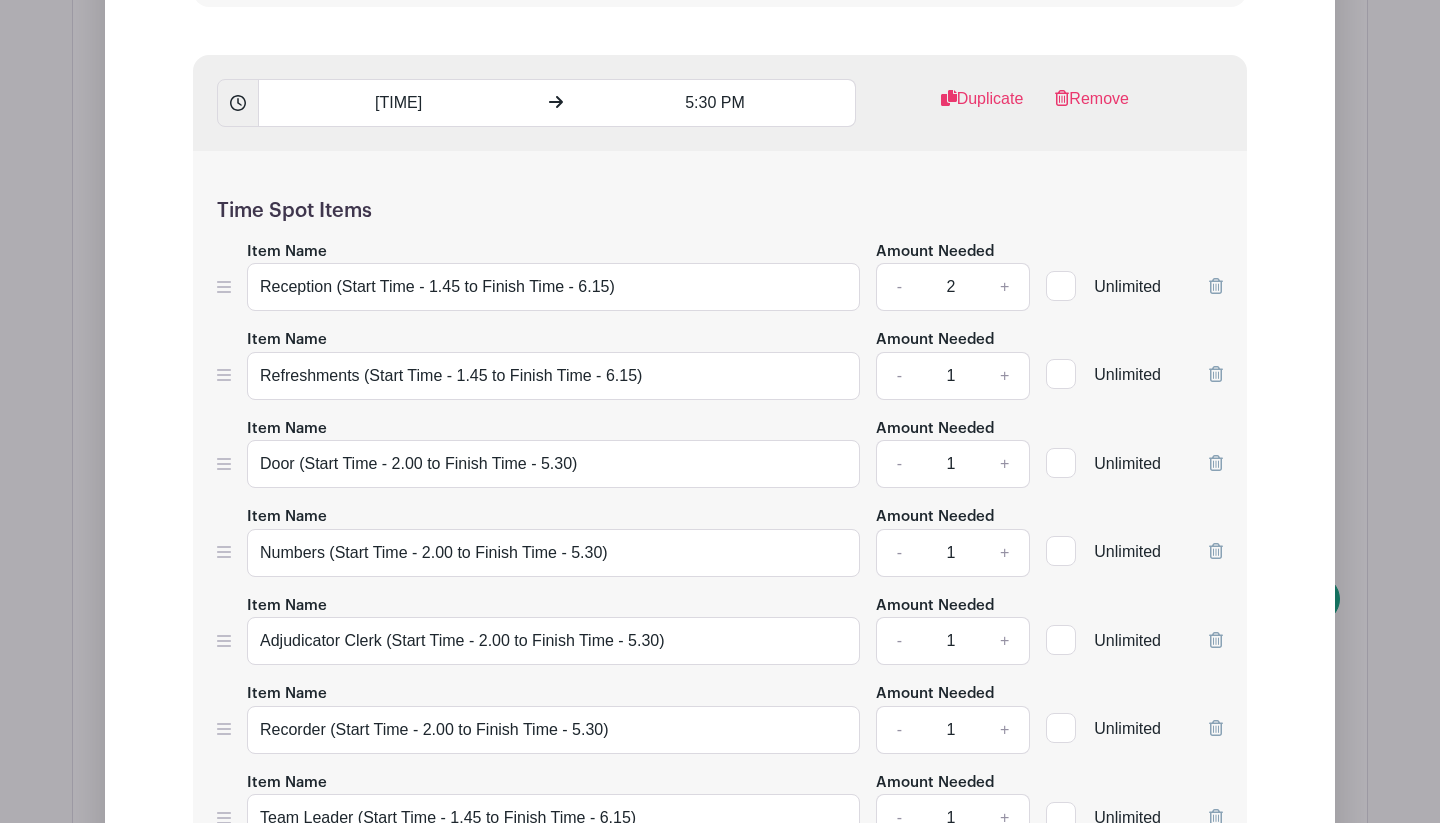 scroll, scrollTop: 2097, scrollLeft: 0, axis: vertical 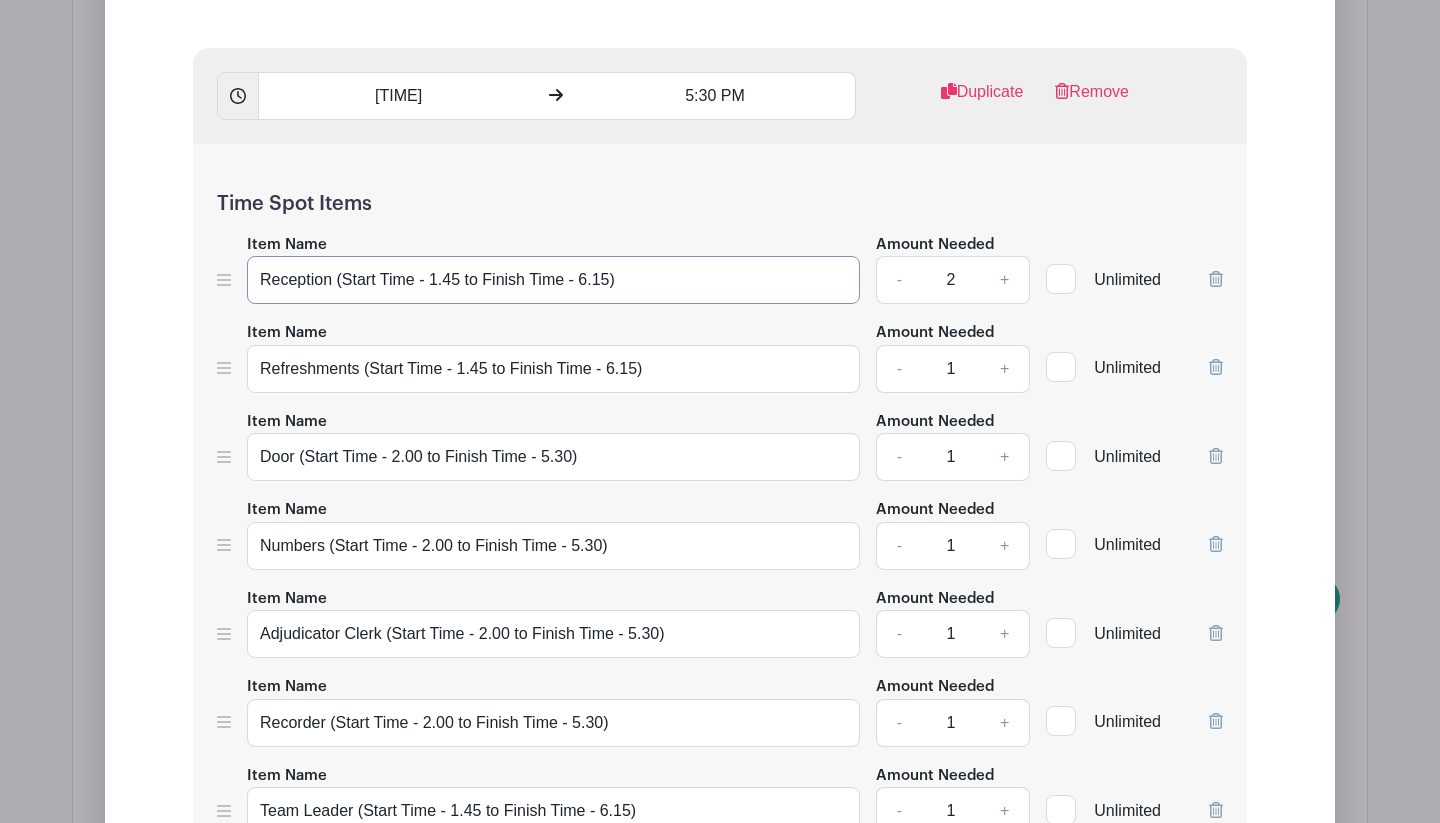 click on "Reception (Start Time - 1.45 to Finish Time - 6.15)" at bounding box center (553, 280) 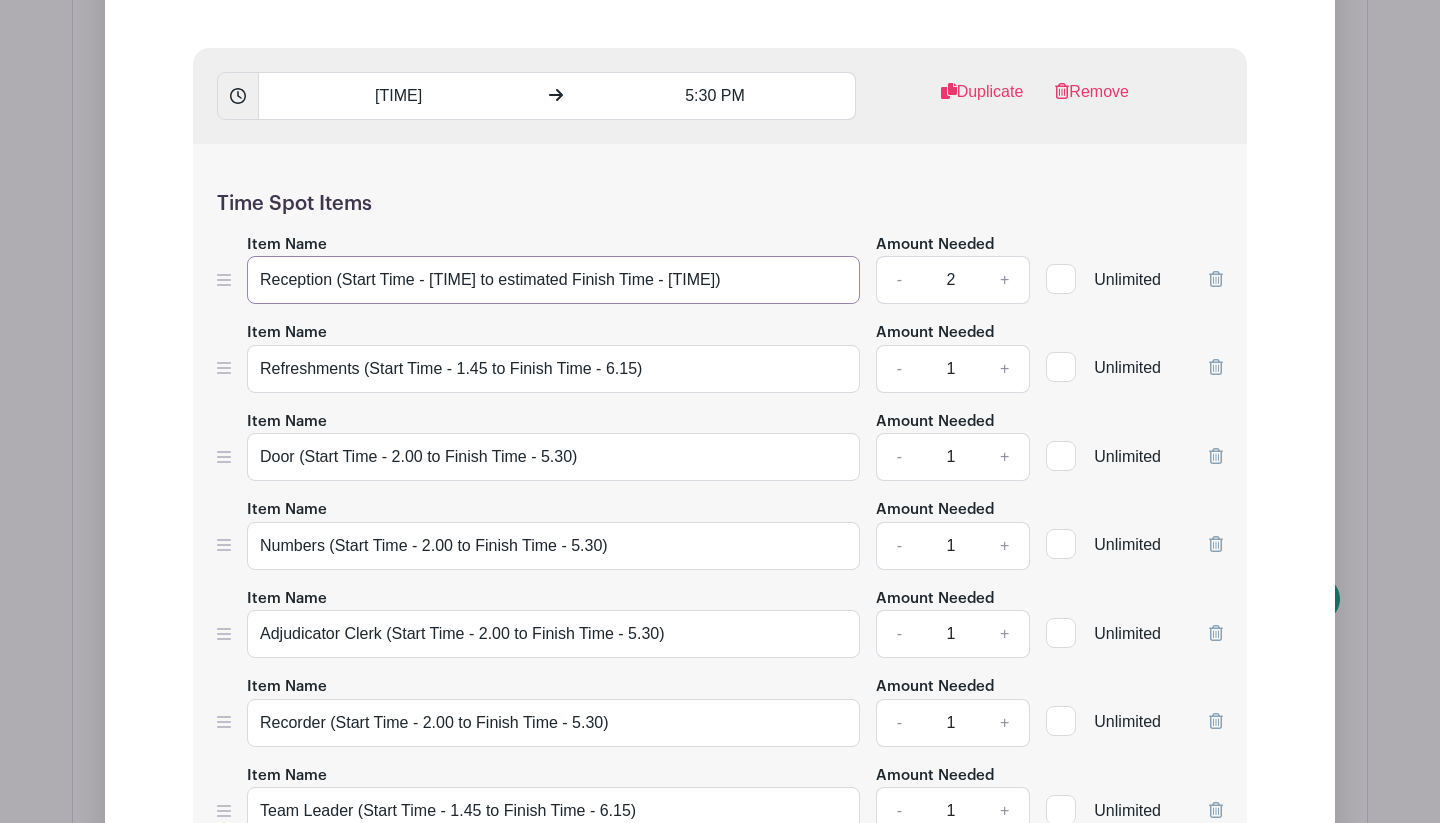 click on "Reception (Start Time - [TIME] to estimated Finish Time - [TIME])" at bounding box center (553, 280) 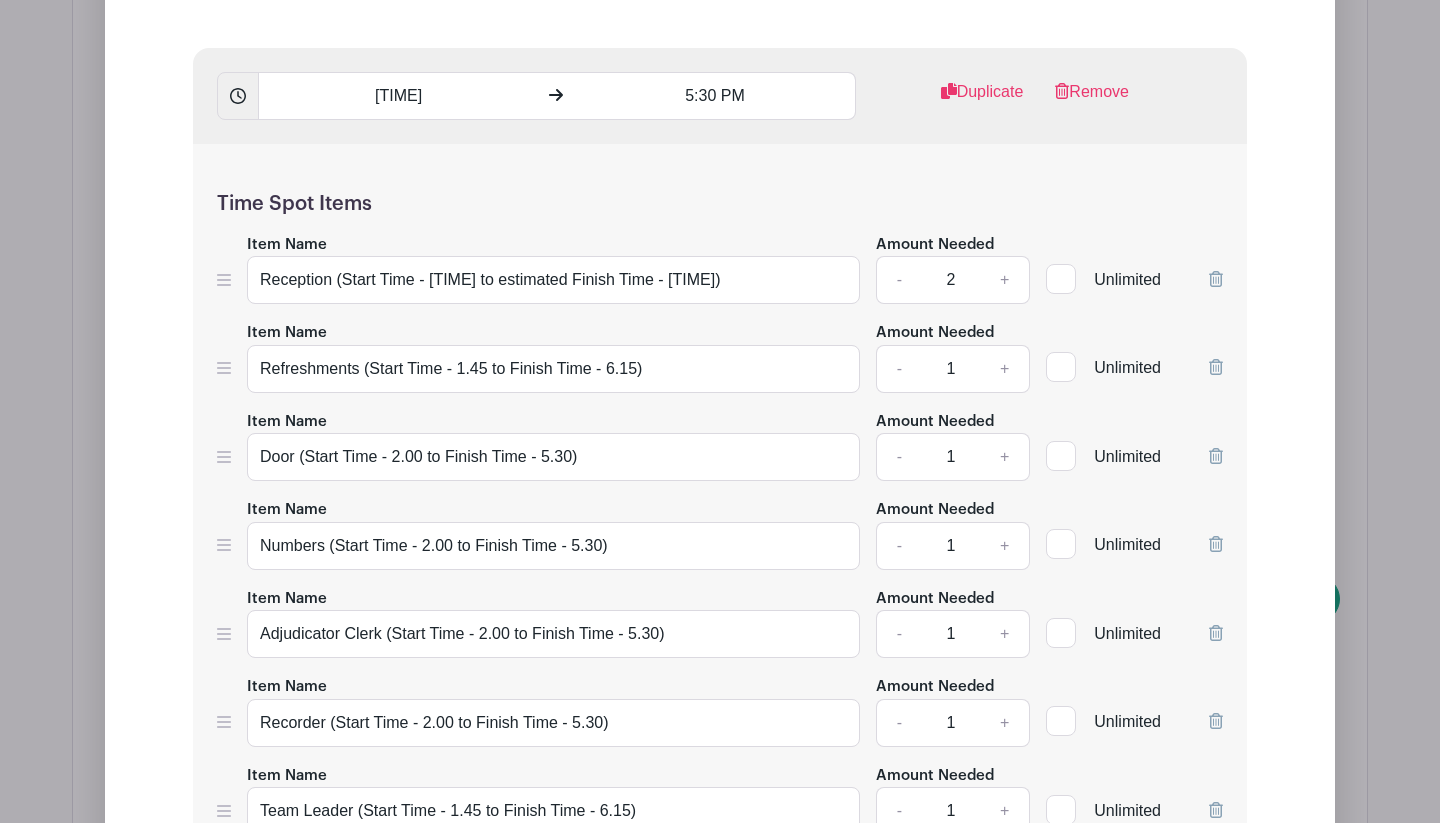click on "Item Name
Refreshments (Start Time - [TIME] to Finish Time - [TIME])" at bounding box center [553, 356] 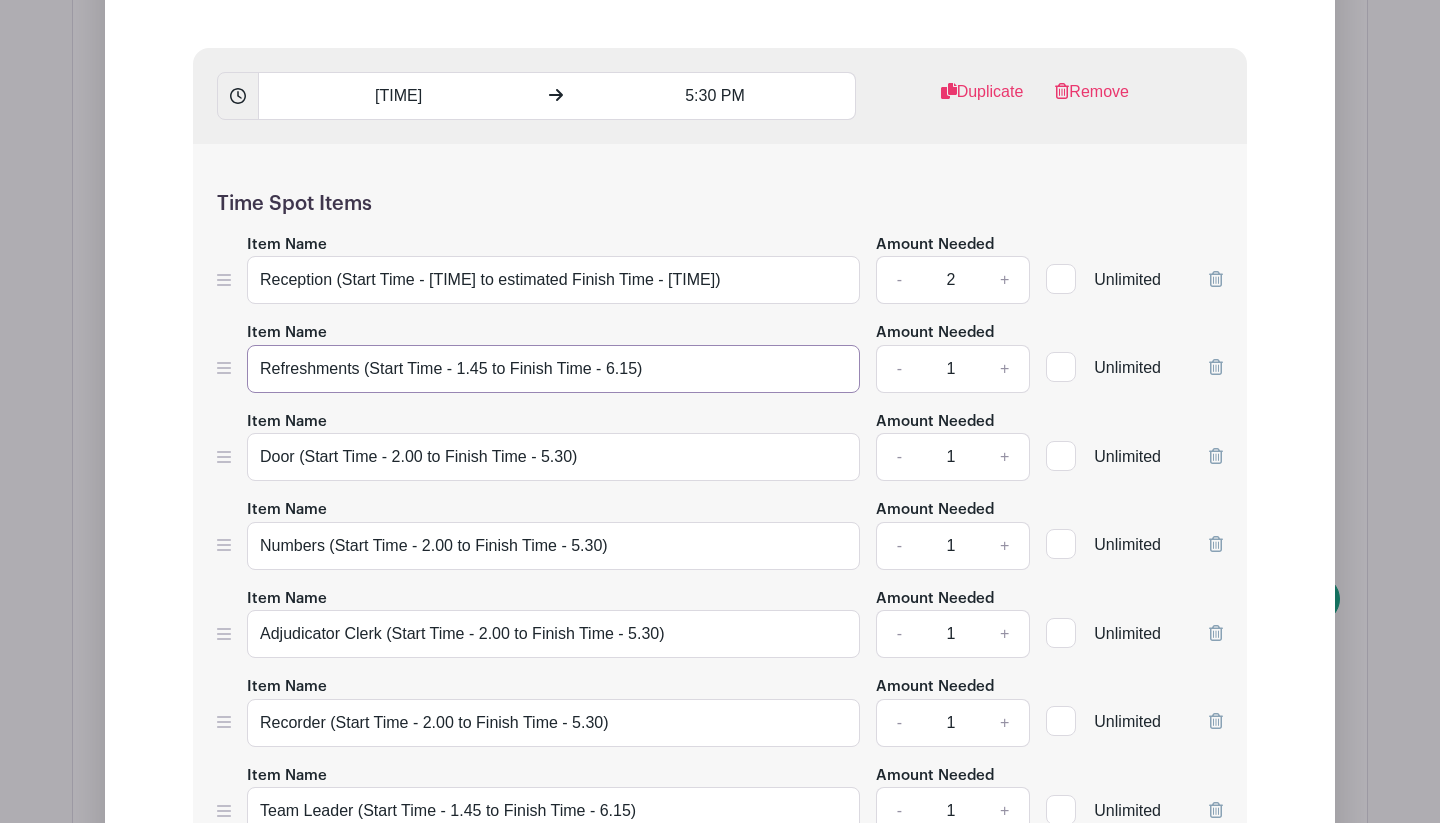 click on "Refreshments (Start Time - 1.45 to Finish Time - 6.15)" at bounding box center [553, 369] 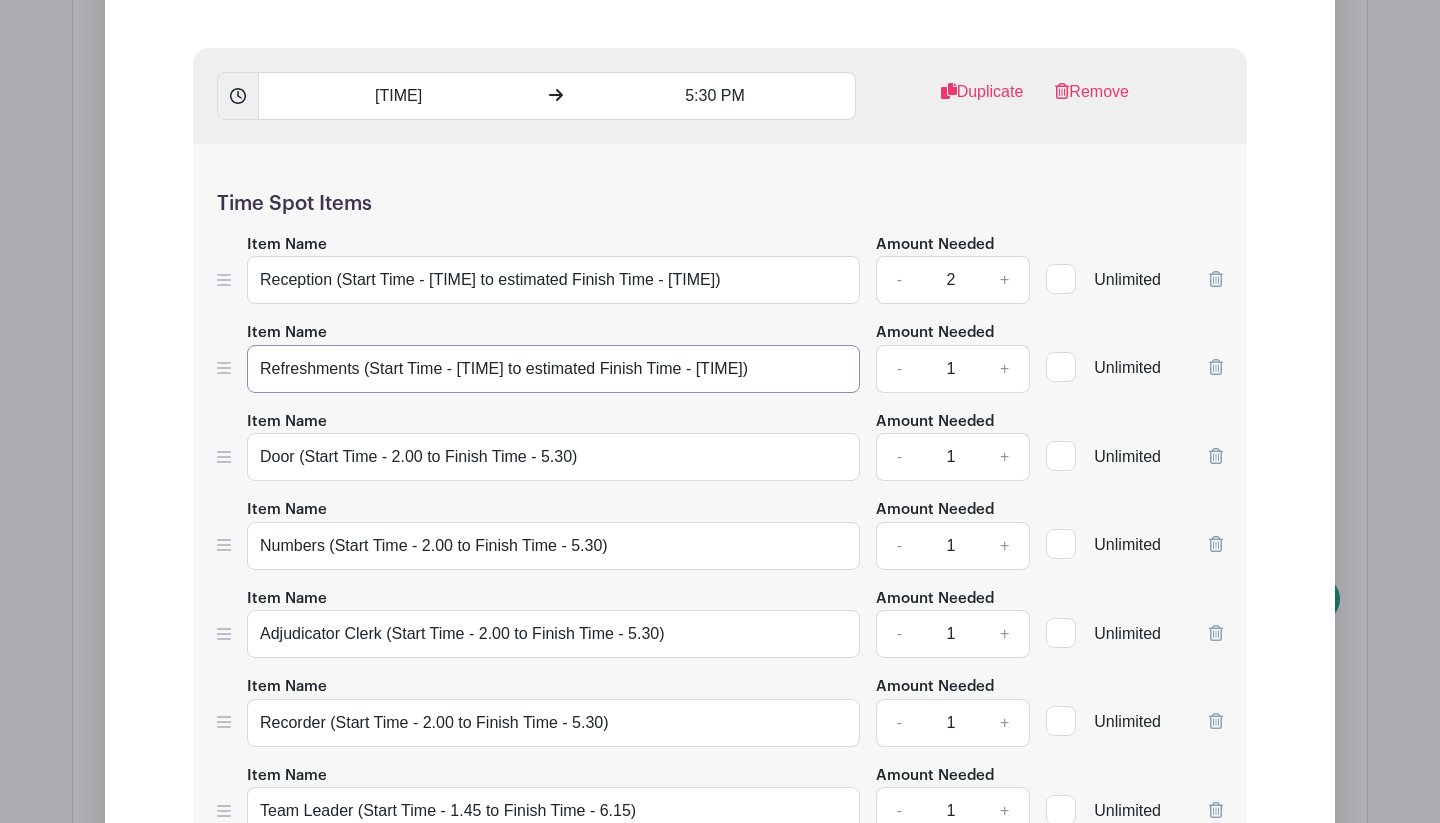 type on "Refreshments (Start Time - [TIME] to estimated Finish Time - [TIME])" 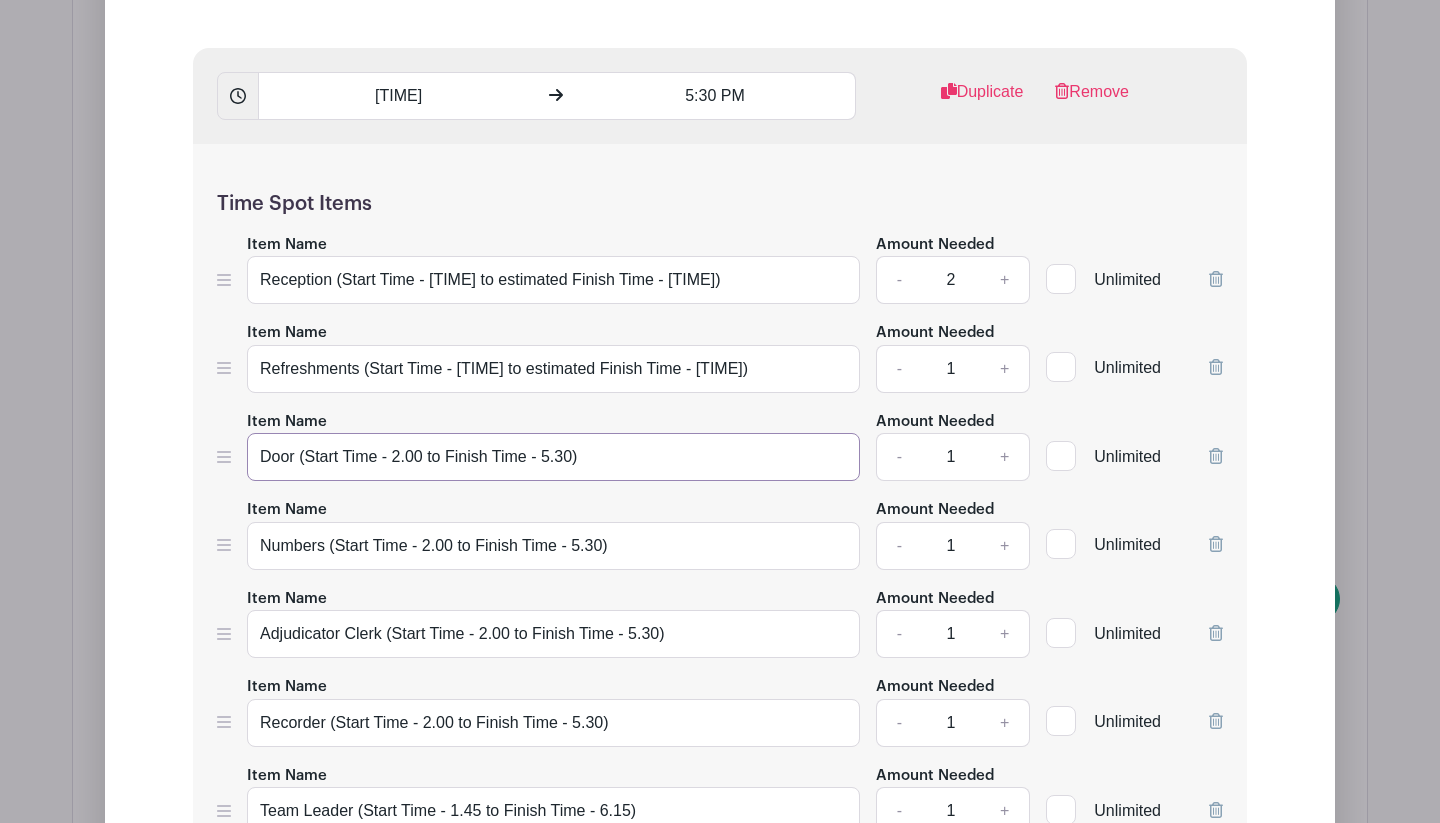 click on "Door (Start Time - 2.00 to Finish Time - 5.30)" at bounding box center [553, 457] 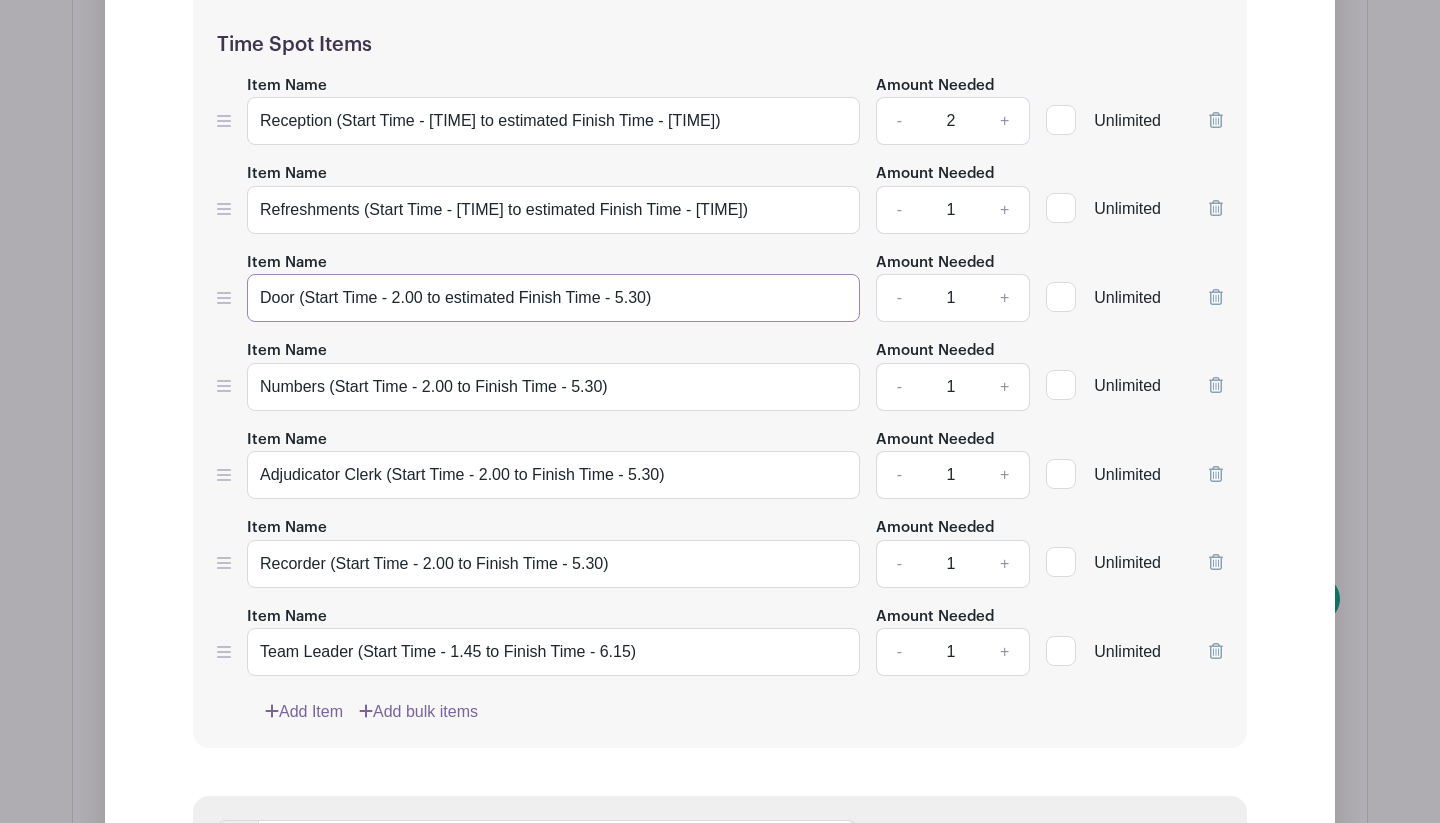 scroll, scrollTop: 2327, scrollLeft: 0, axis: vertical 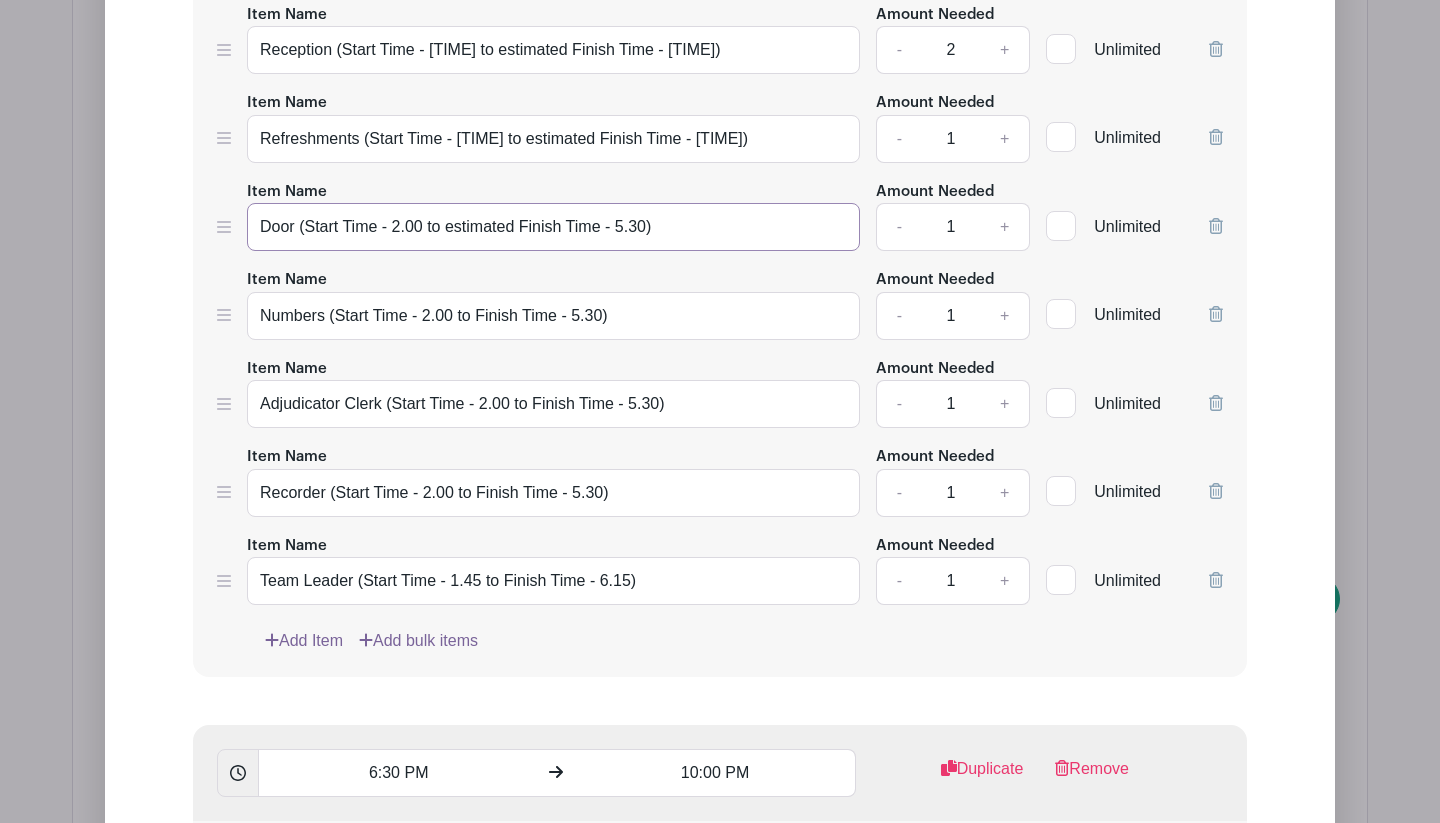 type on "Door (Start Time - 2.00 to estimated Finish Time - 5.30)" 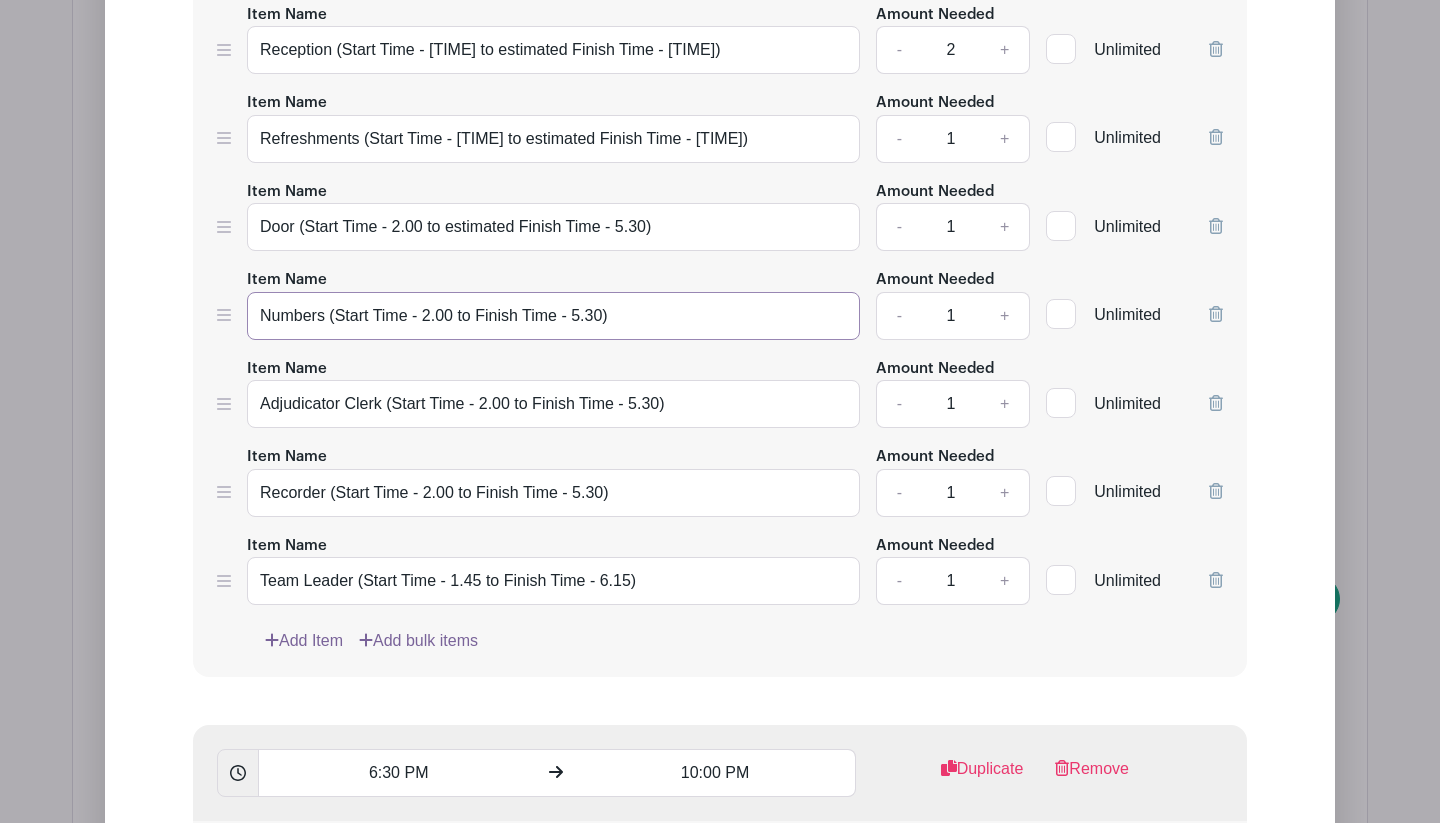 click on "Numbers (Start Time - 2.00 to Finish Time - 5.30)" at bounding box center (553, 316) 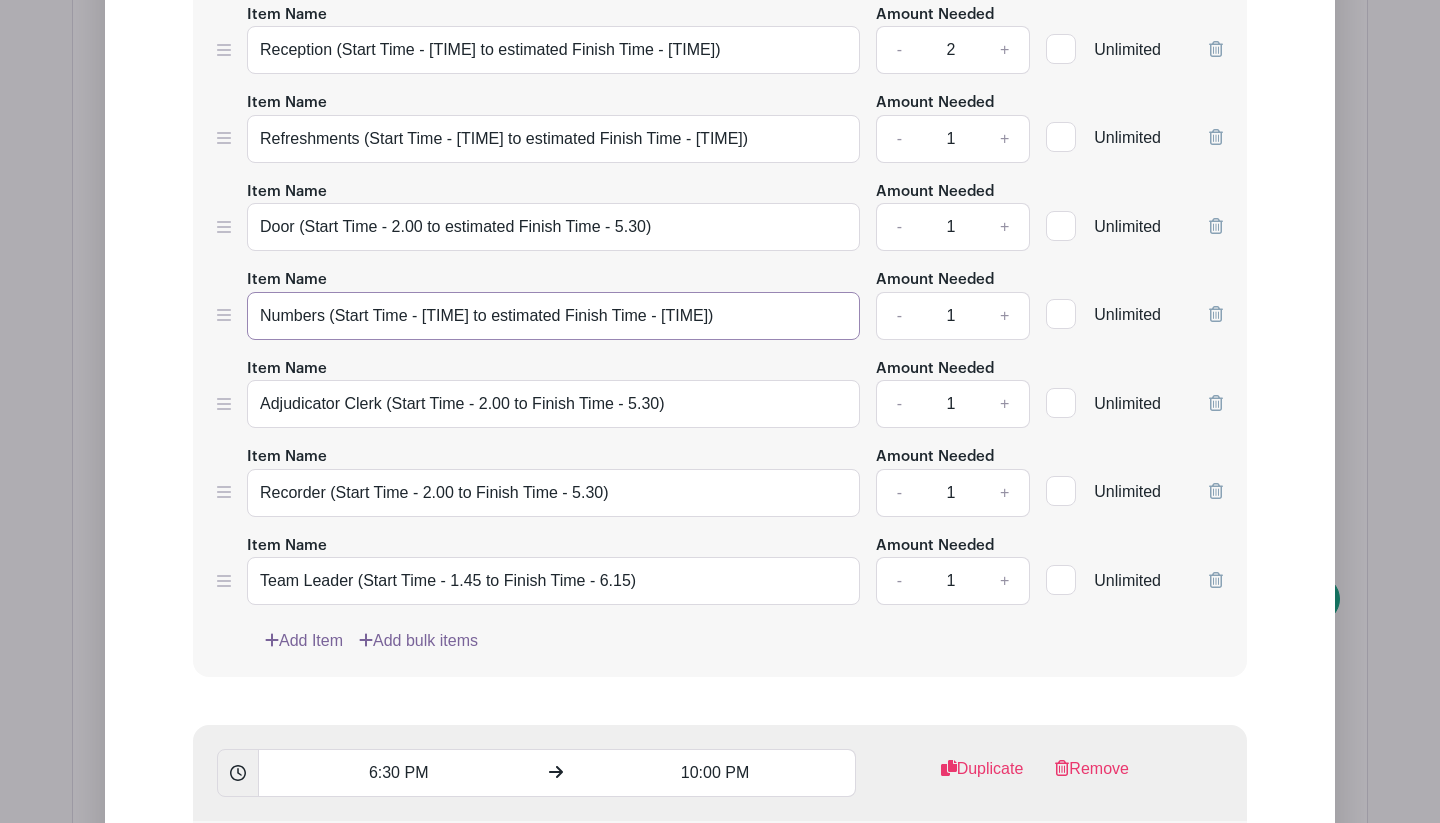 type on "Numbers (Start Time - [TIME] to estimated Finish Time - [TIME])" 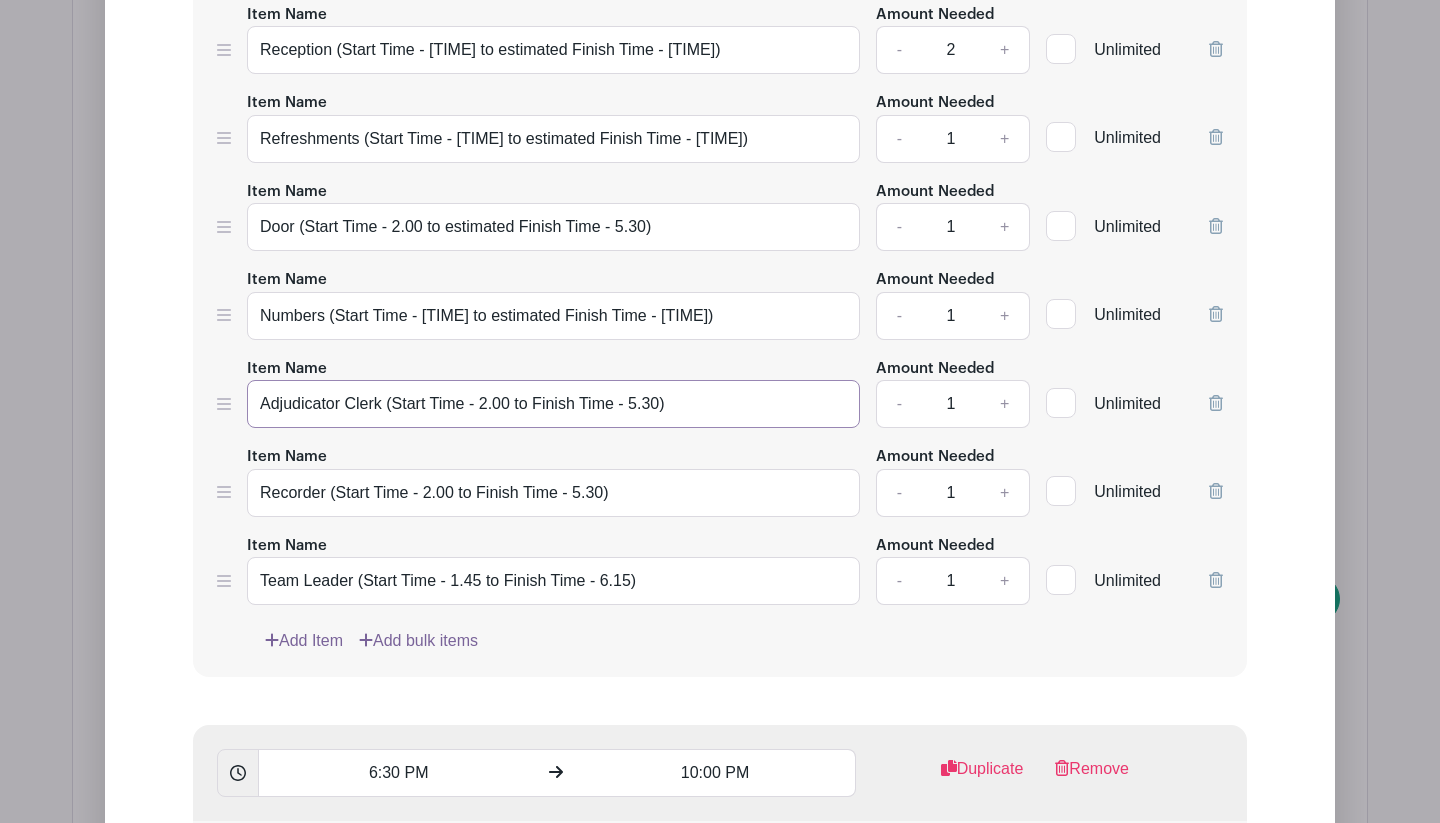 click on "Adjudicator Clerk (Start Time - 2.00 to Finish Time - 5.30)" at bounding box center [553, 404] 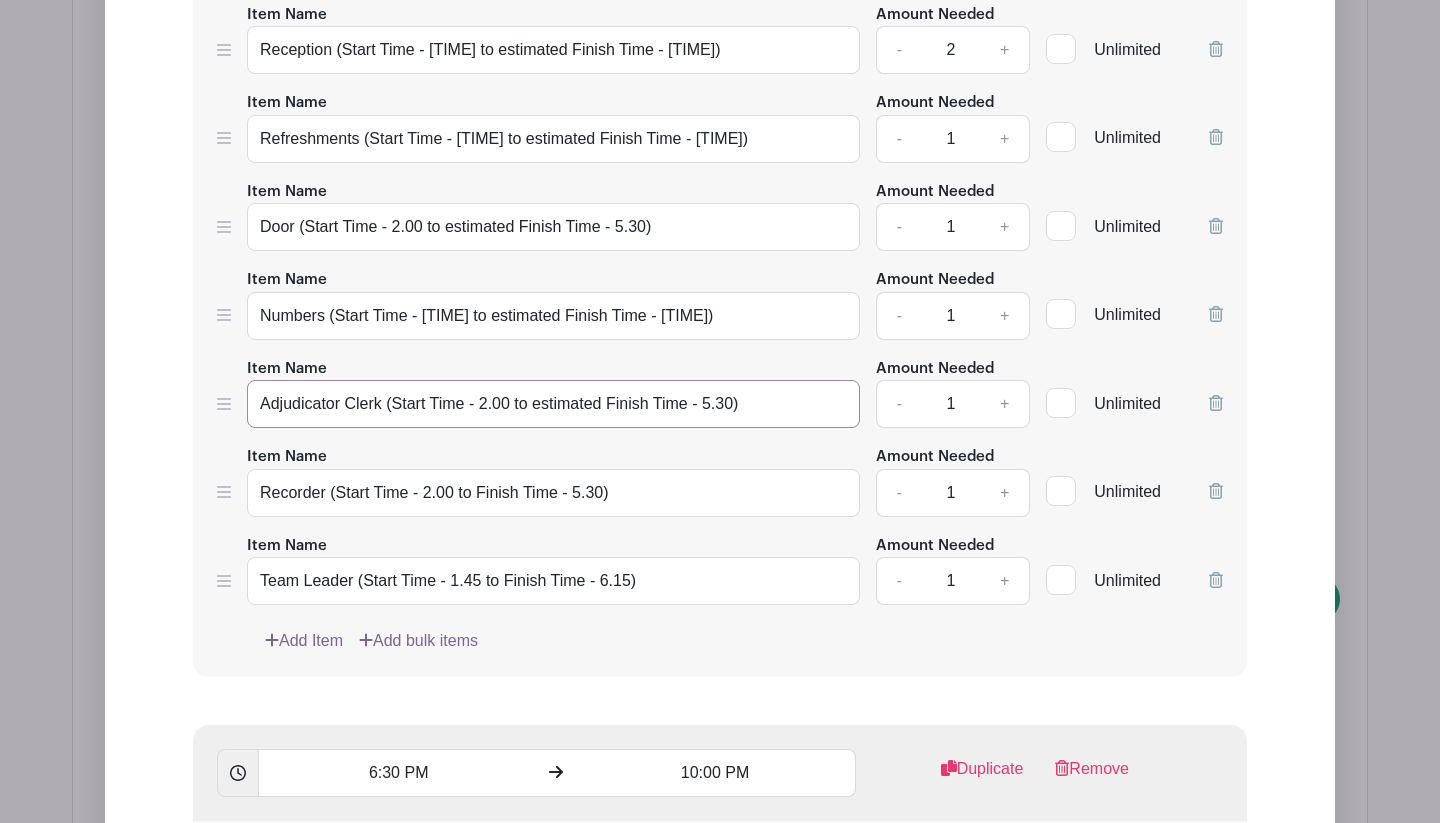 type on "Adjudicator Clerk (Start Time - 2.00 to estimated Finish Time - 5.30)" 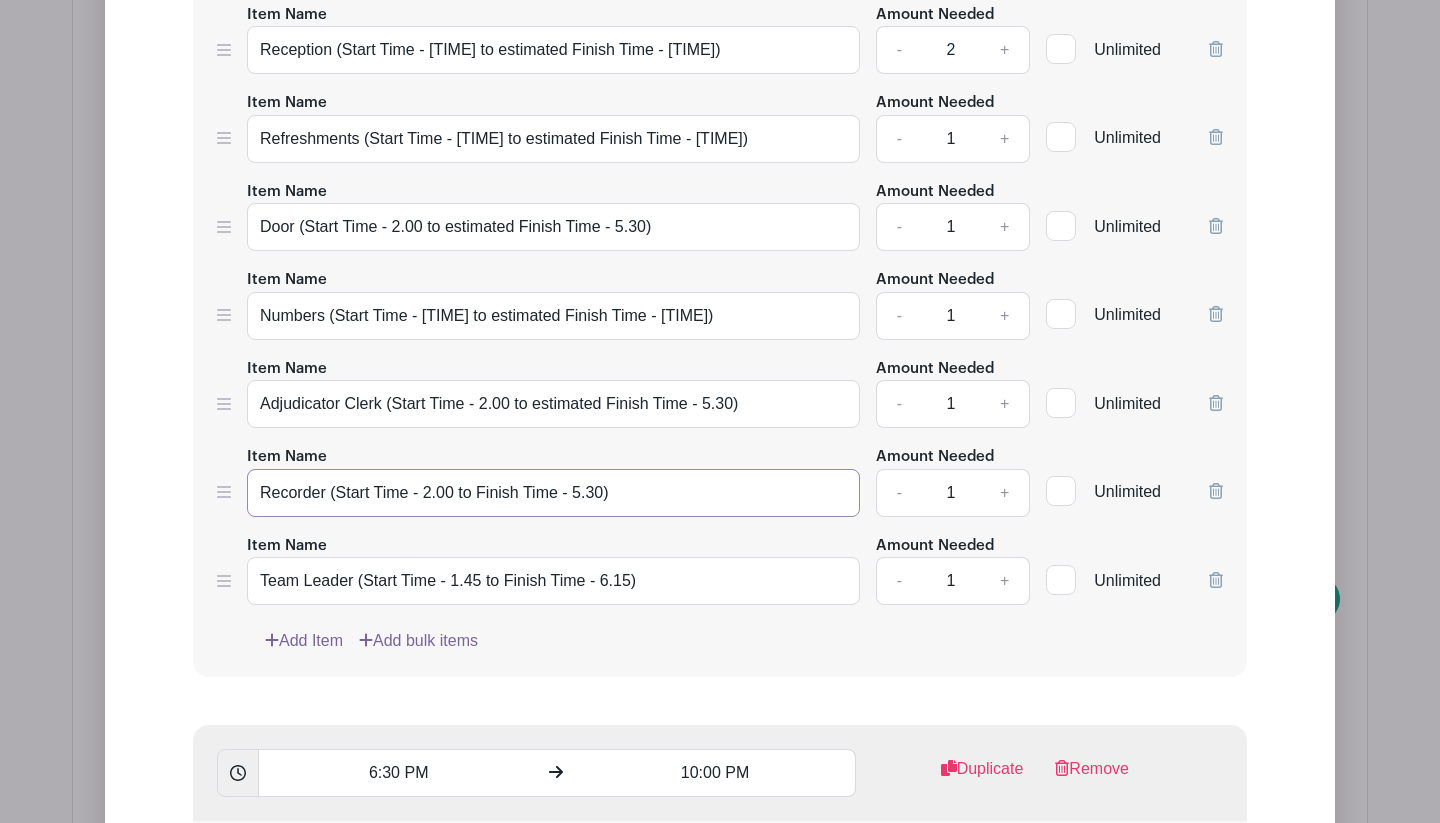 click on "Recorder (Start Time - 2.00 to Finish Time - 5.30)" at bounding box center [553, 493] 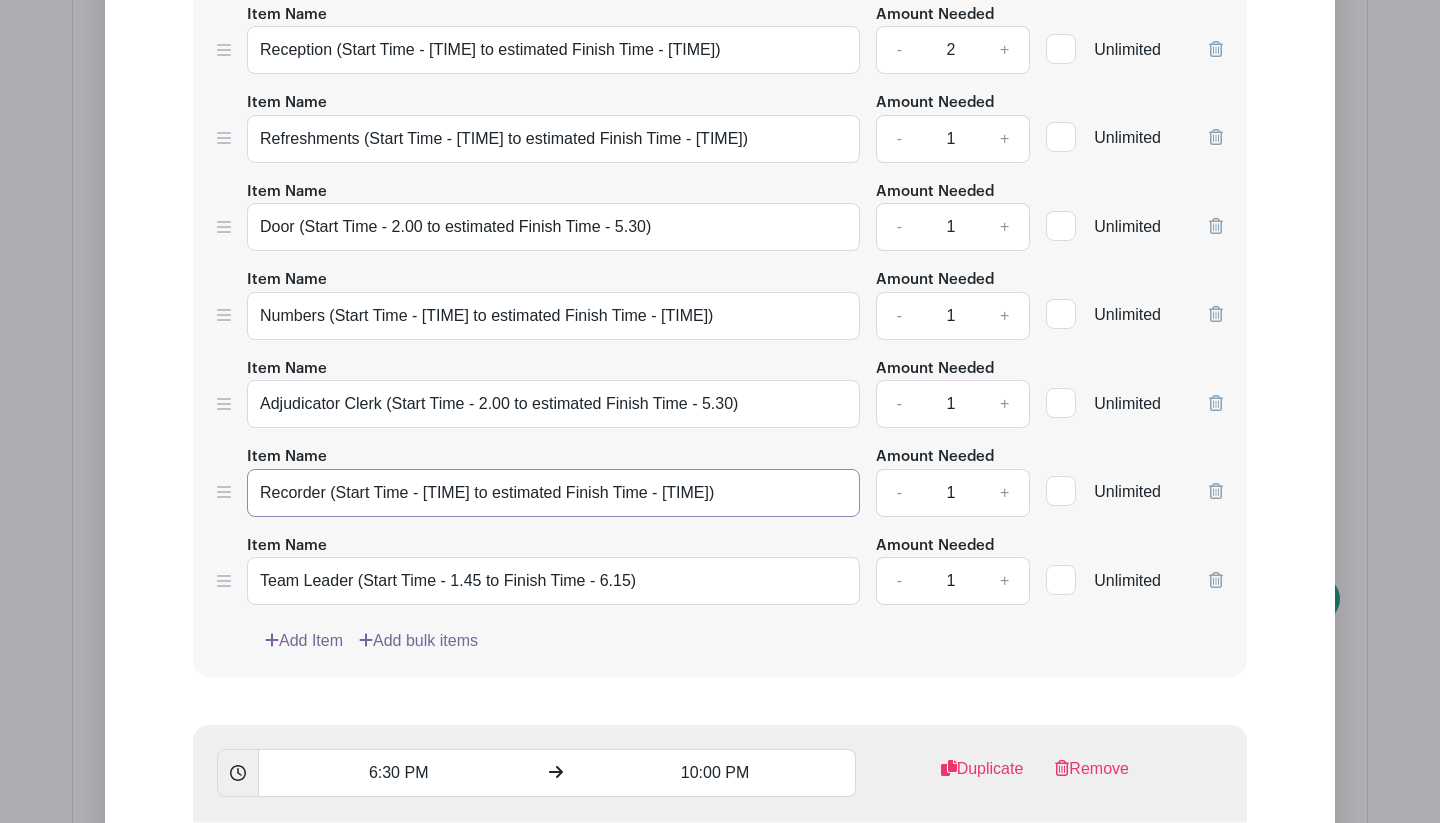 type on "Recorder (Start Time - [TIME] to estimated Finish Time - [TIME])" 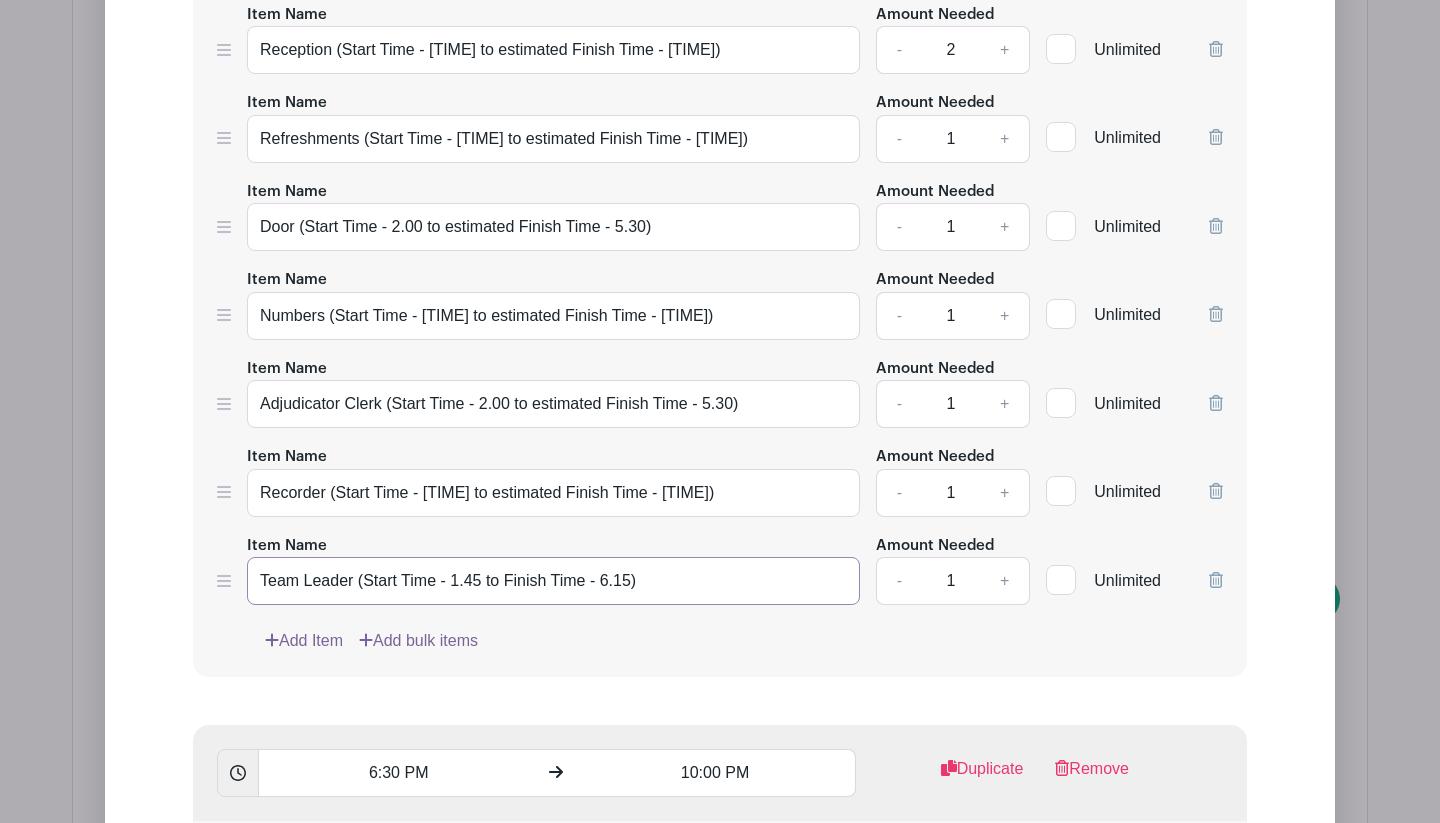 click on "Team Leader (Start Time - 1.45 to Finish Time - 6.15)" at bounding box center [553, 581] 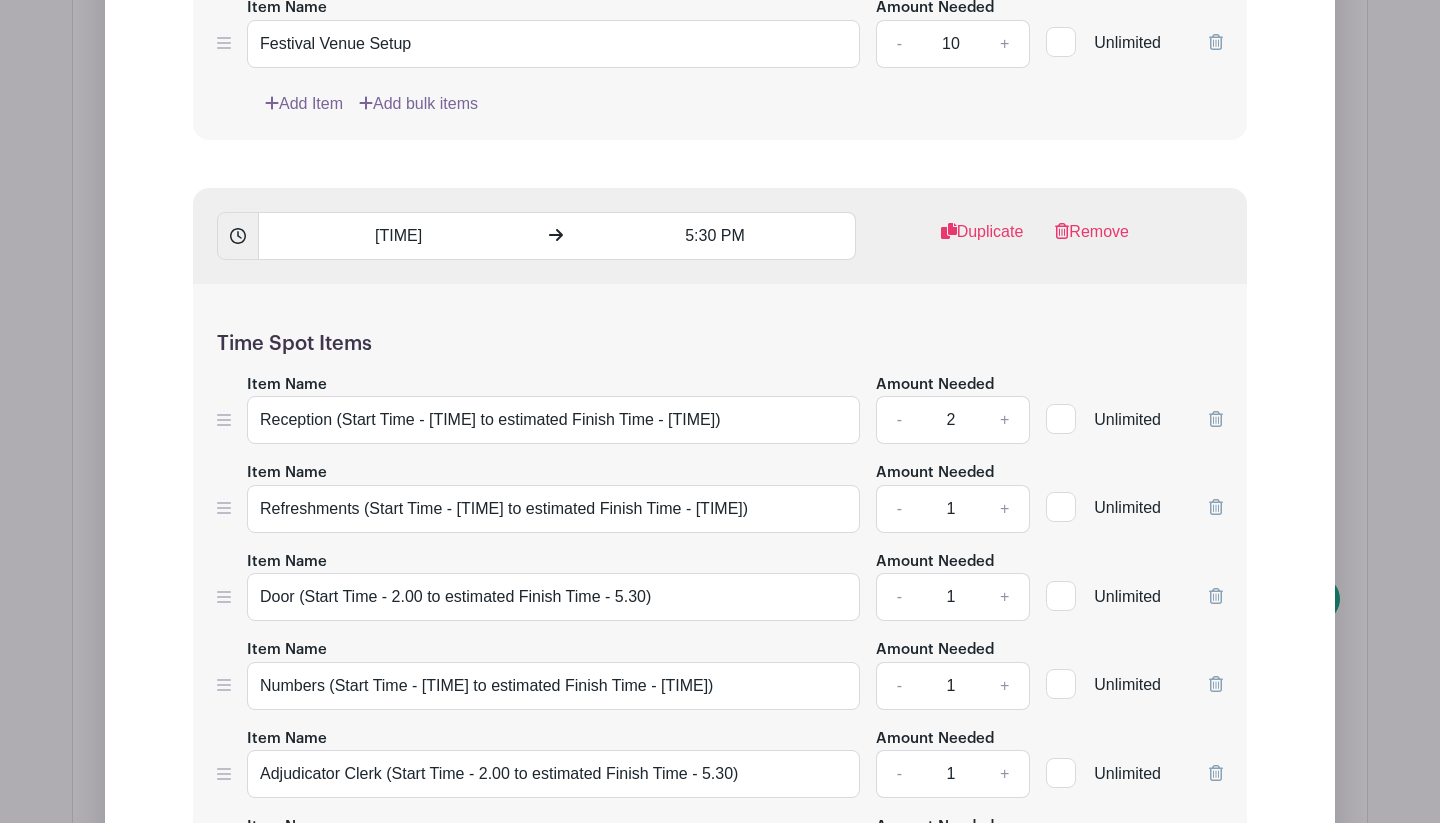 scroll, scrollTop: 2032, scrollLeft: 0, axis: vertical 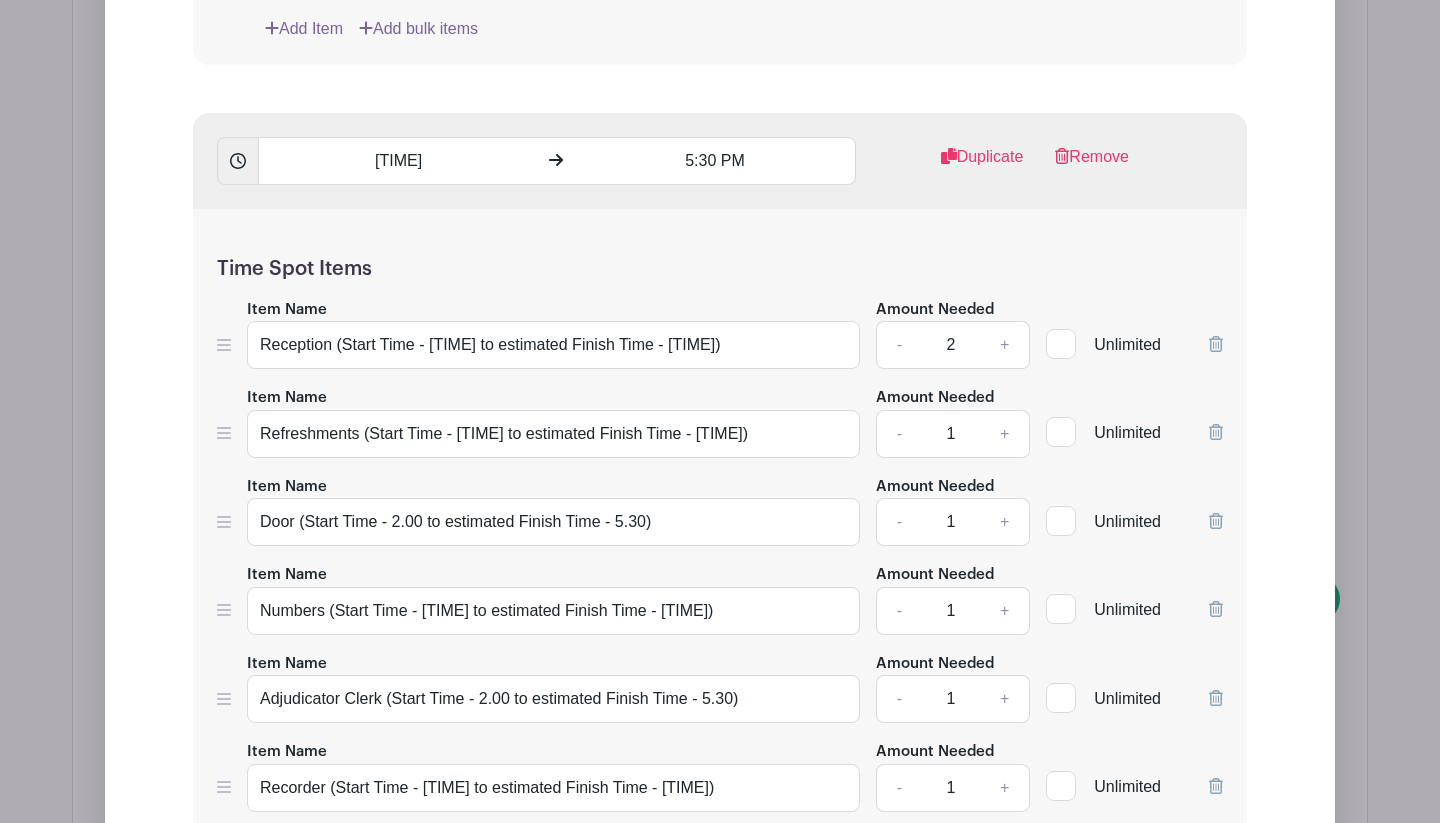 type on "Team Leader (Start Time - [TIME] to estimated Finish Time - [TIME])" 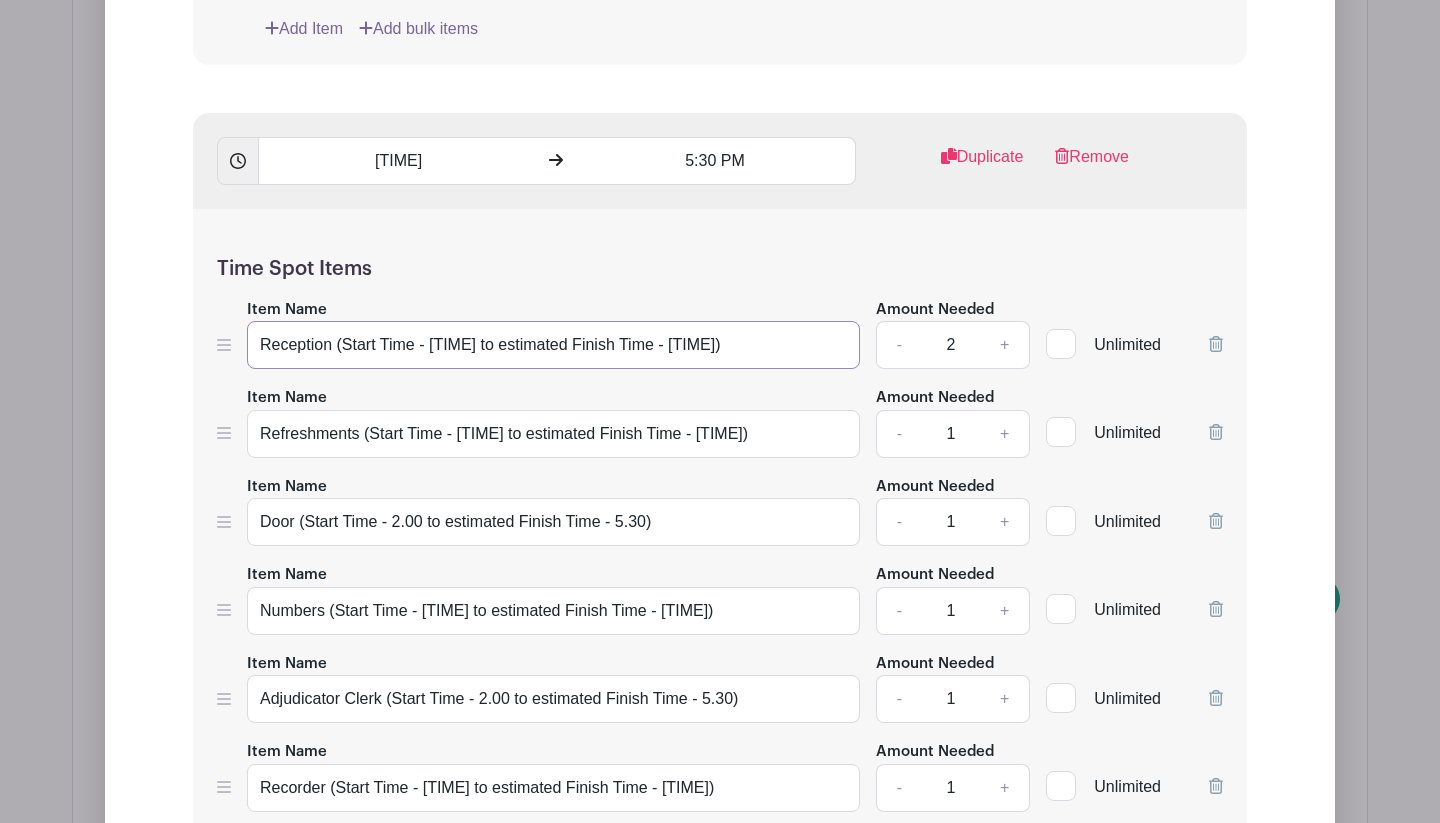 click on "Reception (Start Time - [TIME] to estimated Finish Time - [TIME])" at bounding box center (553, 345) 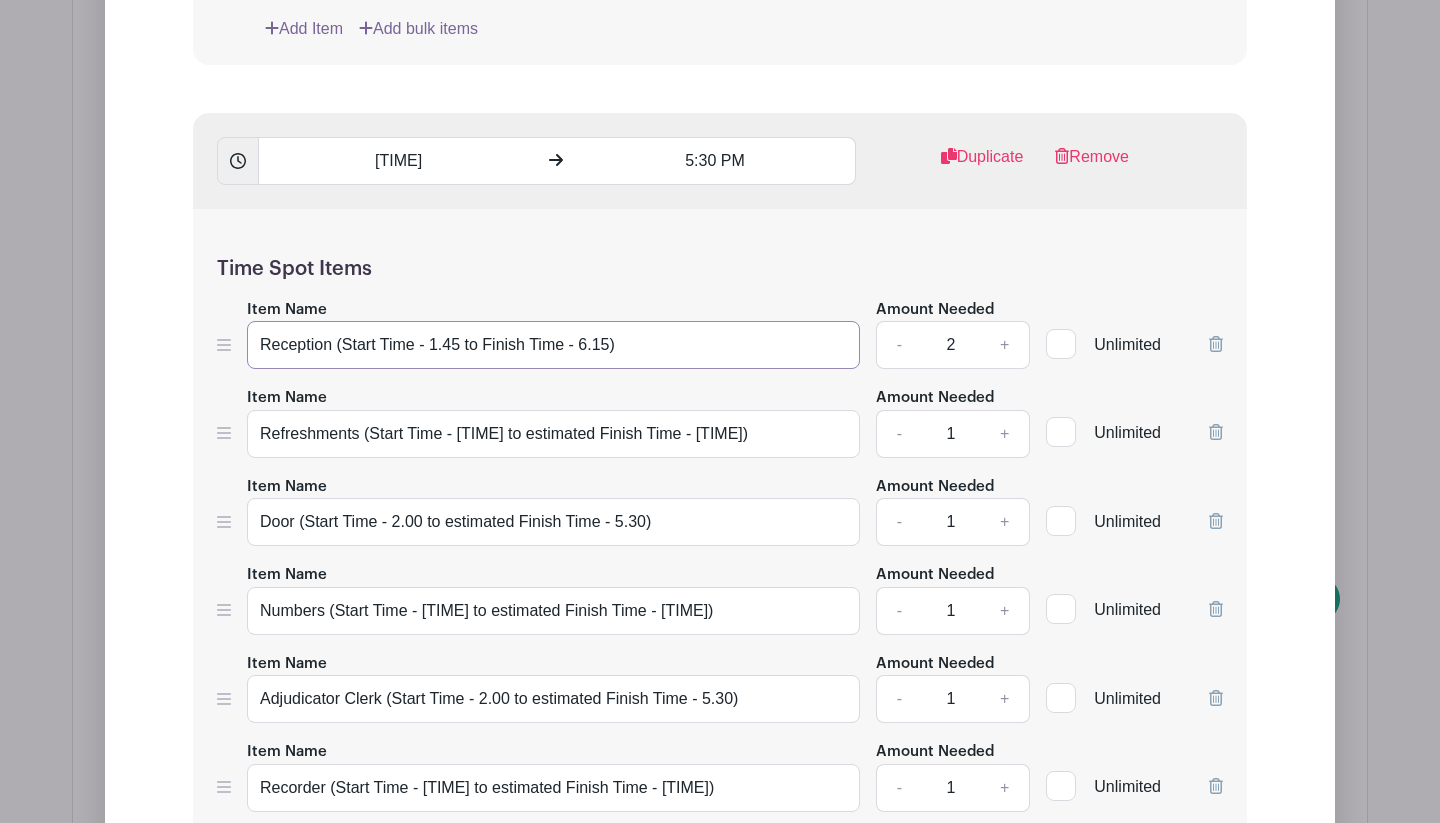 type on "Reception (Start Time - 1.45 to Finish Time - 6.15)" 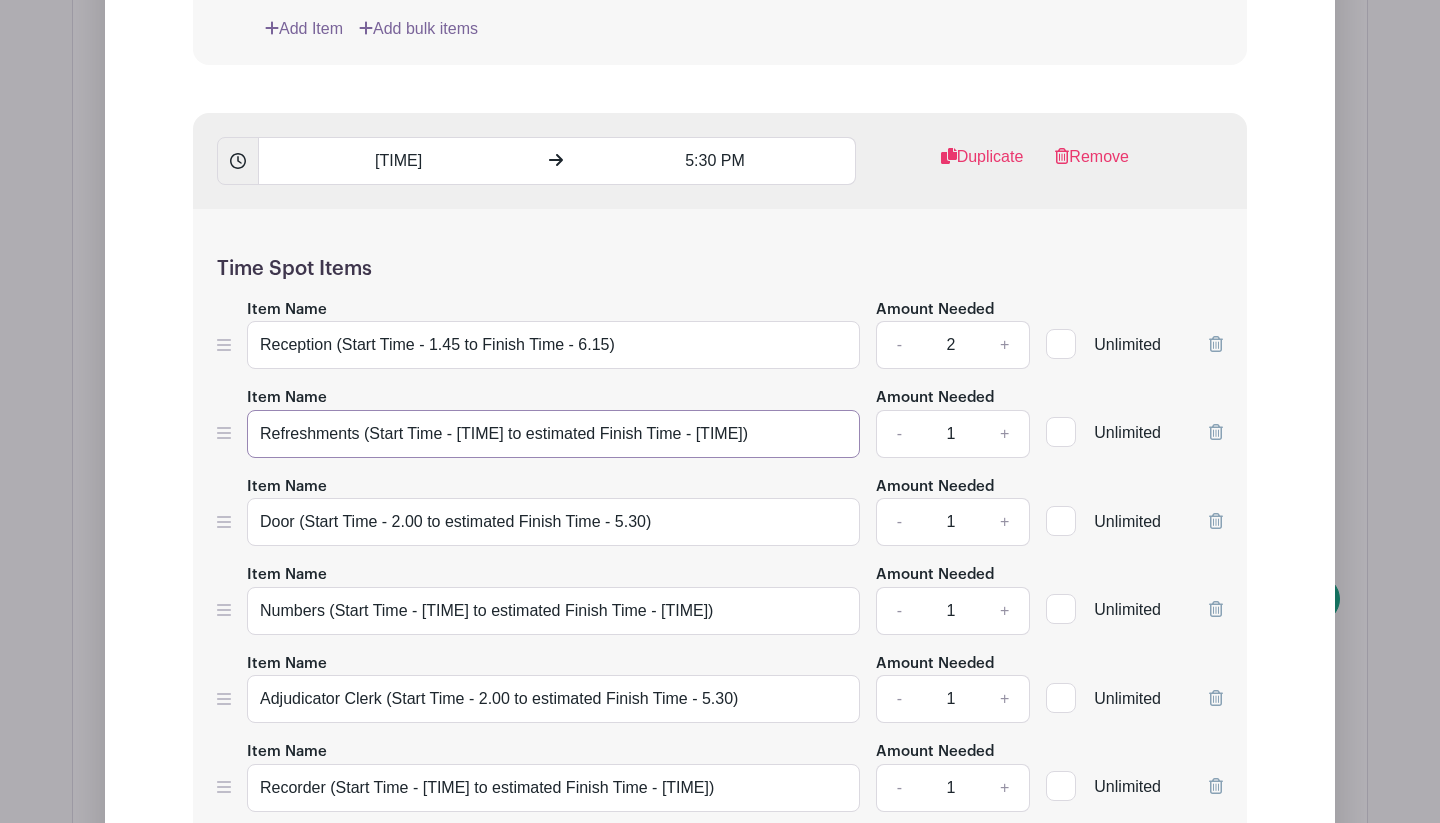 click on "Refreshments (Start Time - [TIME] to estimated Finish Time - [TIME])" at bounding box center (553, 434) 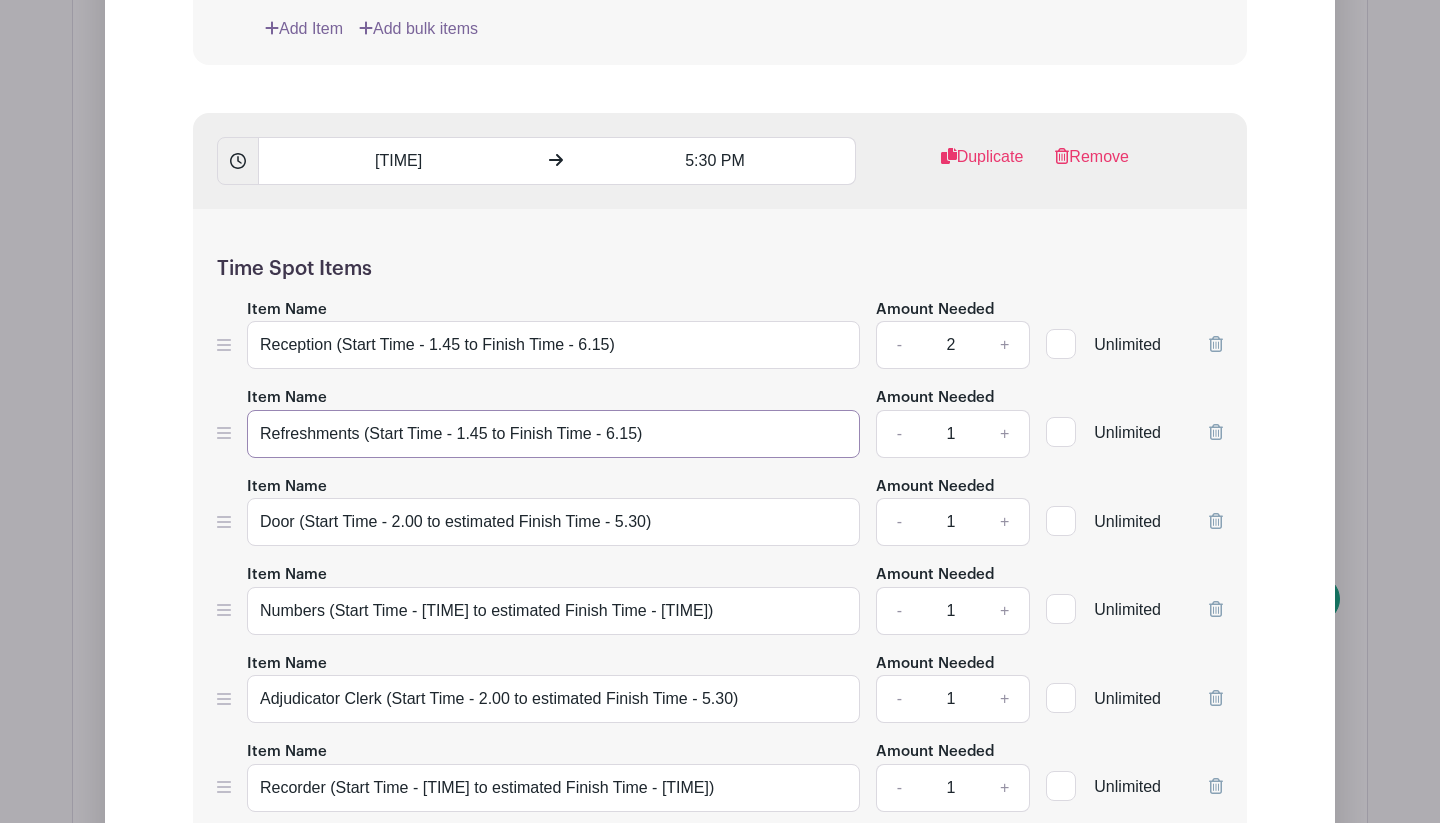 type on "Refreshments (Start Time - 1.45 to Finish Time - 6.15)" 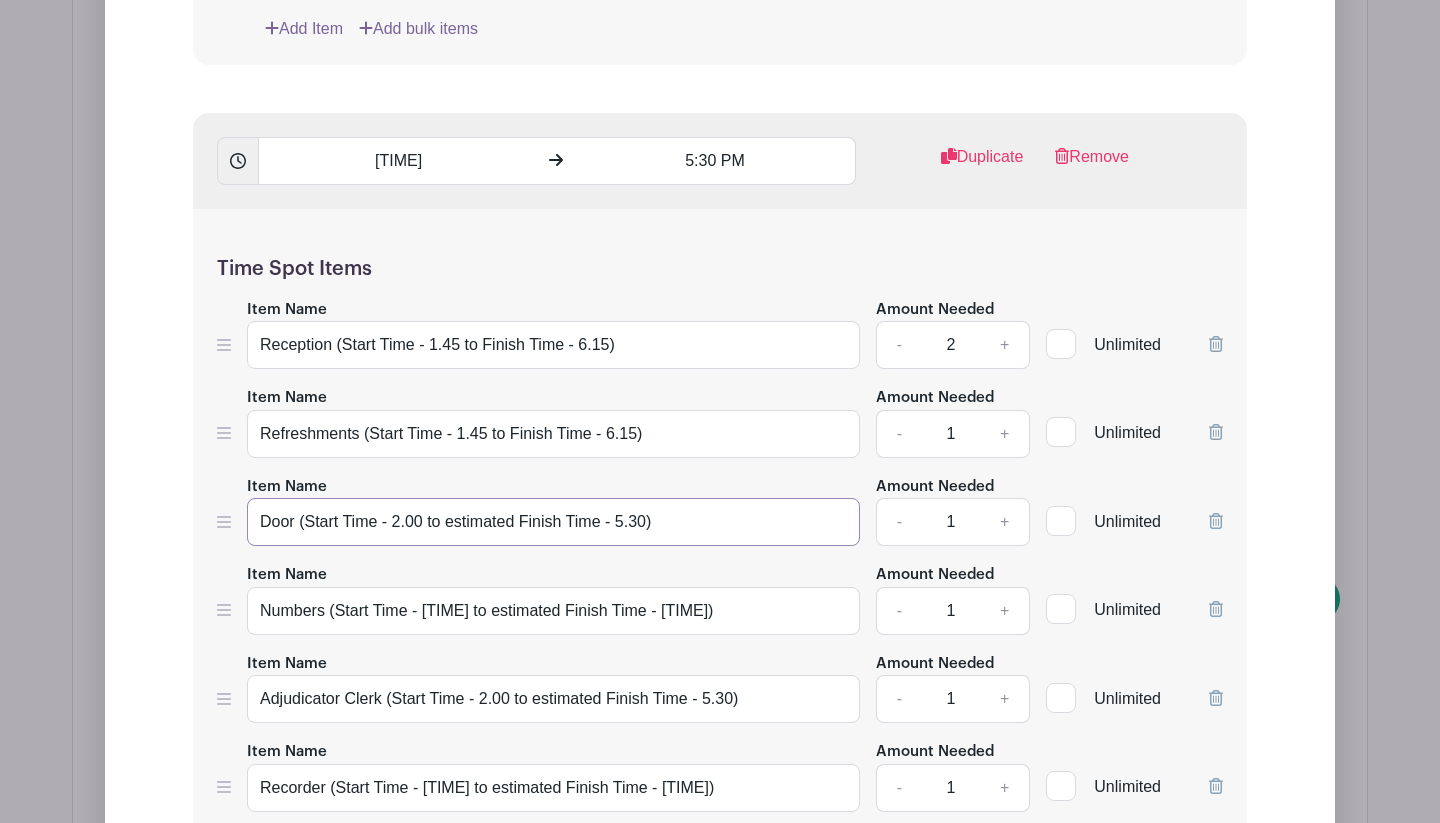 click on "Door (Start Time - 2.00 to estimated Finish Time - 5.30)" at bounding box center (553, 522) 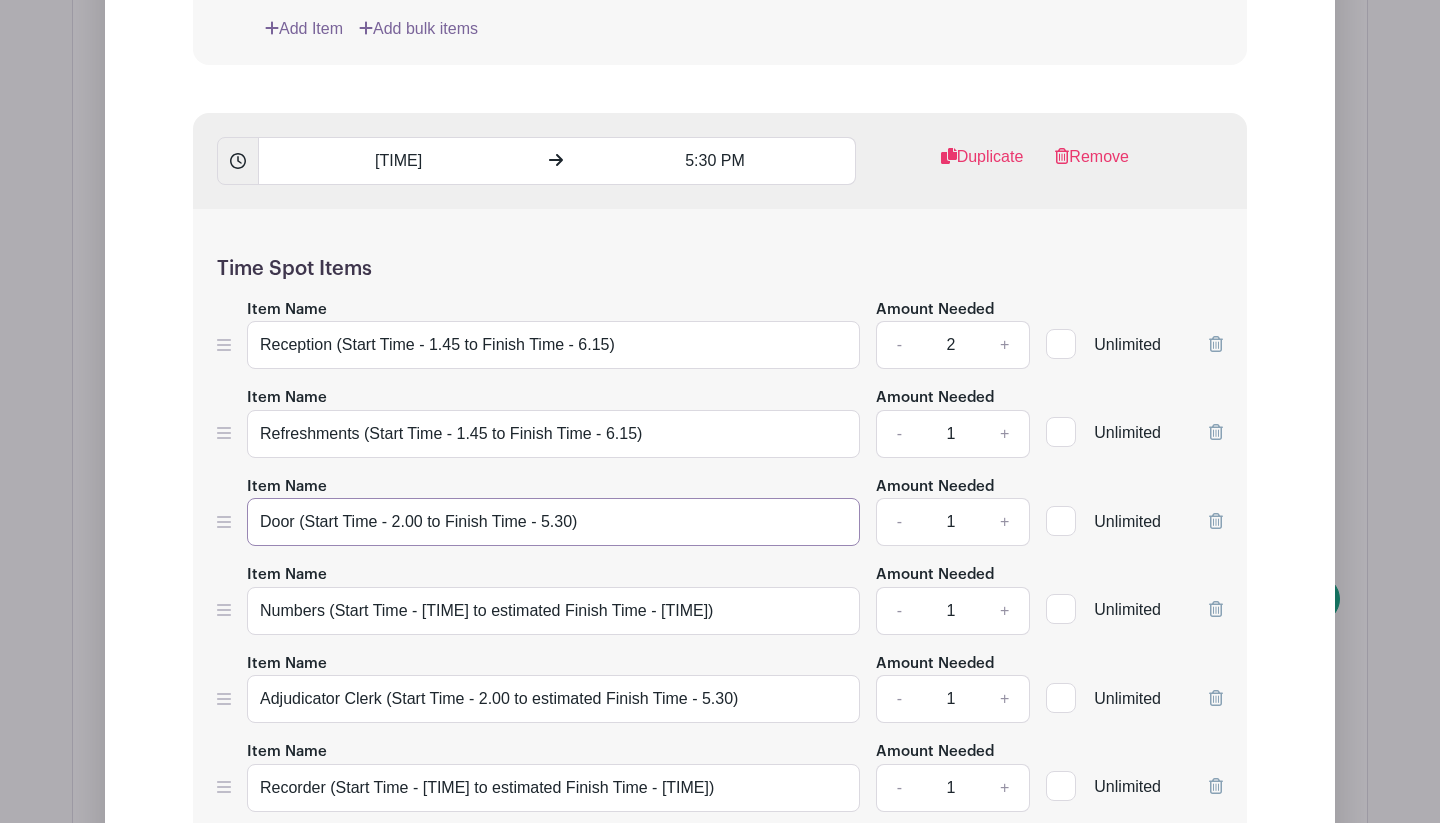 type on "Door (Start Time - 2.00 to Finish Time - 5.30)" 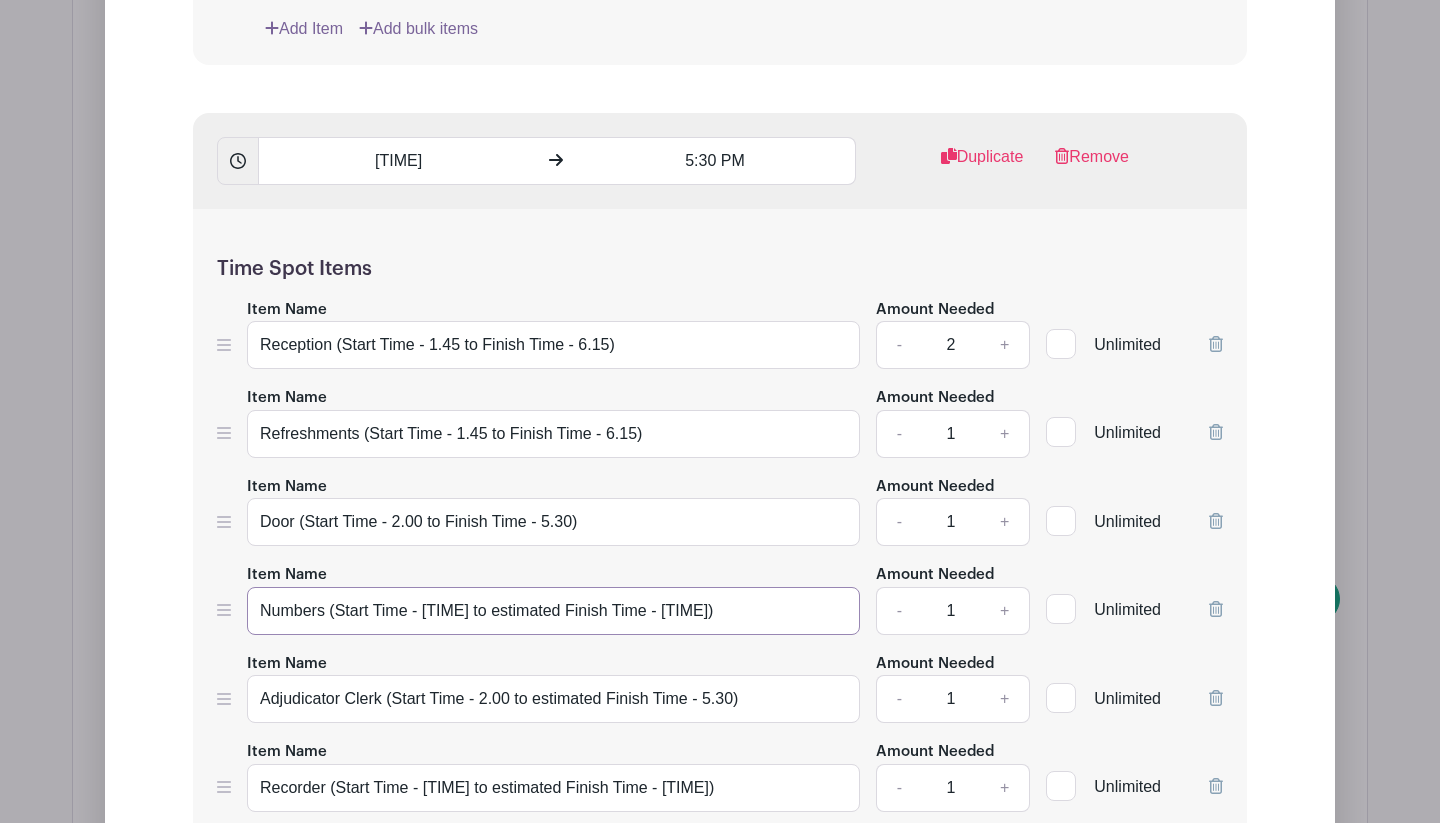 click on "Numbers (Start Time - [TIME] to estimated Finish Time - [TIME])" at bounding box center [553, 611] 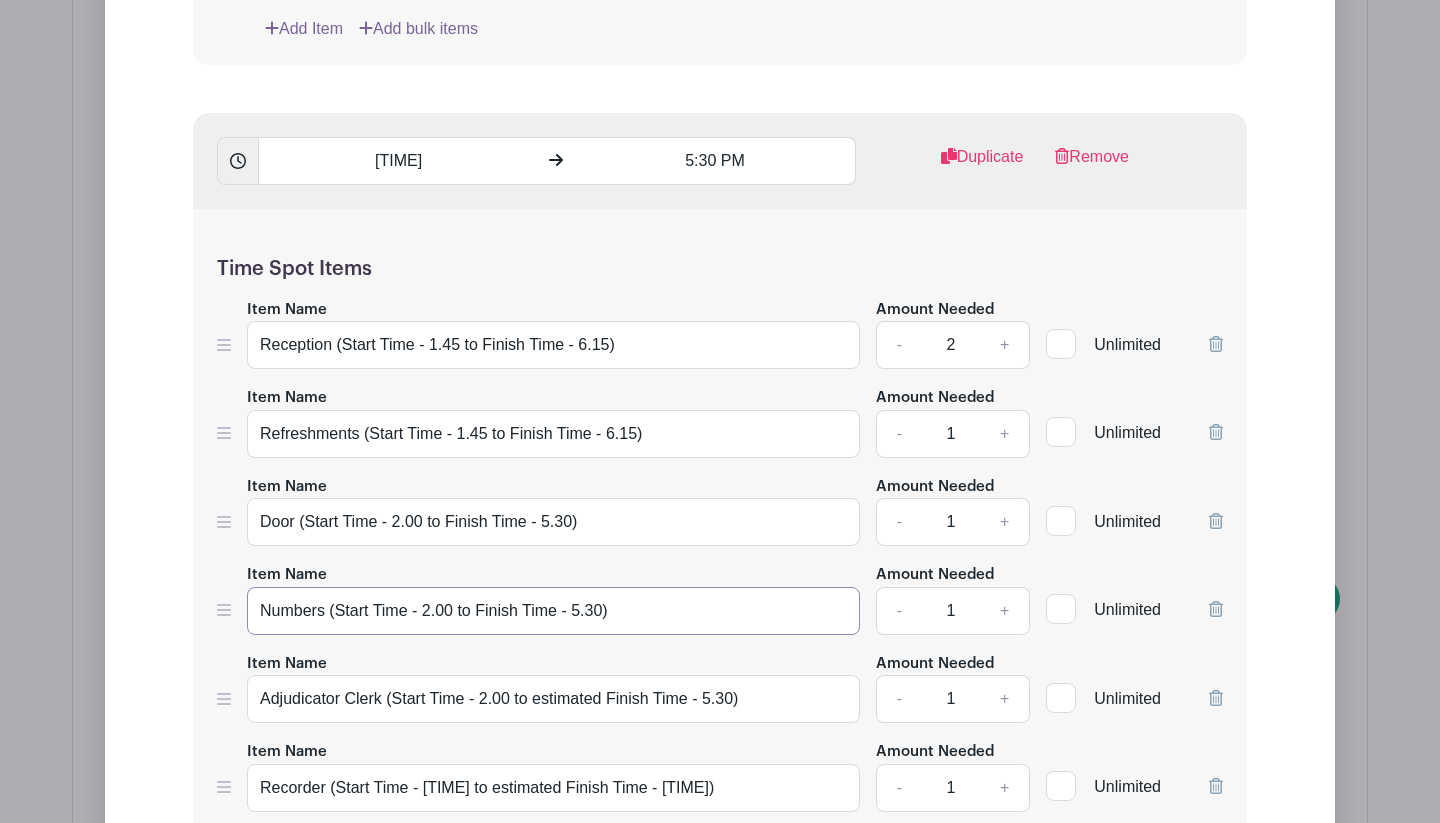type on "Numbers (Start Time - 2.00 to Finish Time - 5.30)" 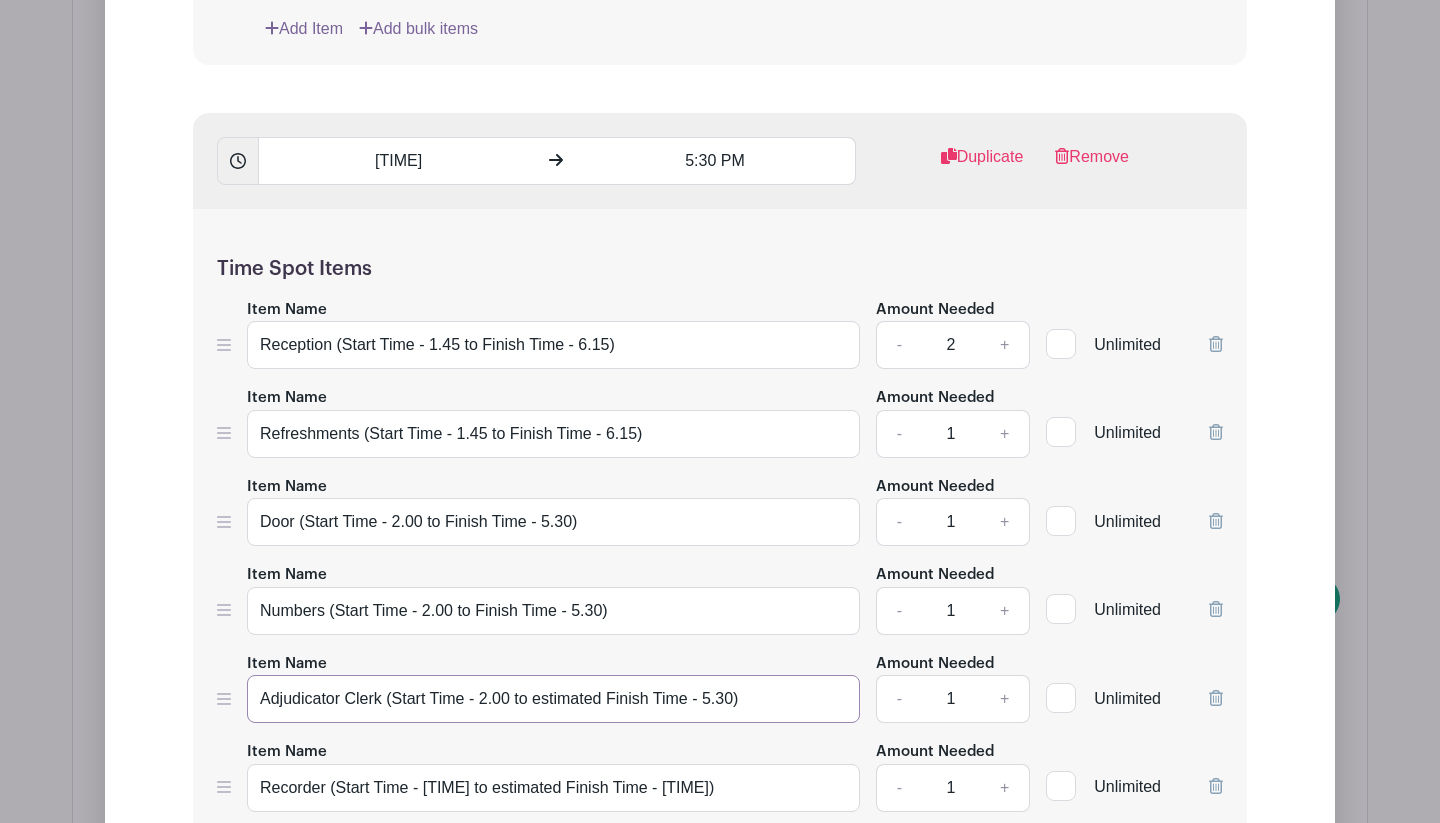 click on "Adjudicator Clerk (Start Time - 2.00 to estimated Finish Time - 5.30)" at bounding box center [553, 699] 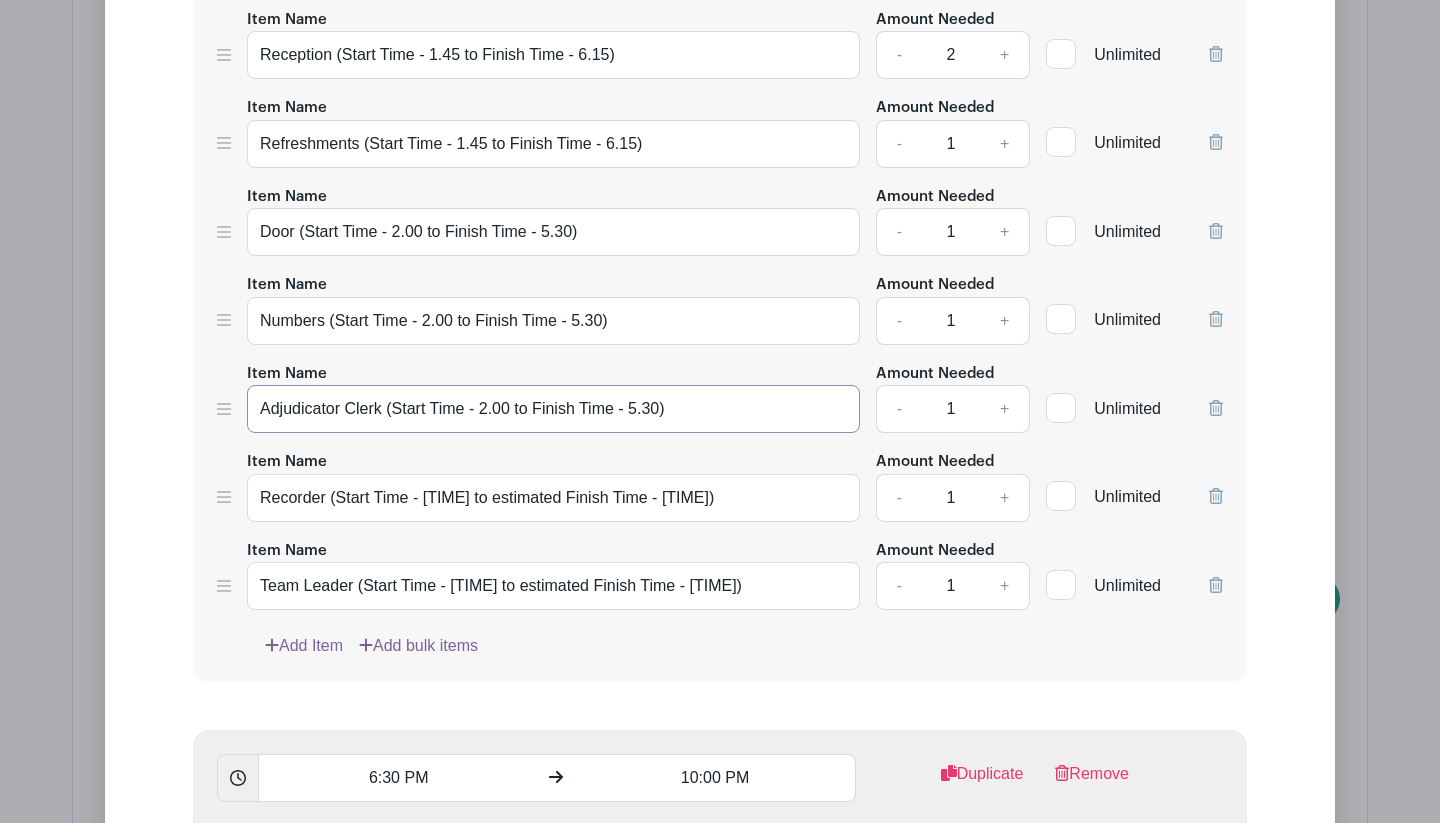 scroll, scrollTop: 2330, scrollLeft: 0, axis: vertical 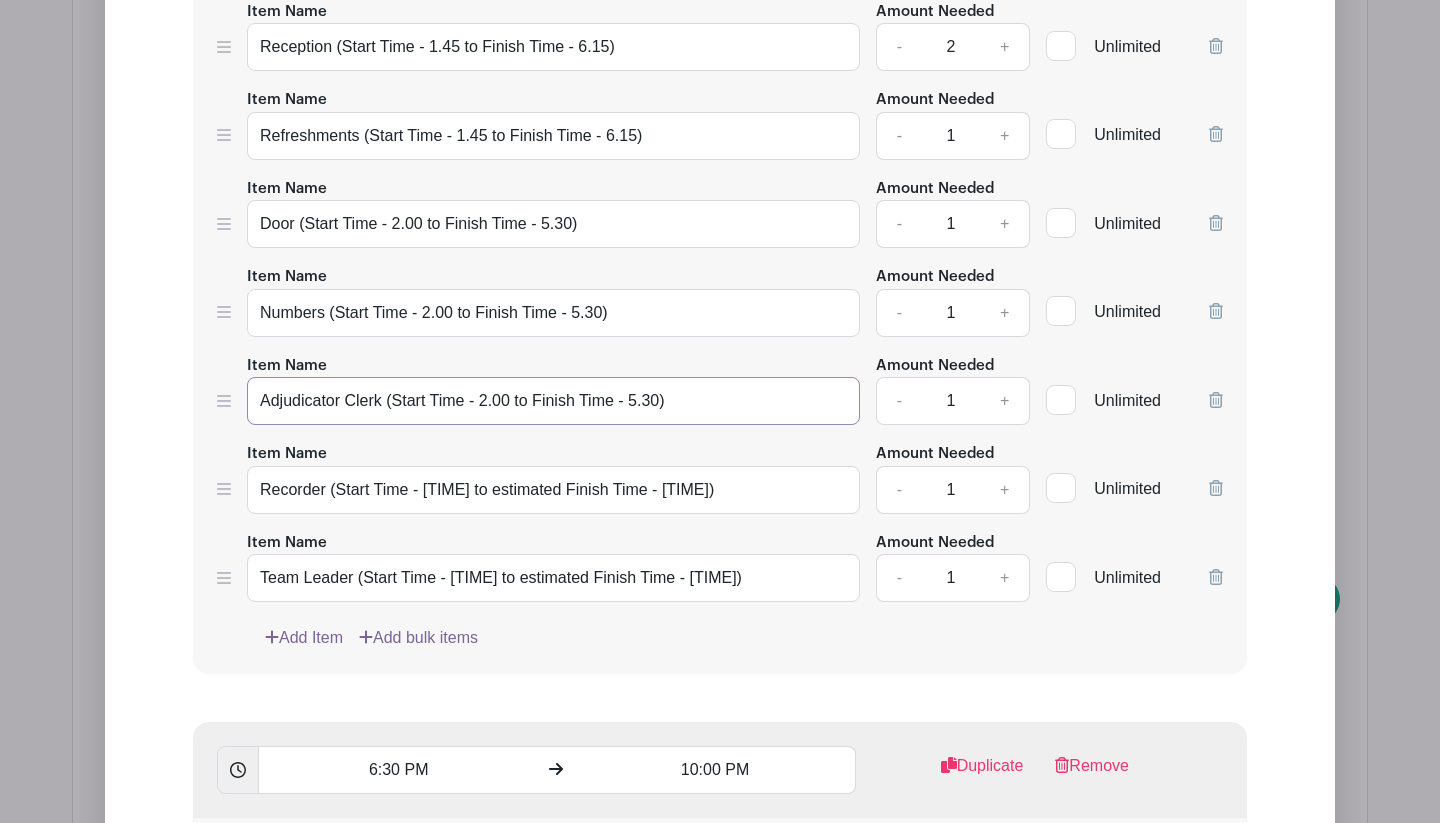 type on "Adjudicator Clerk (Start Time - 2.00 to Finish Time - 5.30)" 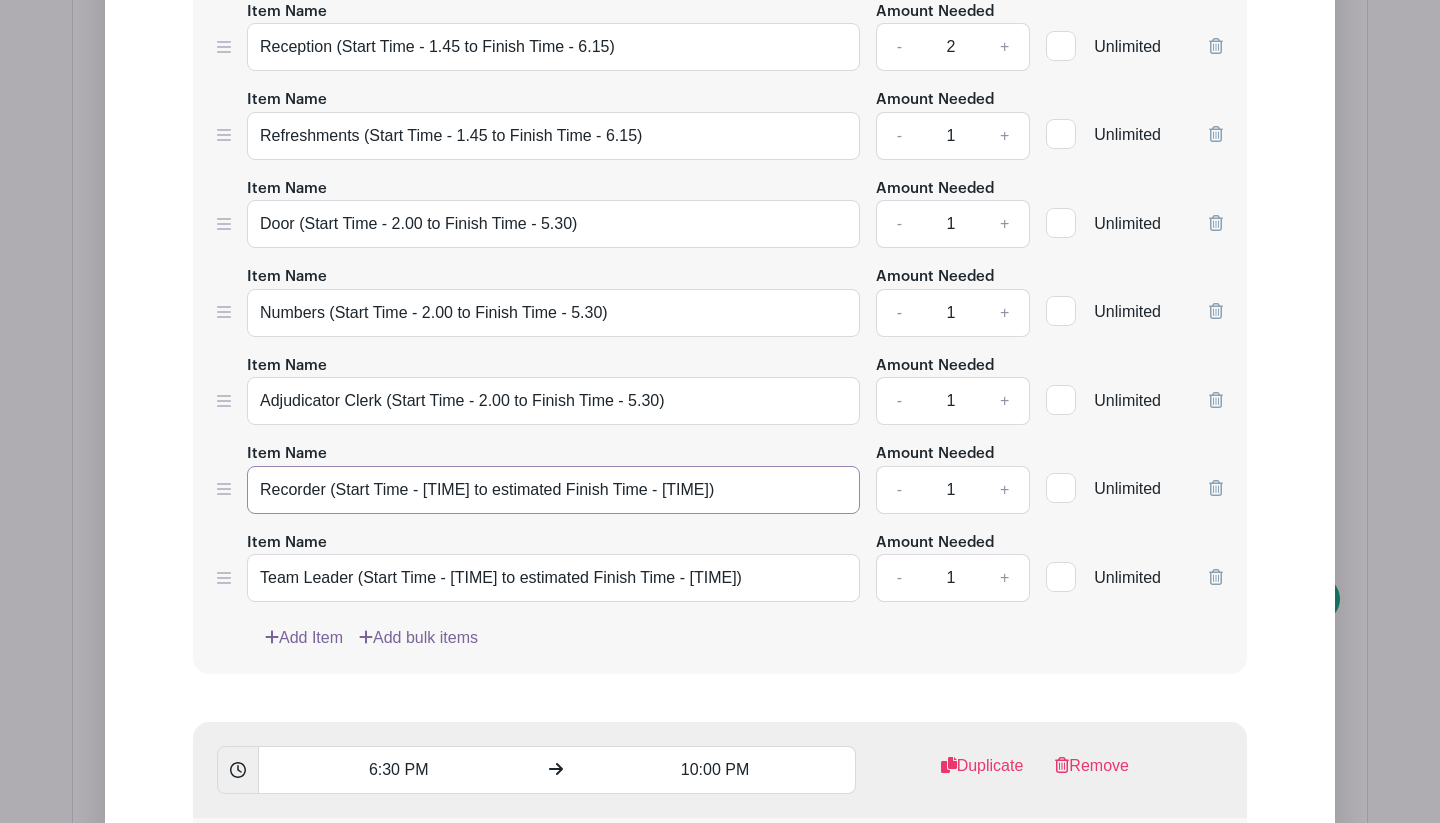click on "Recorder (Start Time - [TIME] to estimated Finish Time - [TIME])" at bounding box center [553, 490] 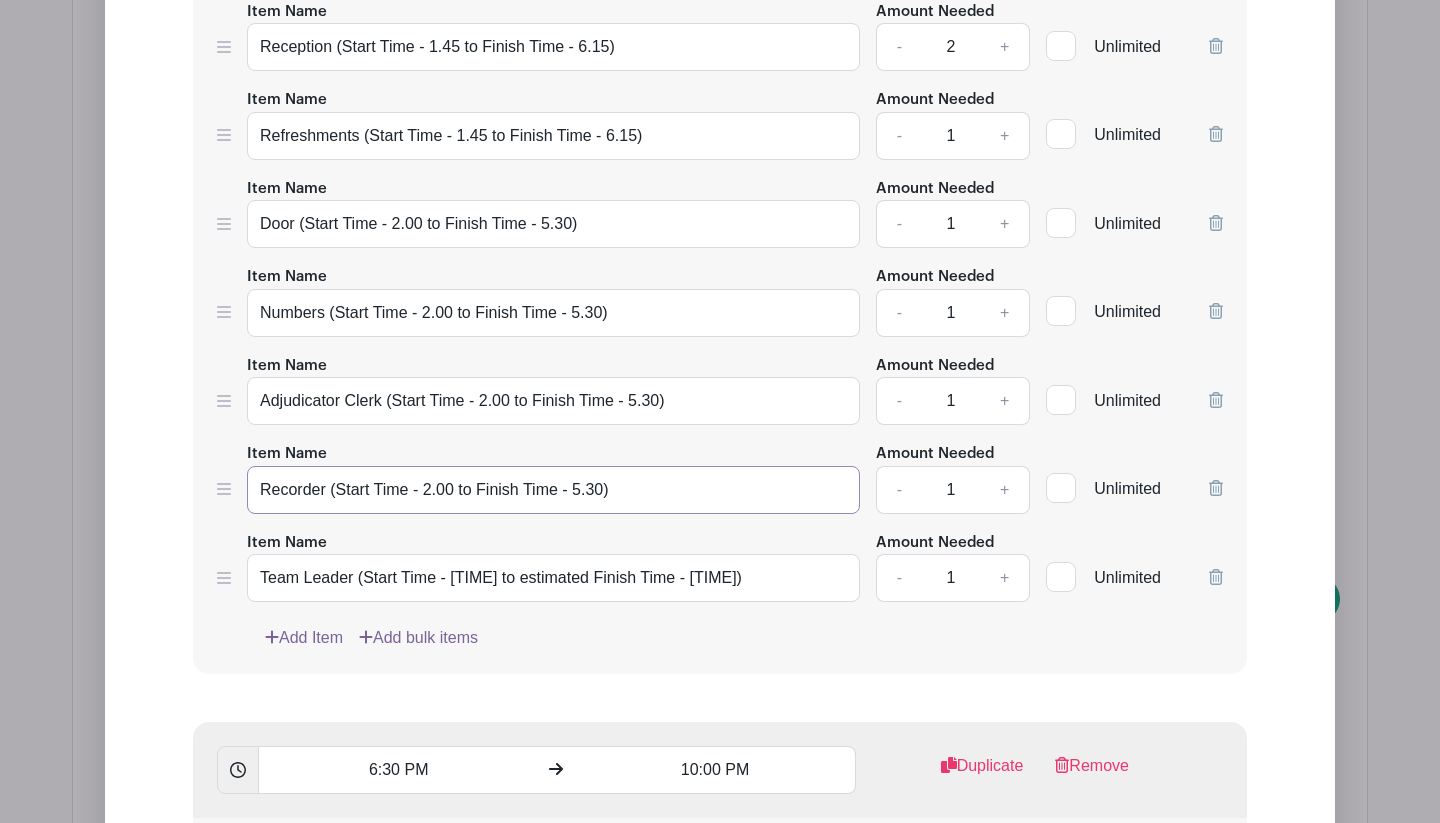 type on "Recorder (Start Time - 2.00 to Finish Time - 5.30)" 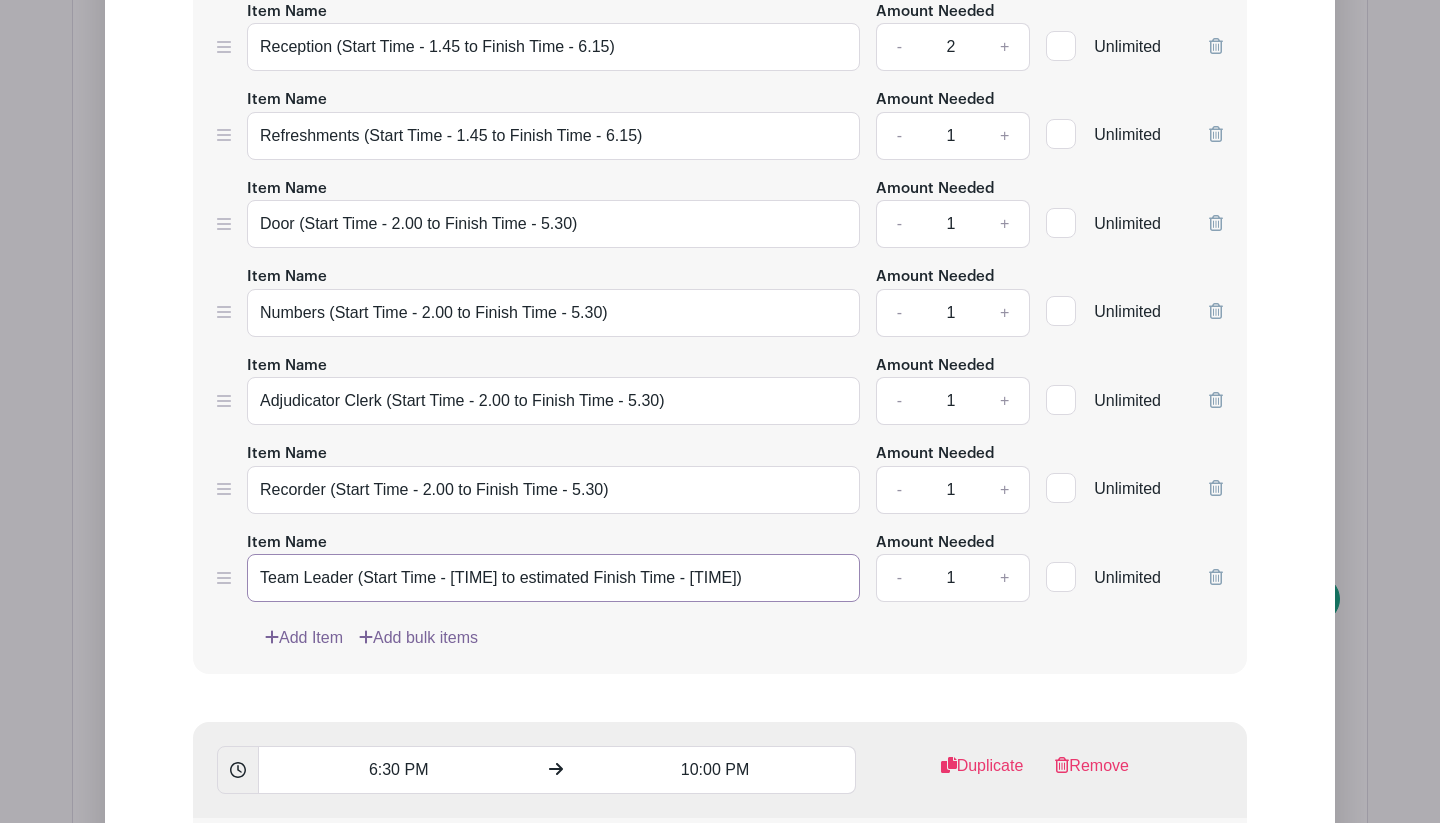 click on "Team Leader (Start Time - [TIME] to estimated Finish Time - [TIME])" at bounding box center (553, 578) 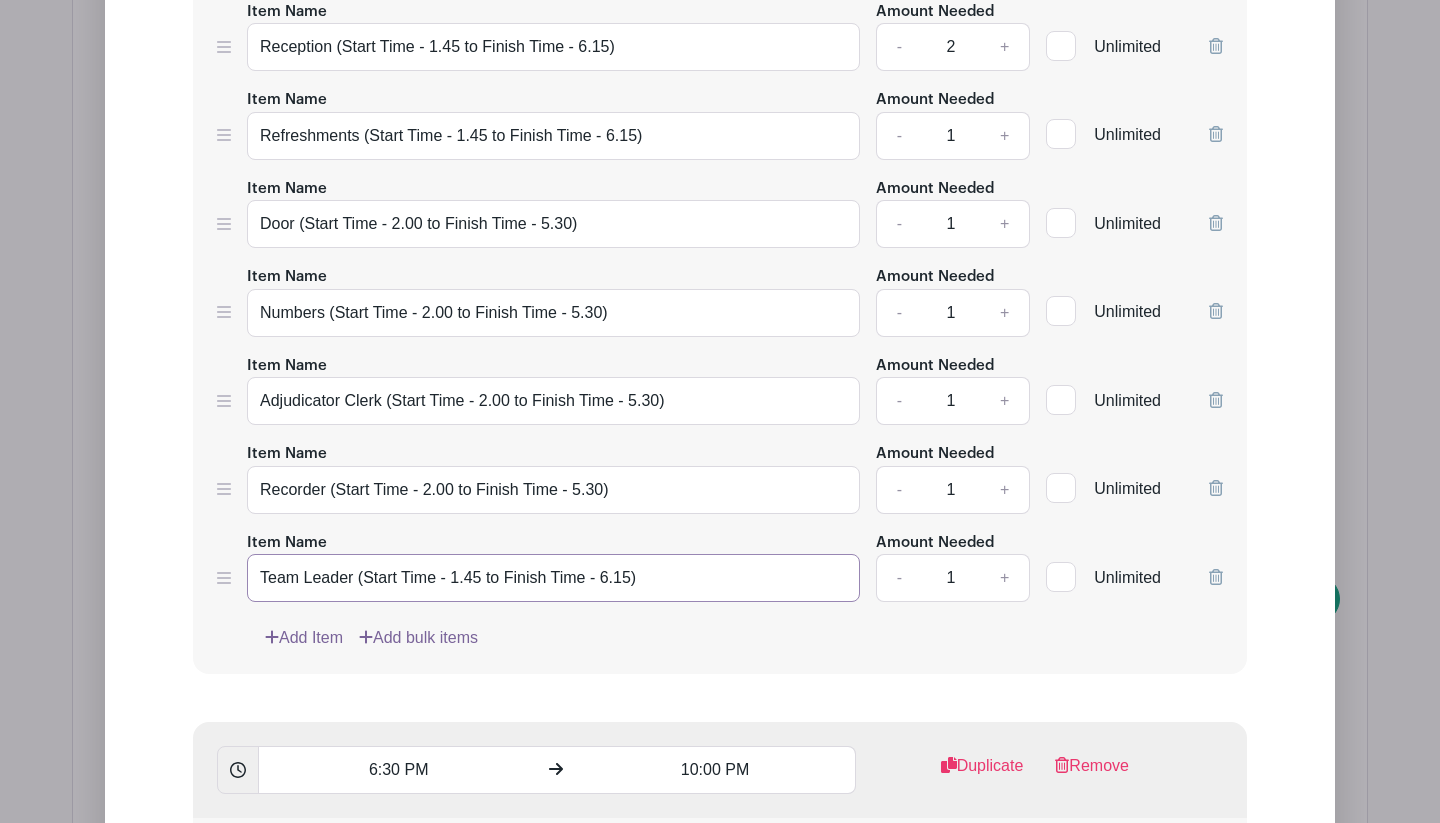 type on "Team Leader (Start Time - 1.45 to Finish Time - 6.15)" 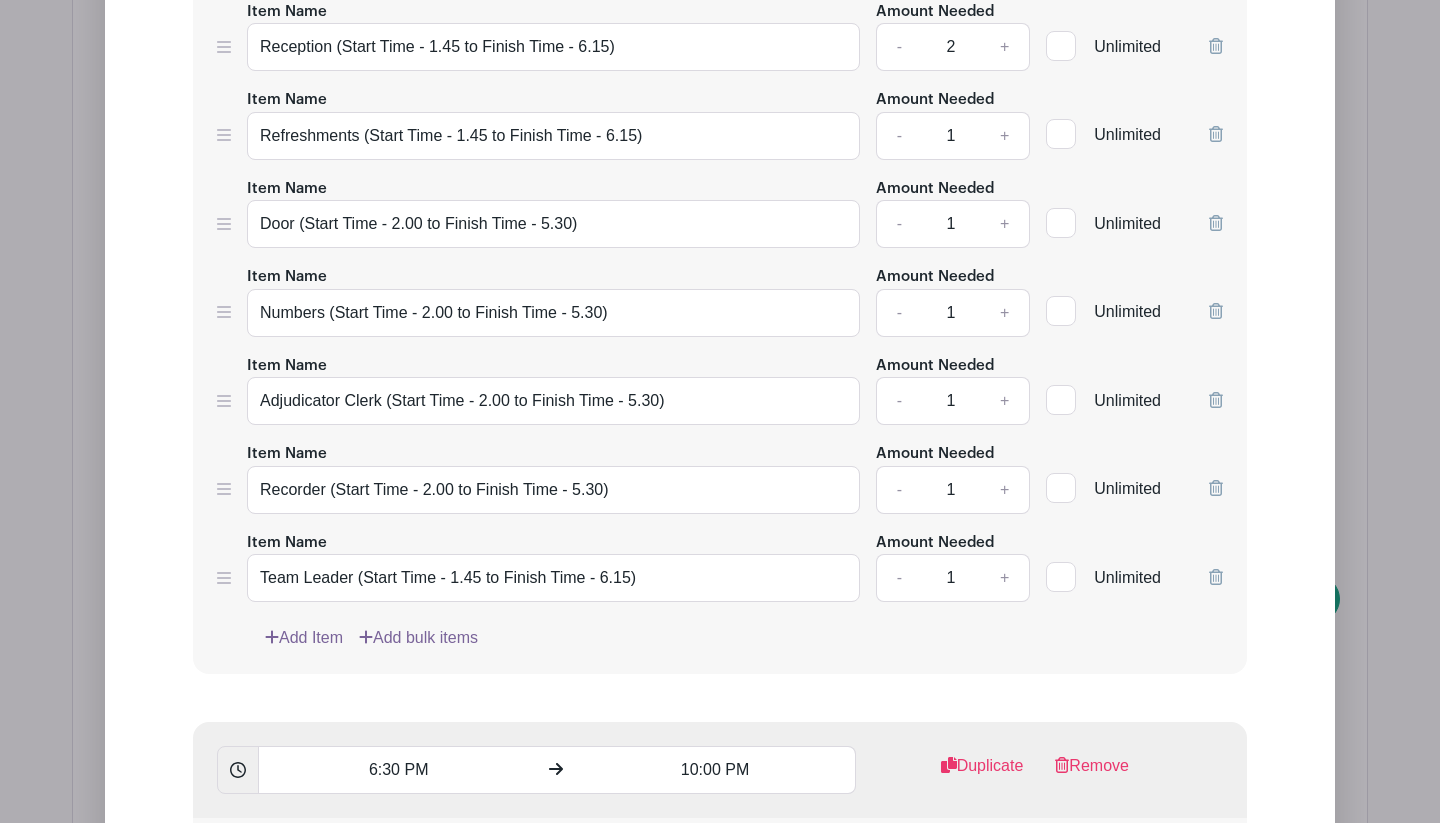 click on "Time Spot Items
Item Name
Reception (Start Time - [TIME] to Finish Time - [TIME])
Amount Needed
-
[NUMBER]
+
Unlimited
Item Name
Refreshments (Start Time - [TIME] to Finish Time - [TIME])
Amount Needed
-
[NUMBER]
+
Unlimited" at bounding box center (720, 293) 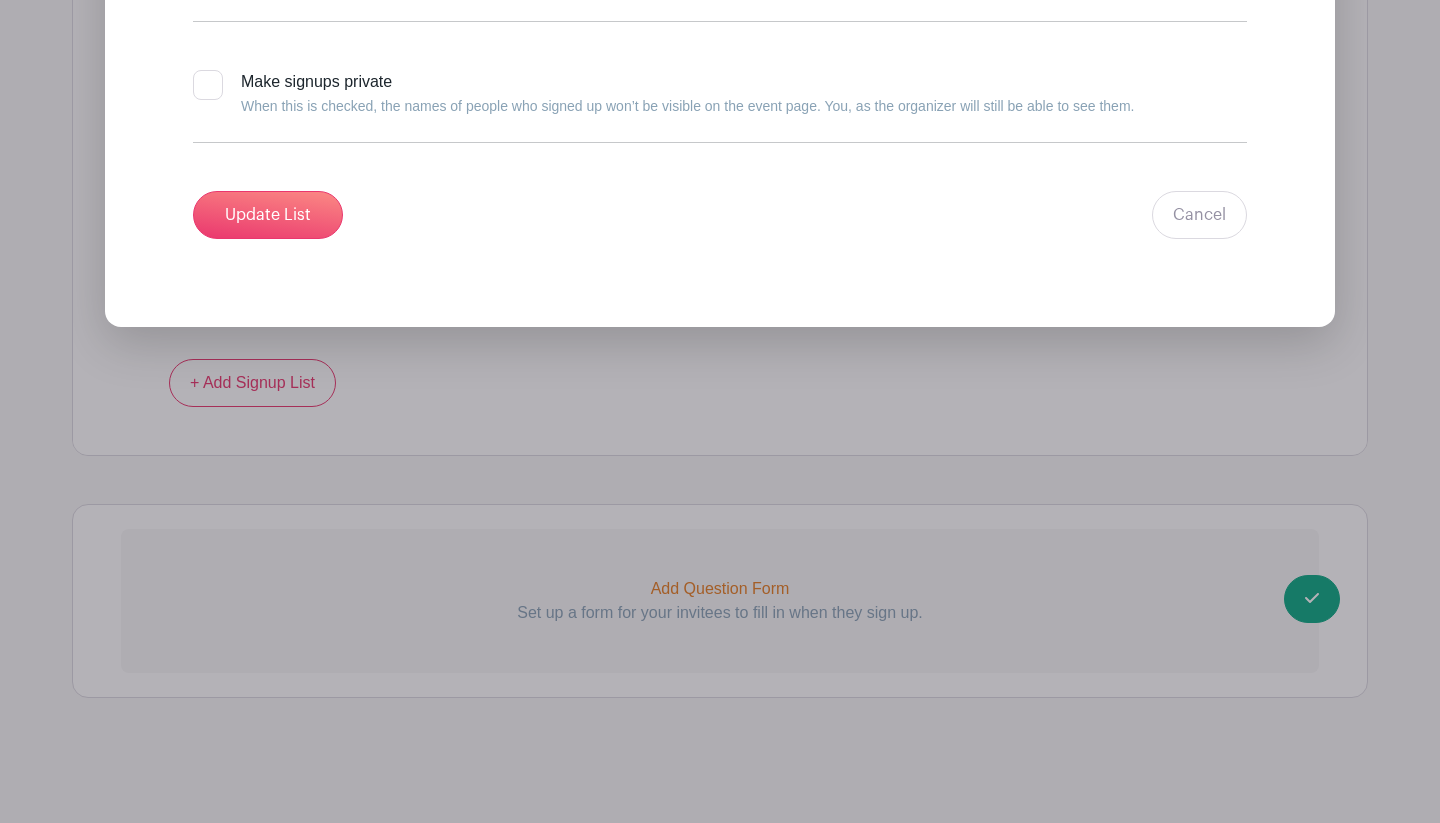 scroll, scrollTop: 4311, scrollLeft: 0, axis: vertical 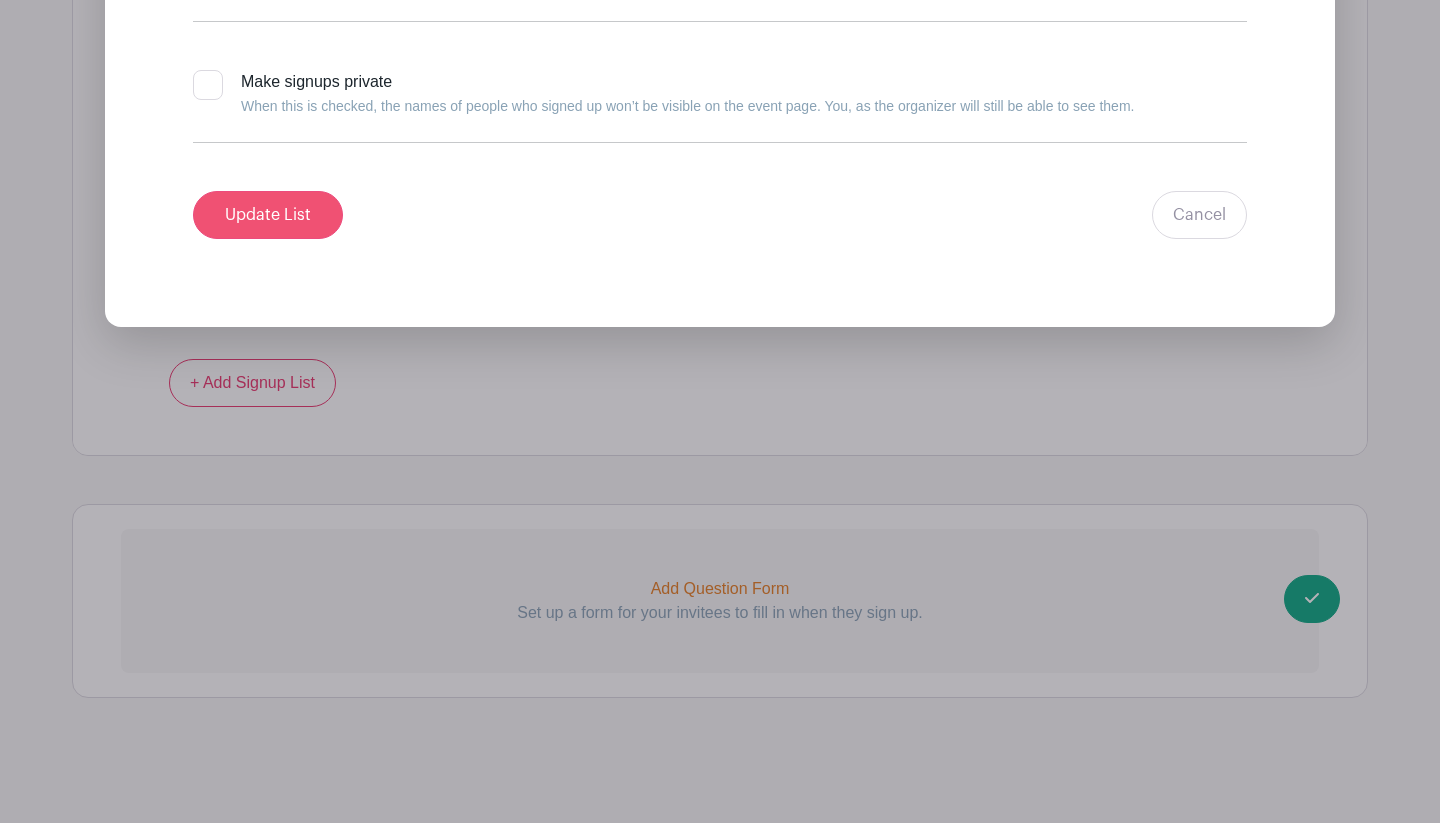 click on "Update List" at bounding box center [268, 215] 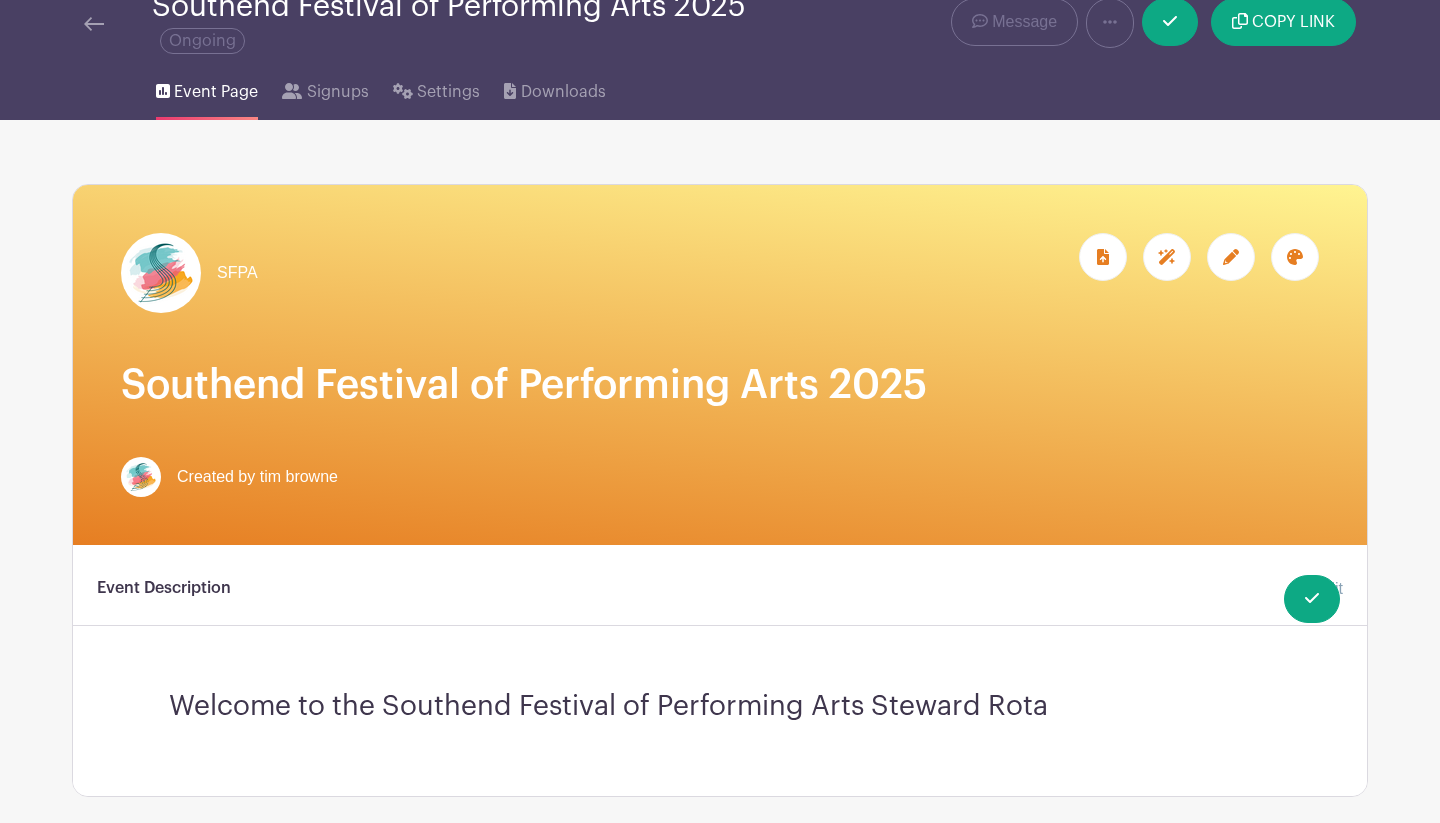 scroll, scrollTop: 0, scrollLeft: 0, axis: both 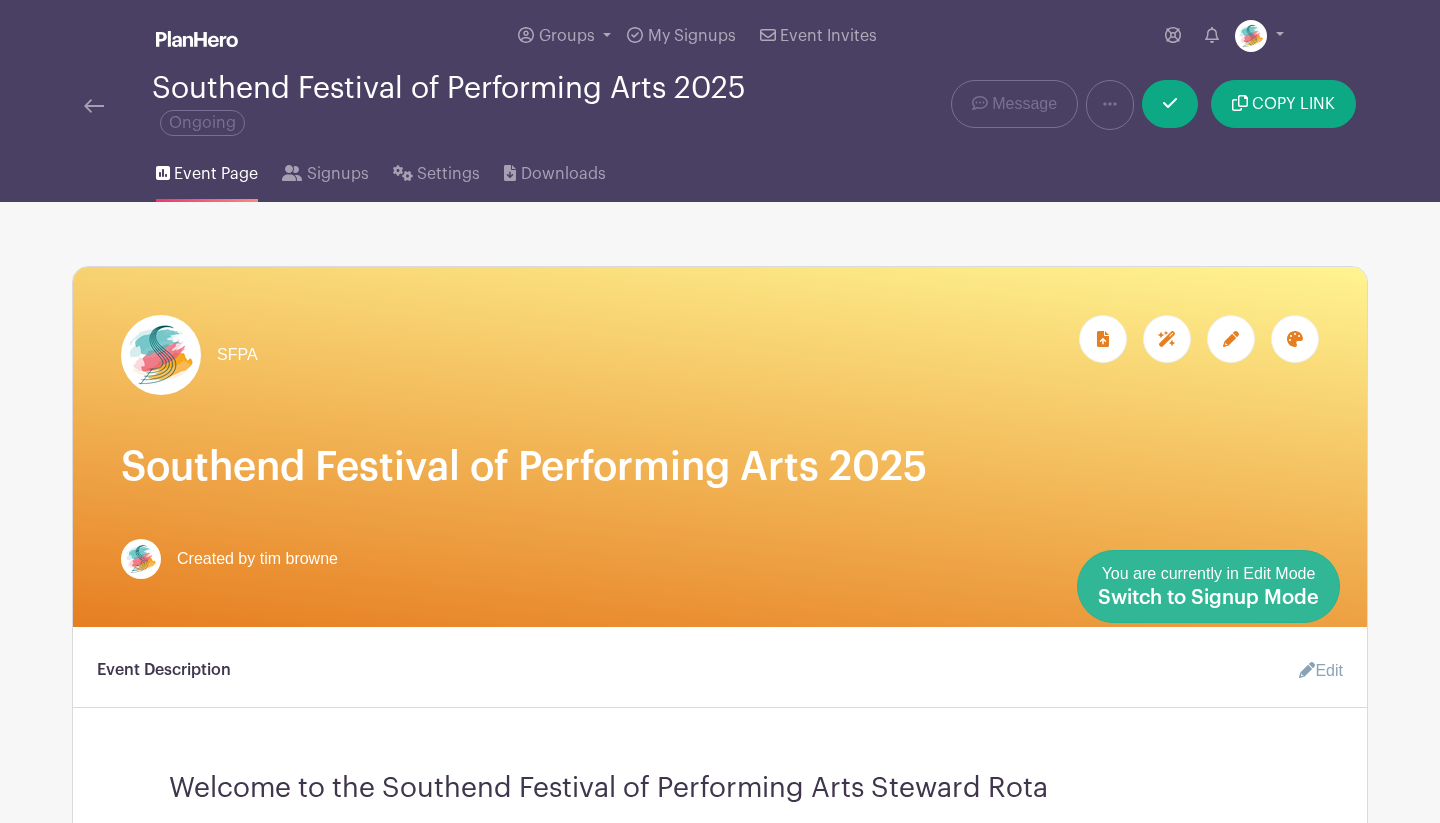 click on "Switch to Signup Mode" at bounding box center [1208, 598] 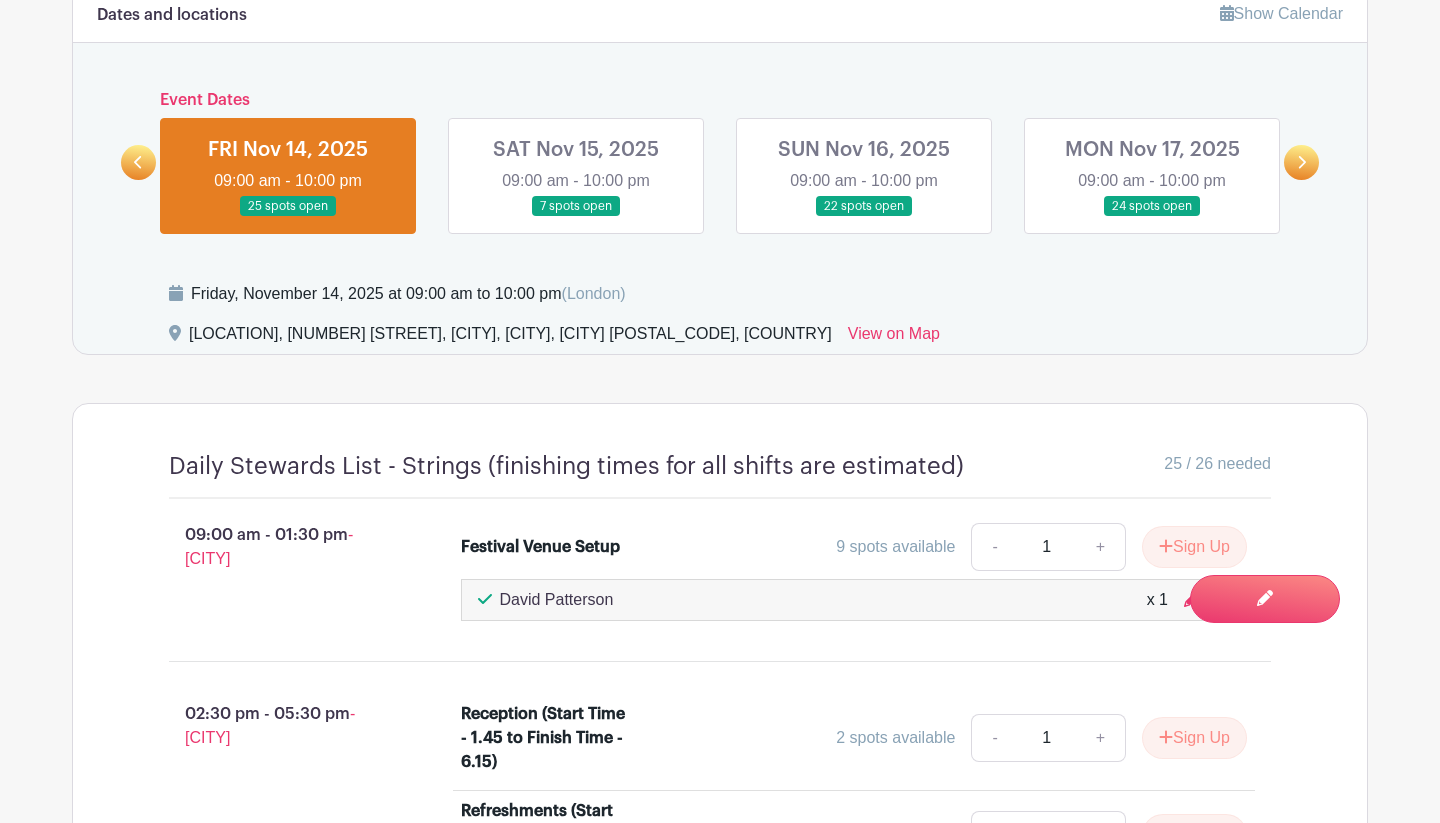 scroll, scrollTop: 893, scrollLeft: 0, axis: vertical 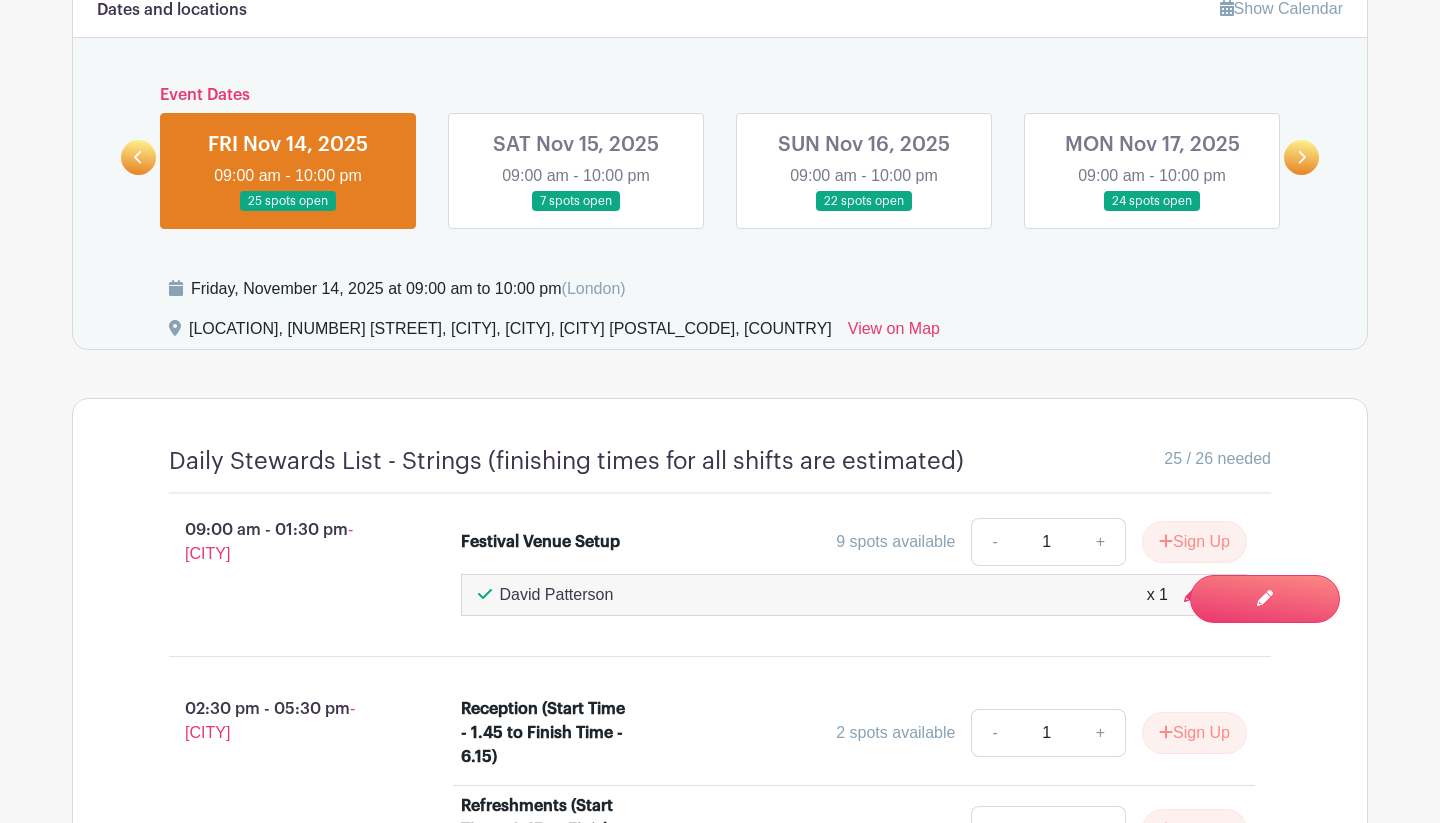 click at bounding box center [576, 212] 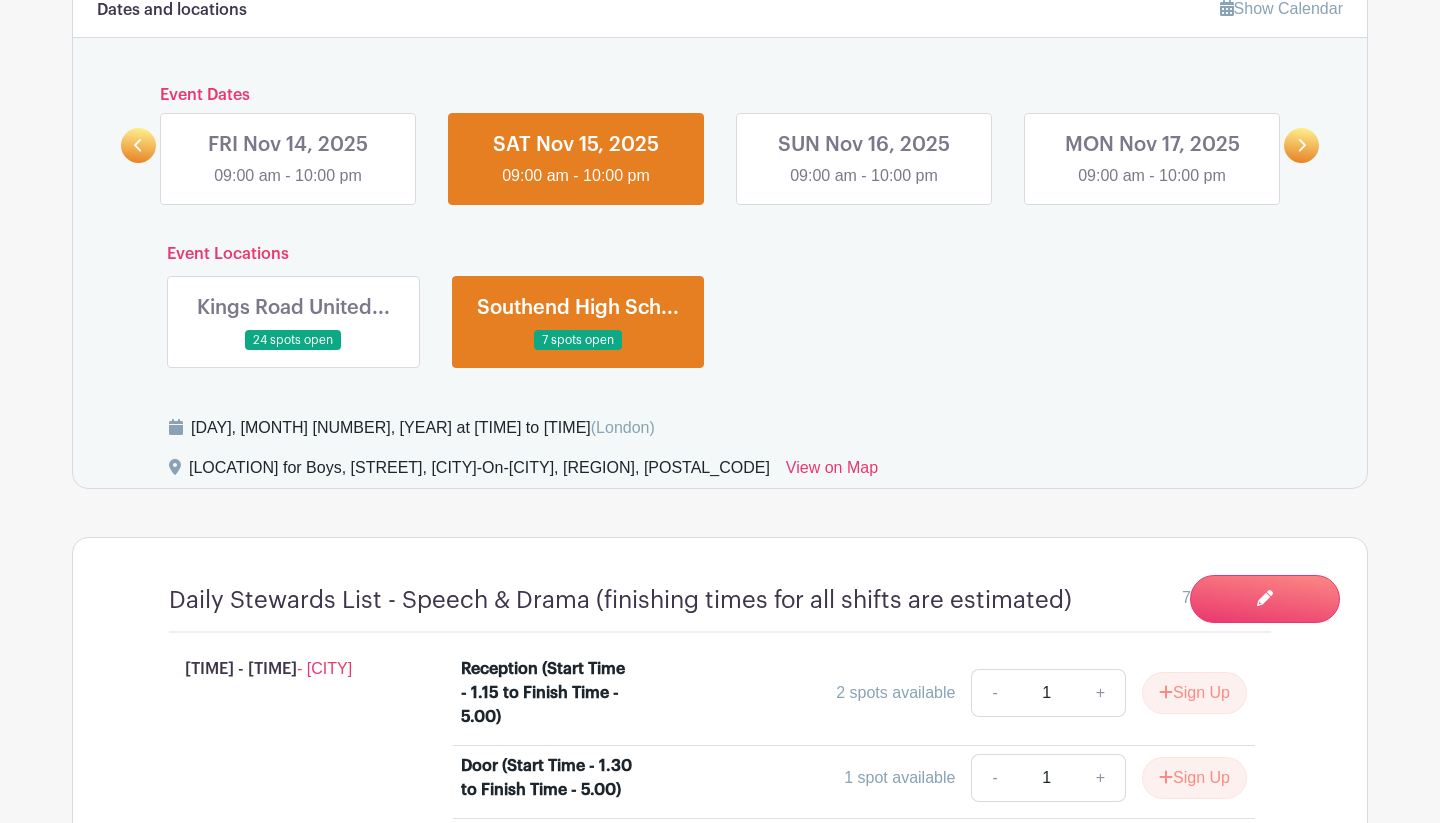 click at bounding box center [293, 351] 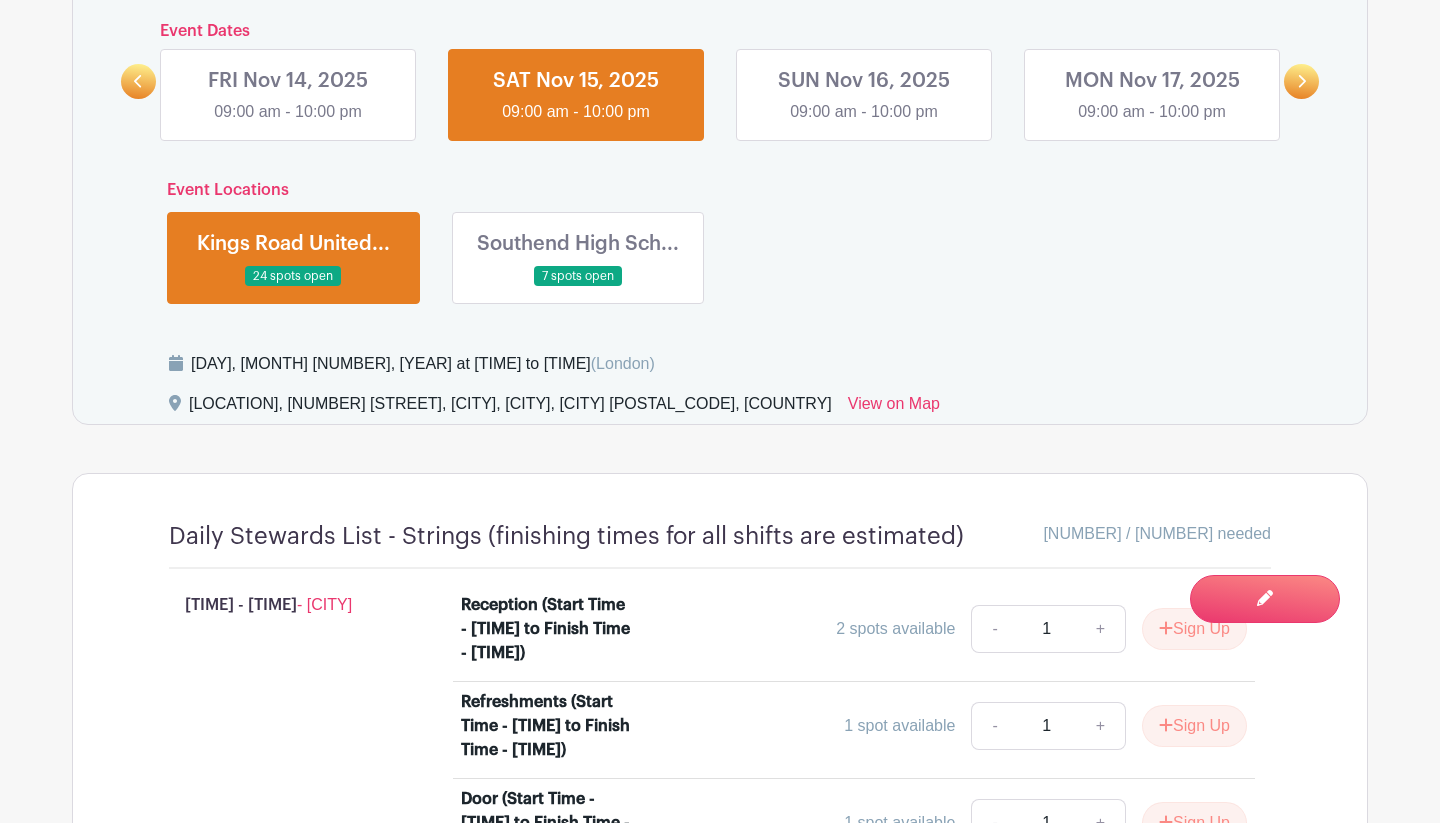 scroll, scrollTop: 956, scrollLeft: 0, axis: vertical 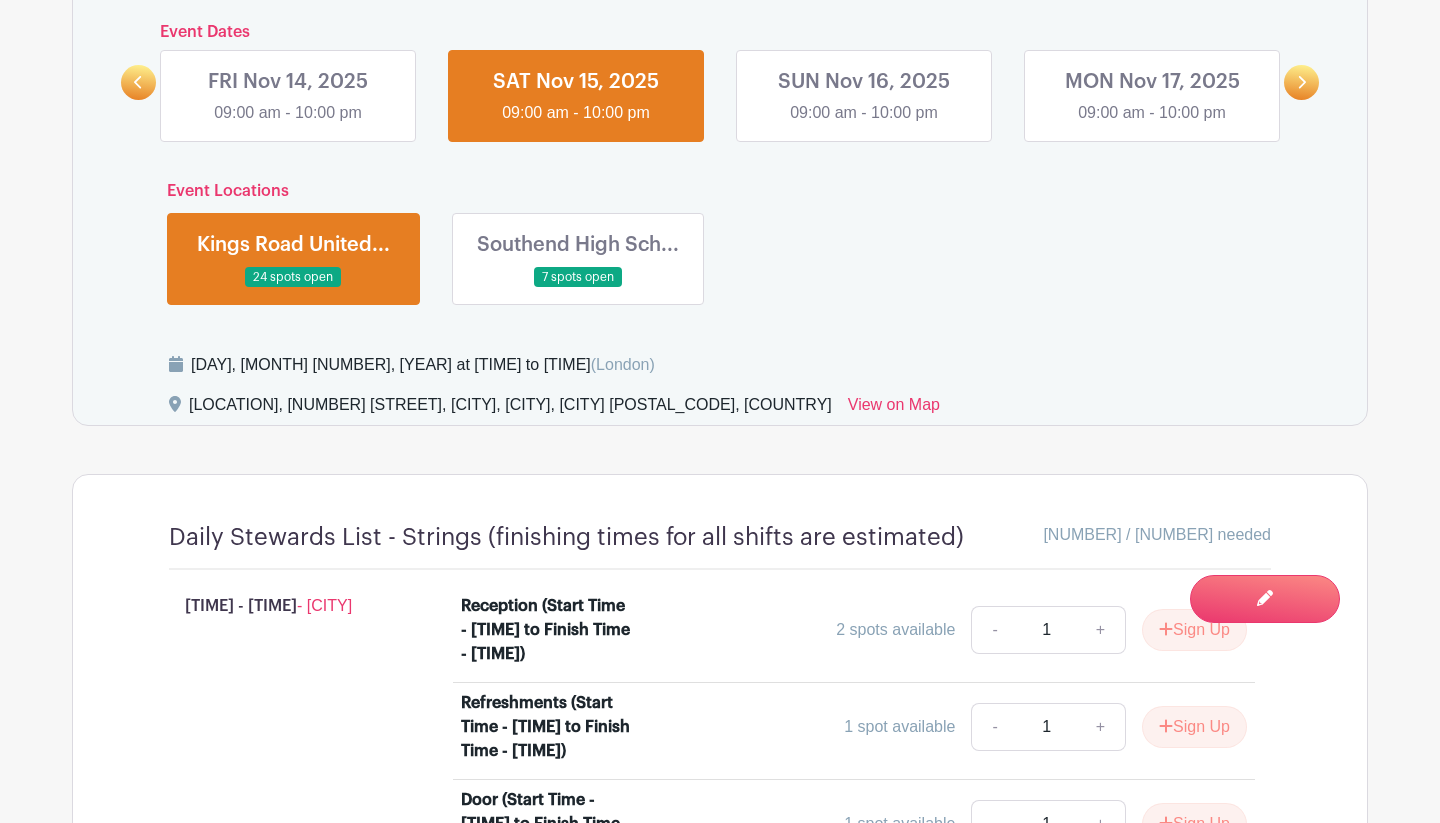 click at bounding box center (864, 125) 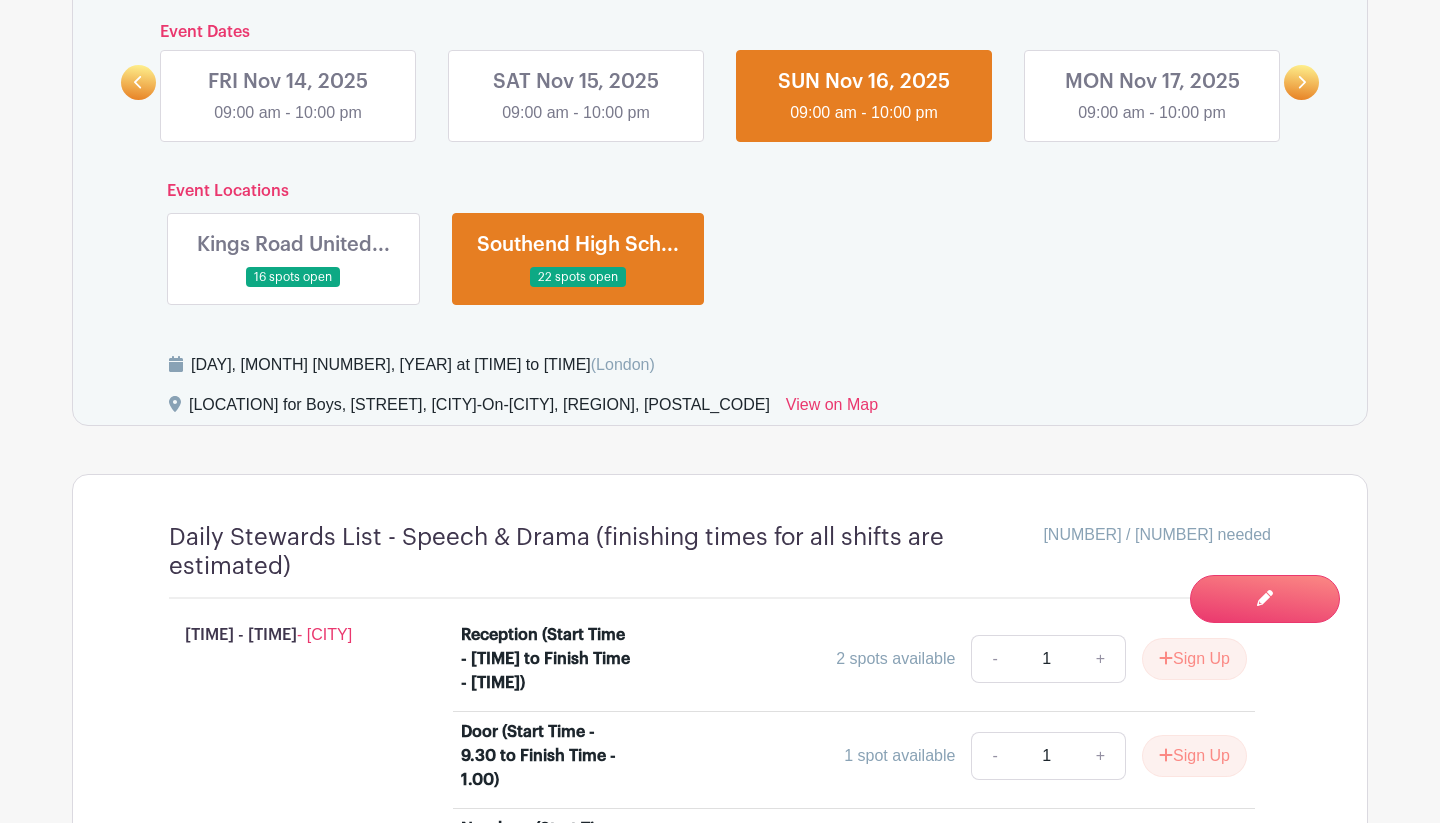 click at bounding box center [293, 288] 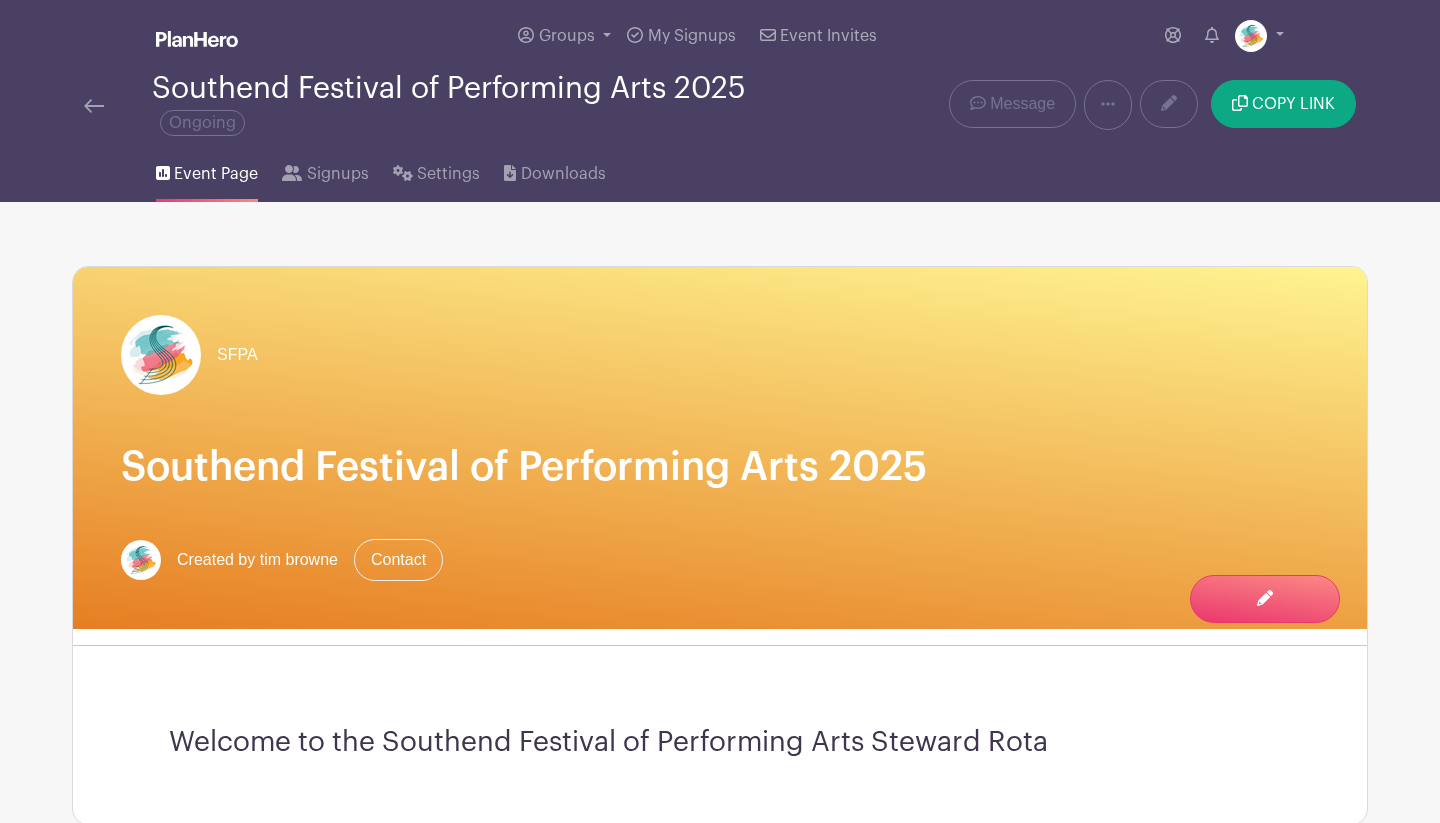 scroll, scrollTop: 0, scrollLeft: 0, axis: both 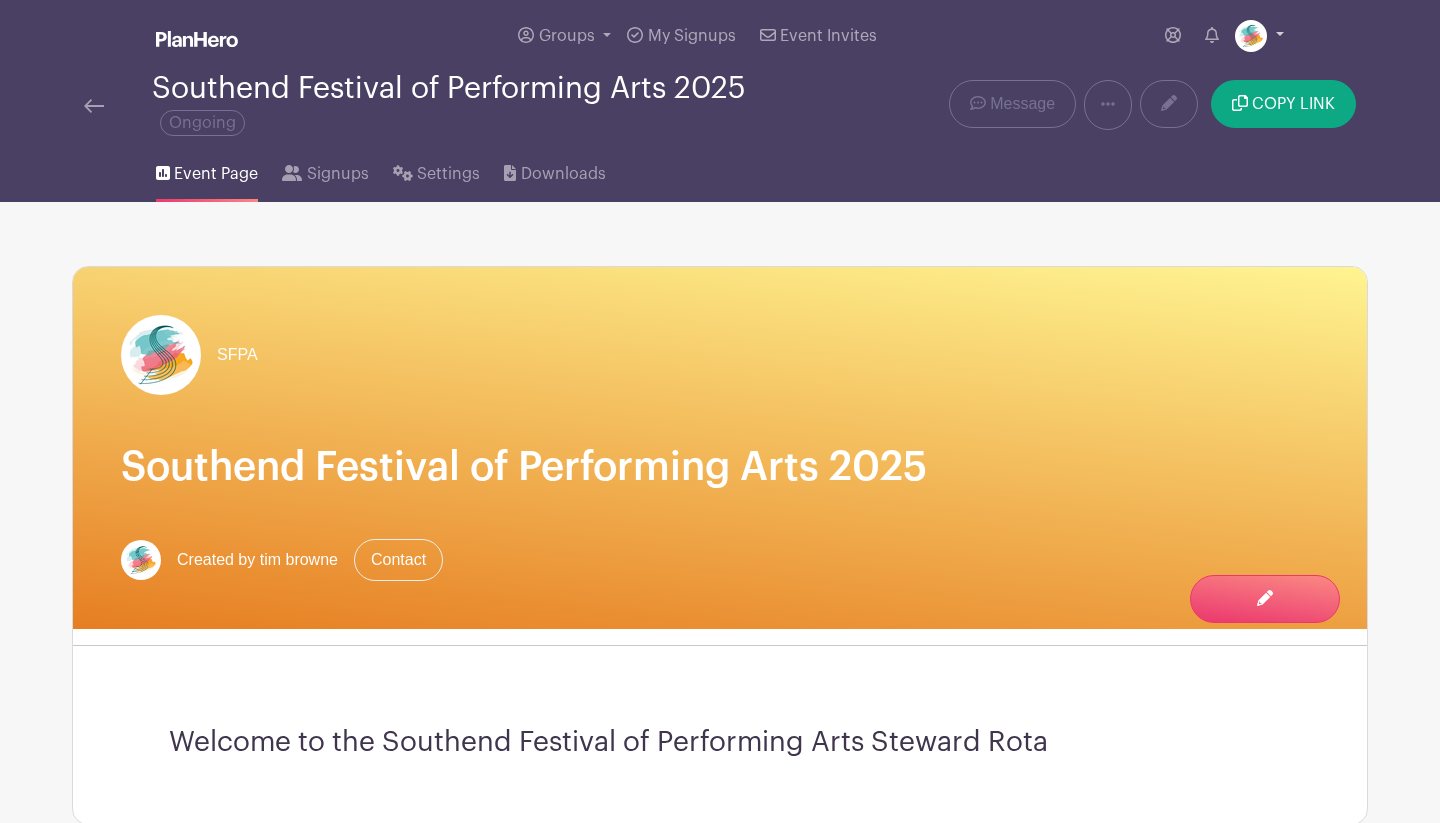 click at bounding box center [1259, 36] 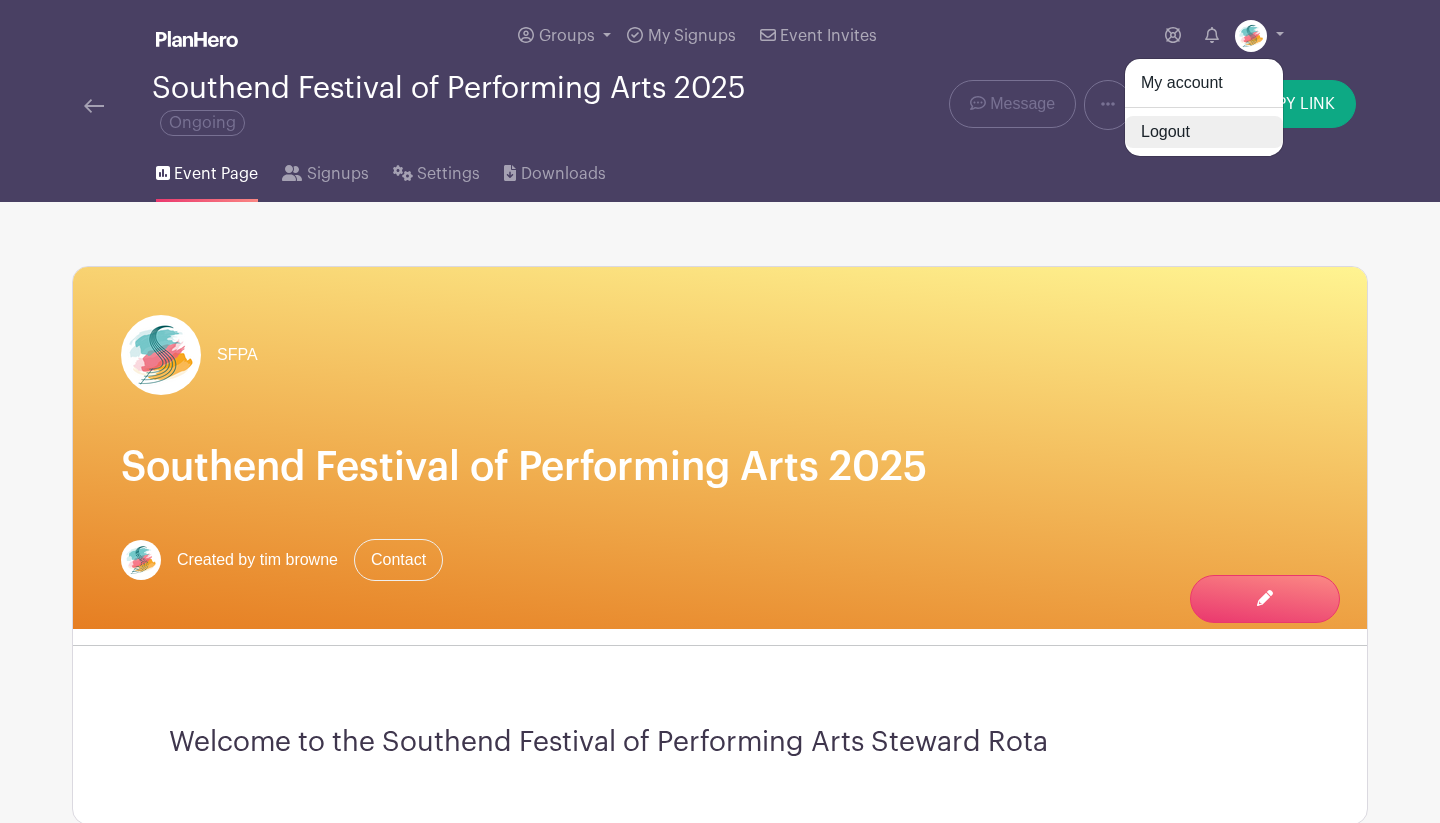 click on "Logout" at bounding box center (1204, 132) 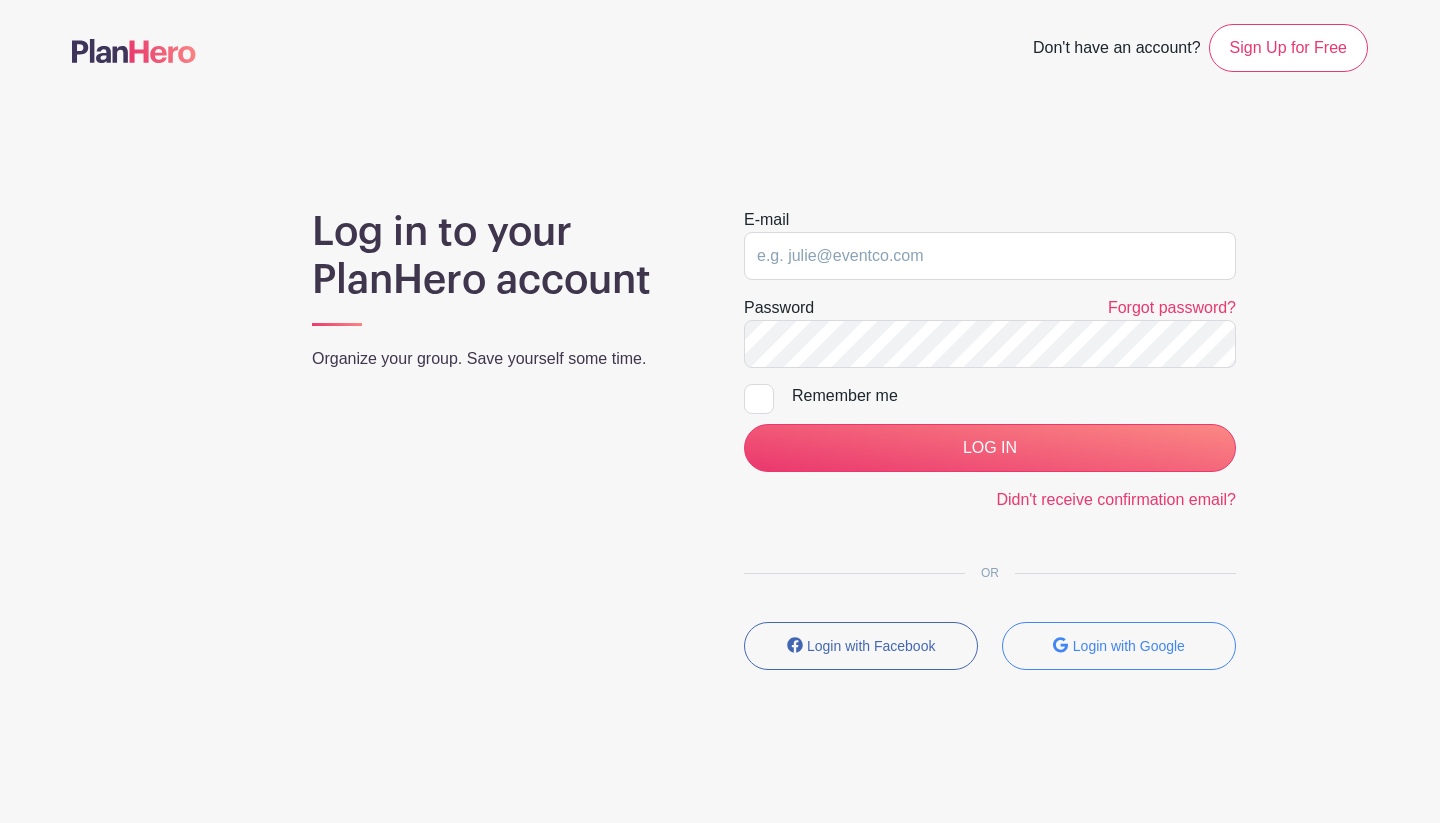 scroll, scrollTop: 0, scrollLeft: 0, axis: both 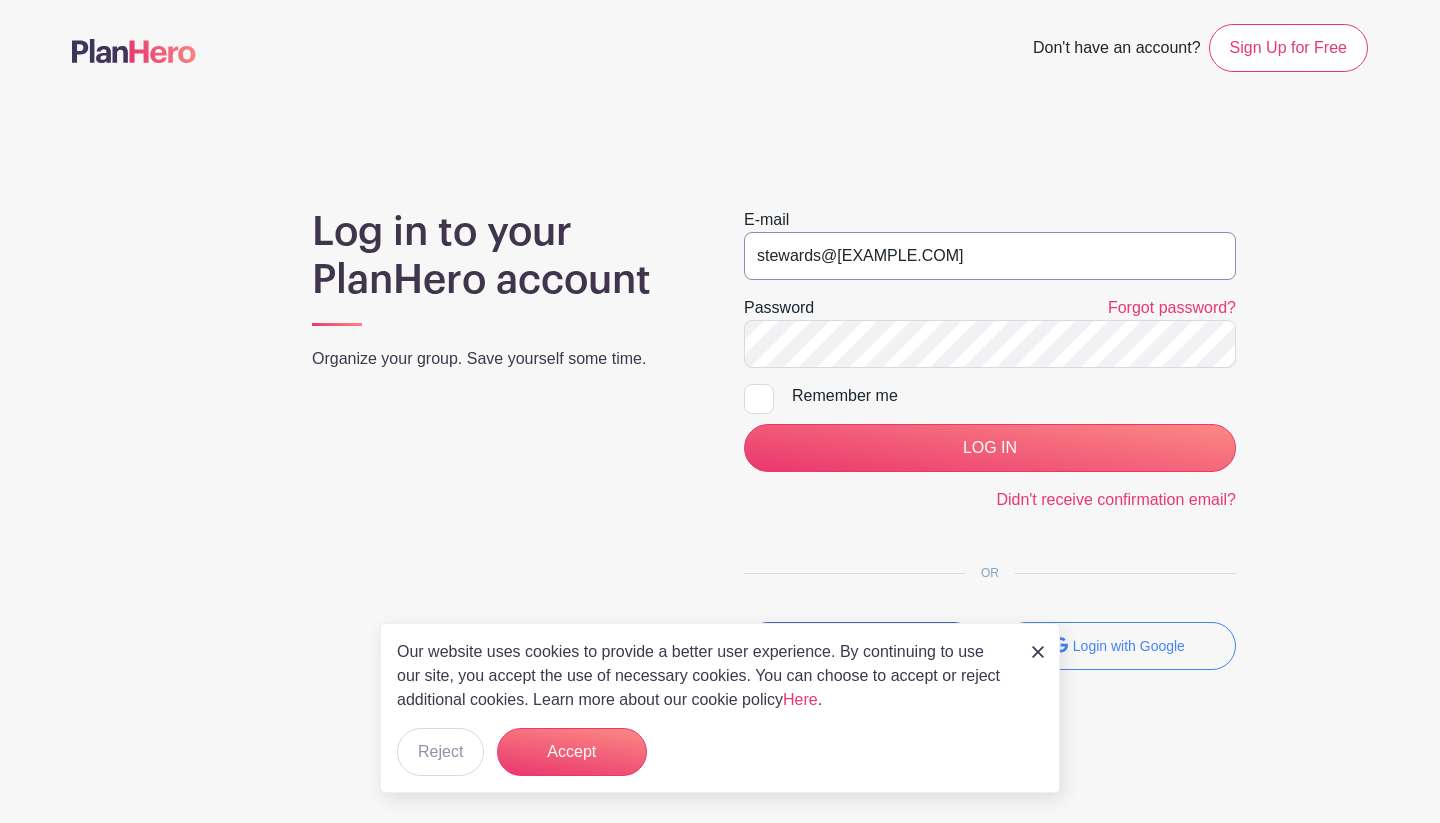 type on "[EMAIL]" 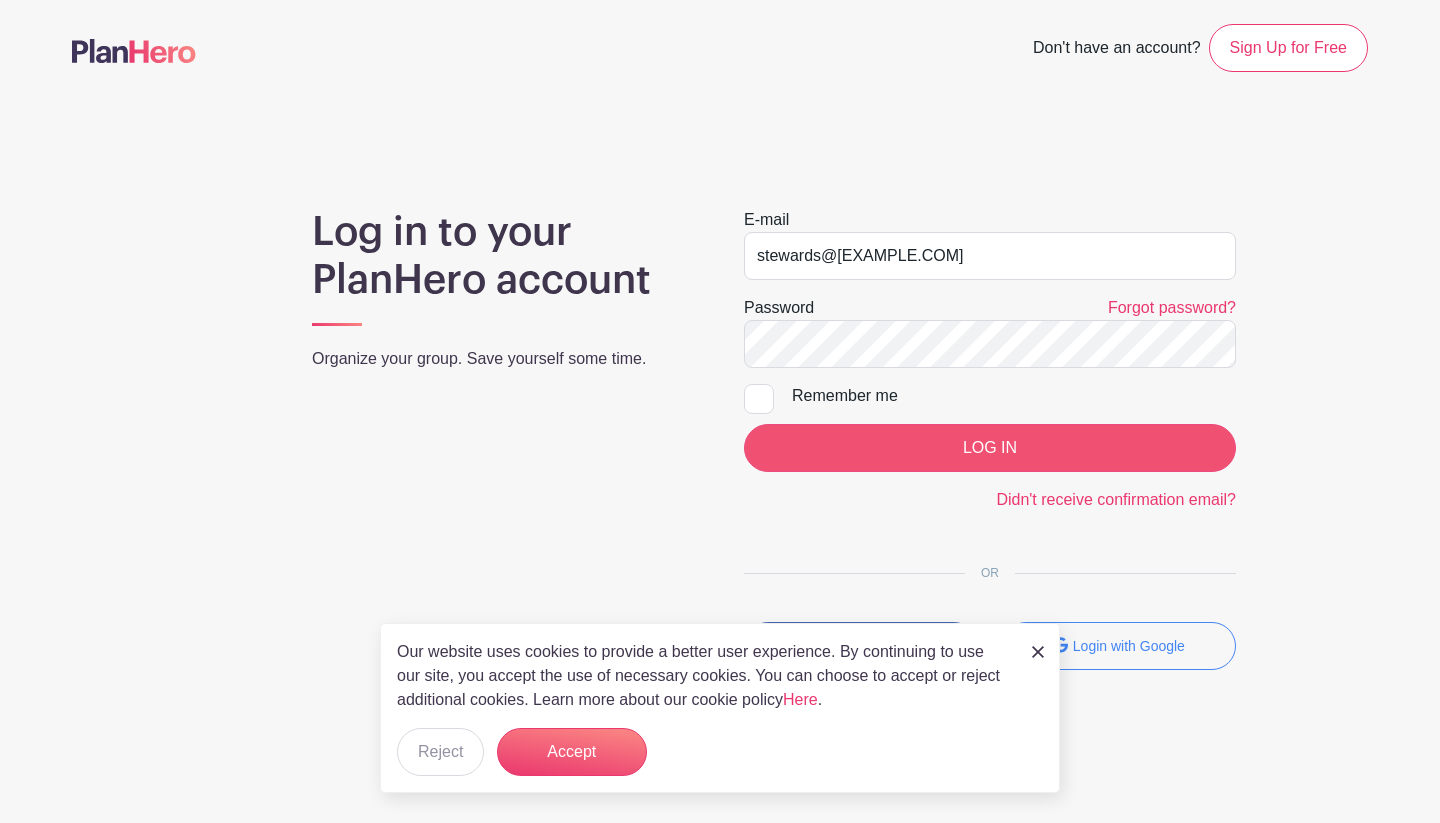 click on "LOG IN" at bounding box center (990, 448) 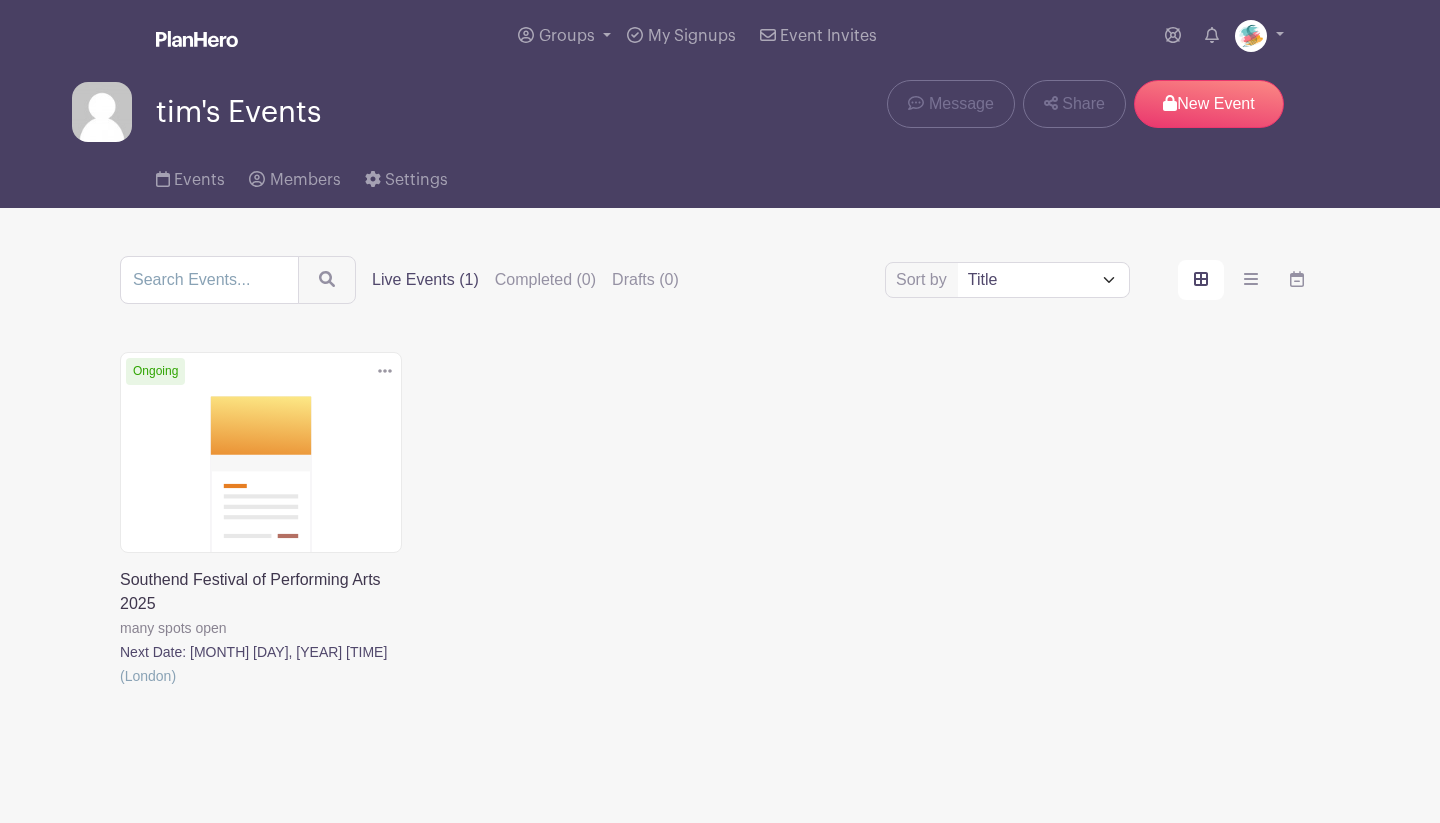 scroll, scrollTop: 0, scrollLeft: 0, axis: both 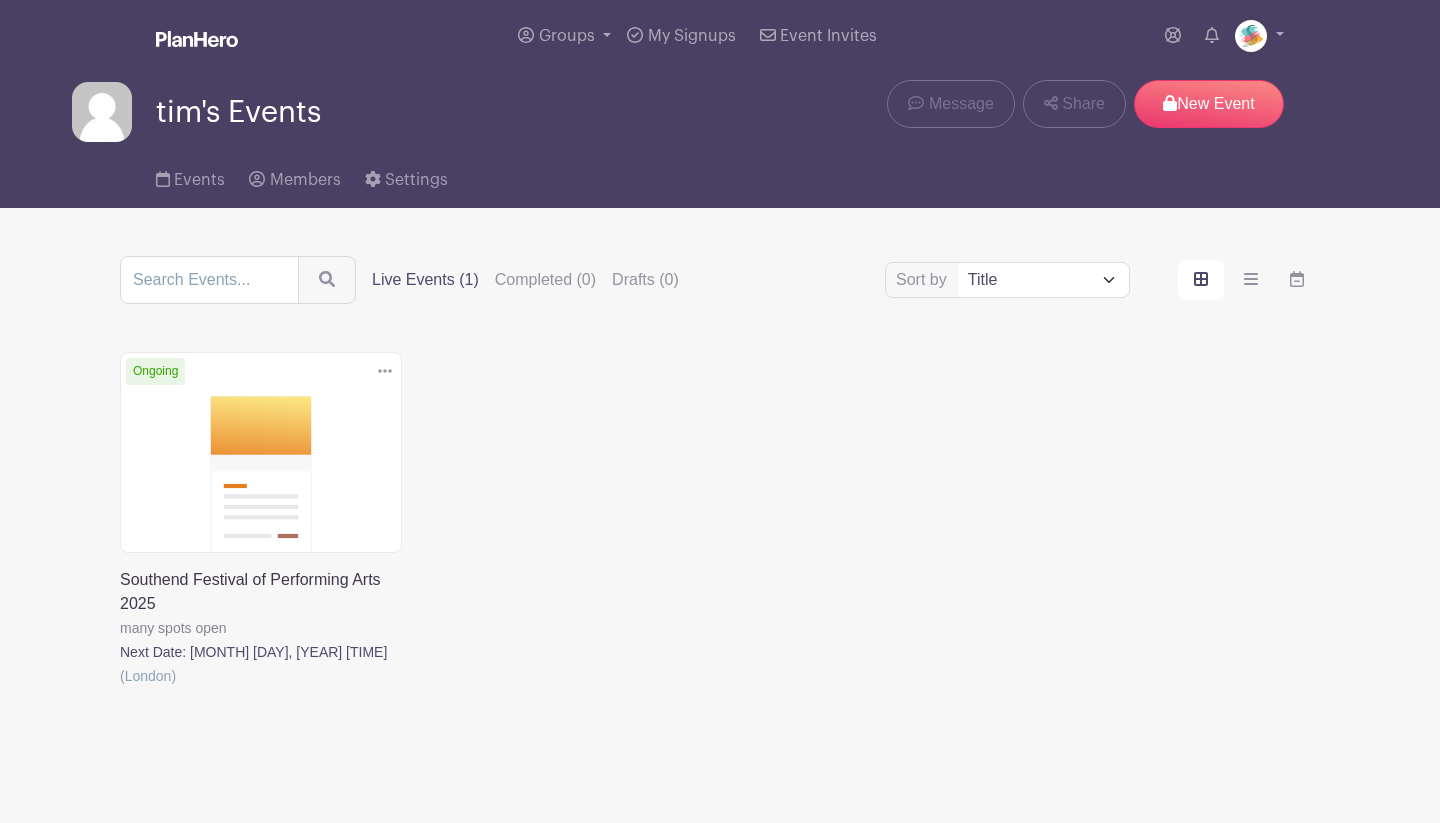 click at bounding box center (120, 688) 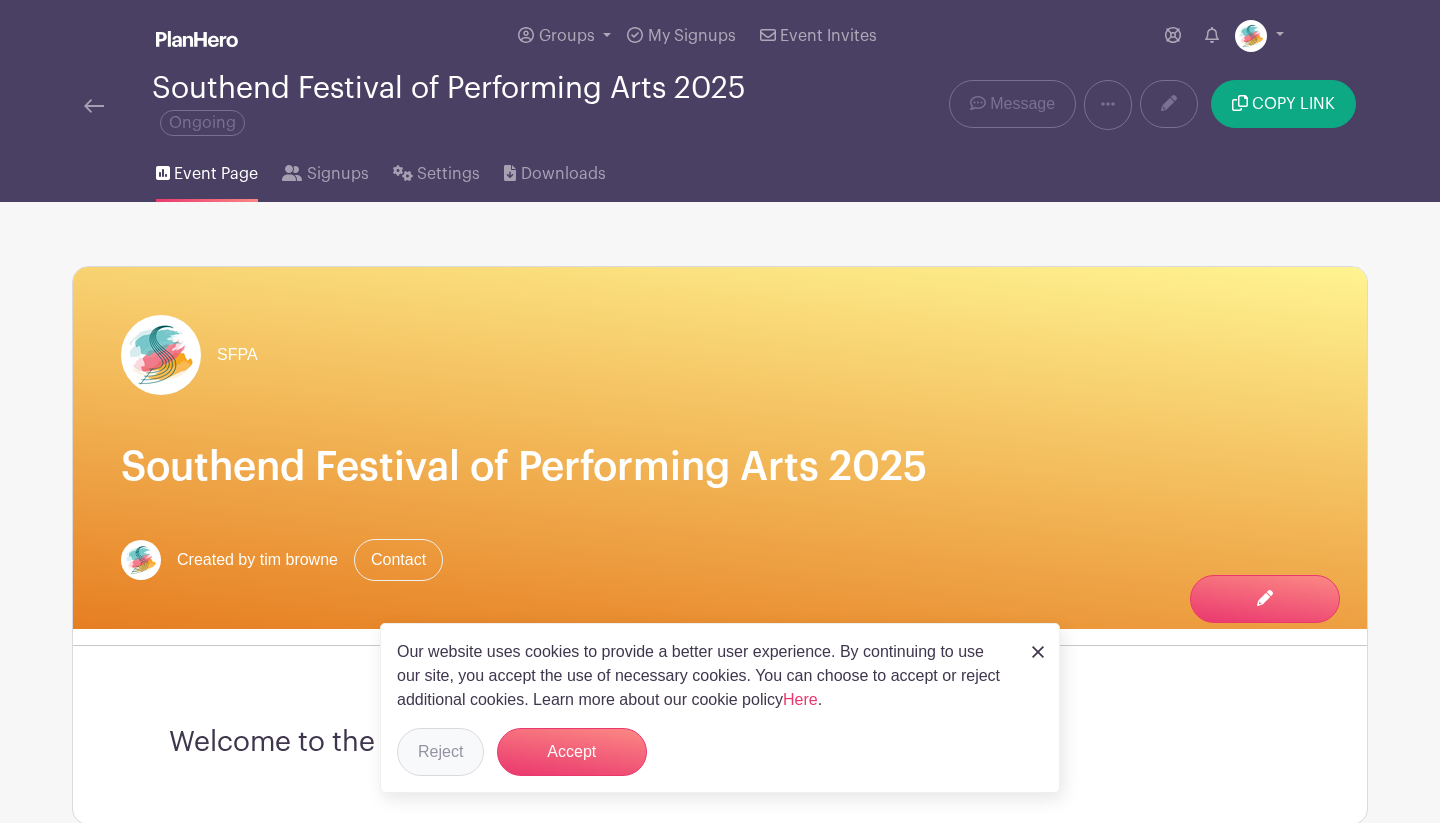 click on "Reject" at bounding box center (440, 752) 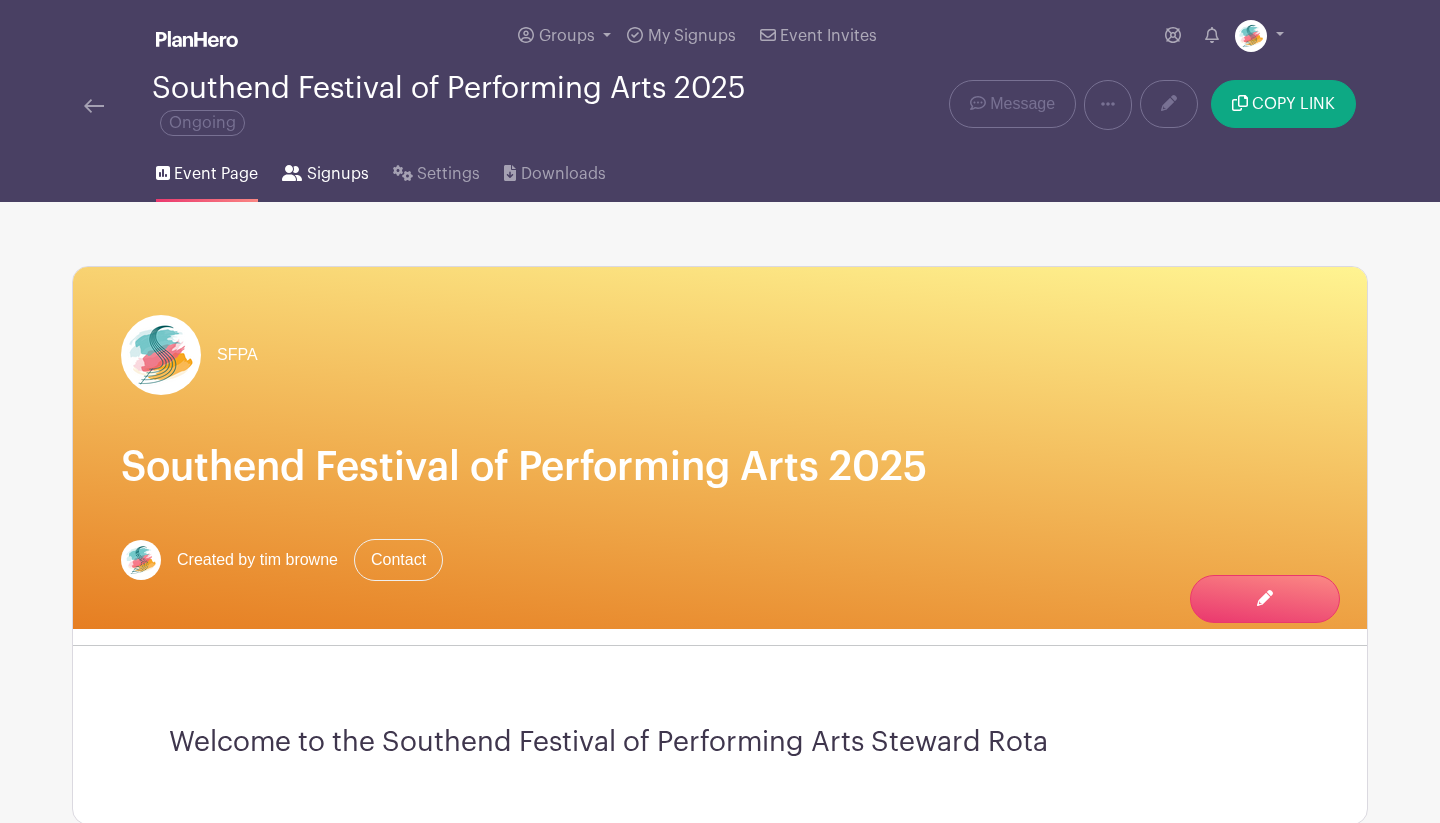 click on "Signups" at bounding box center [338, 174] 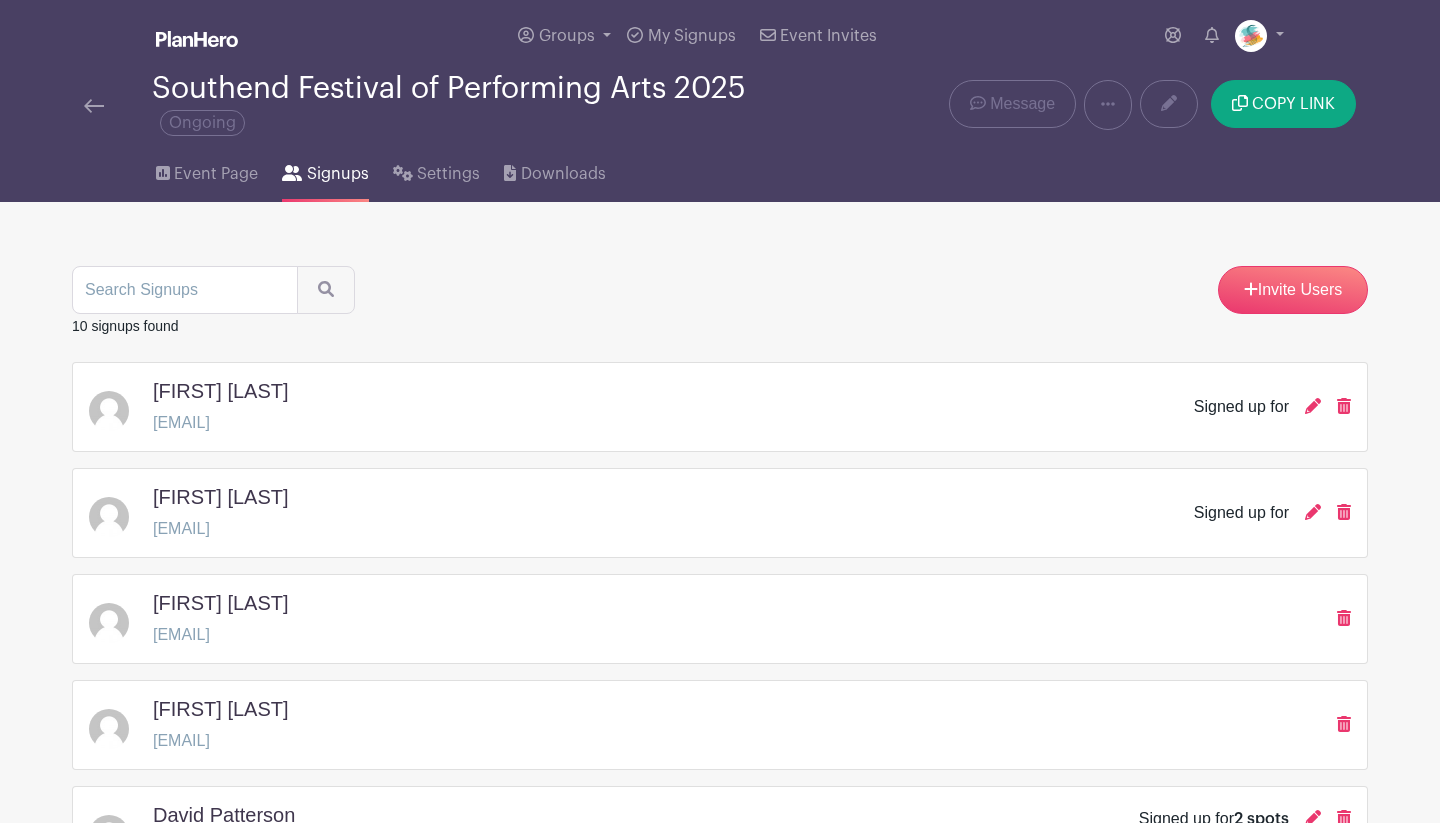 scroll, scrollTop: 0, scrollLeft: 0, axis: both 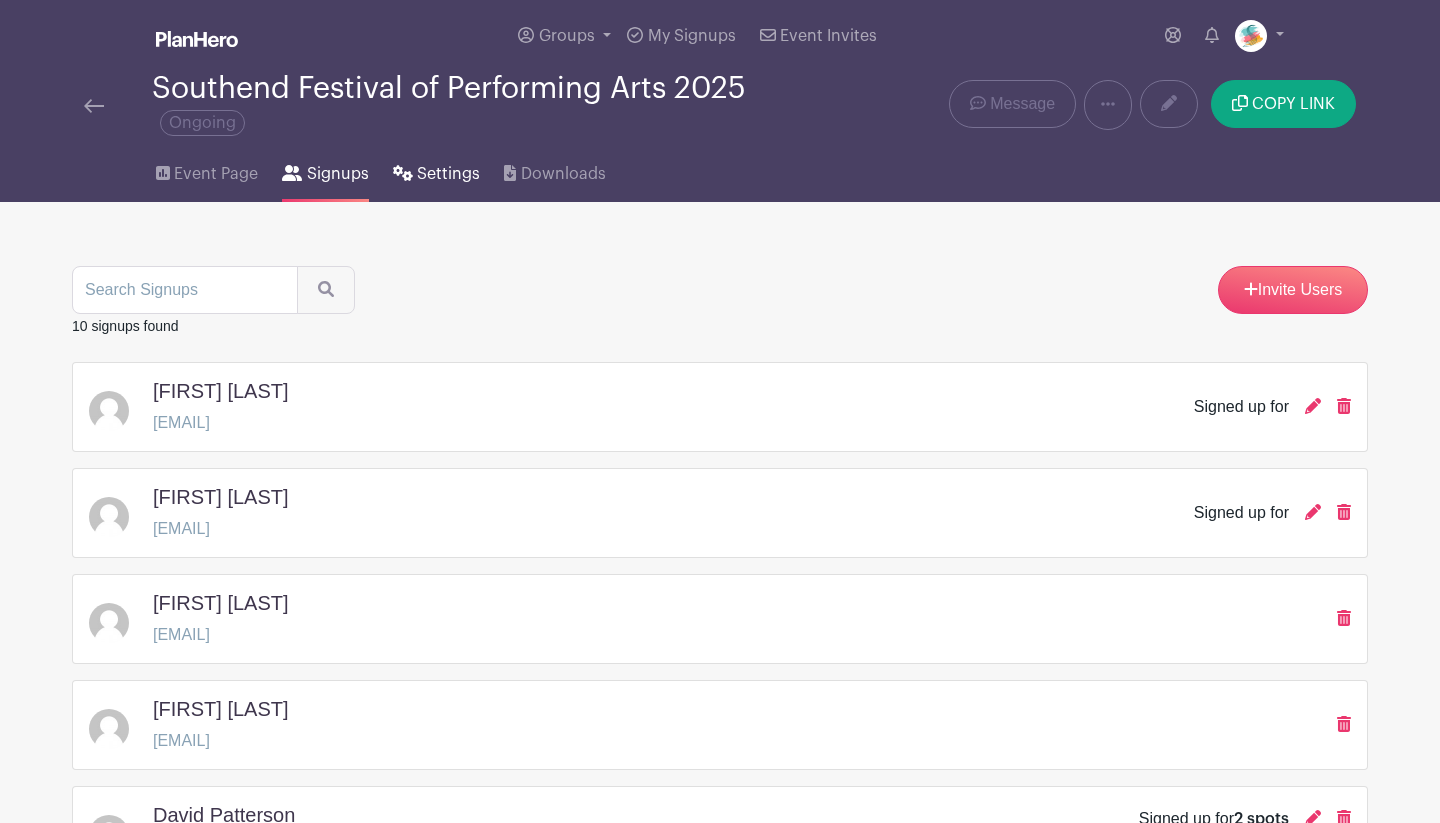 click on "Settings" at bounding box center (448, 174) 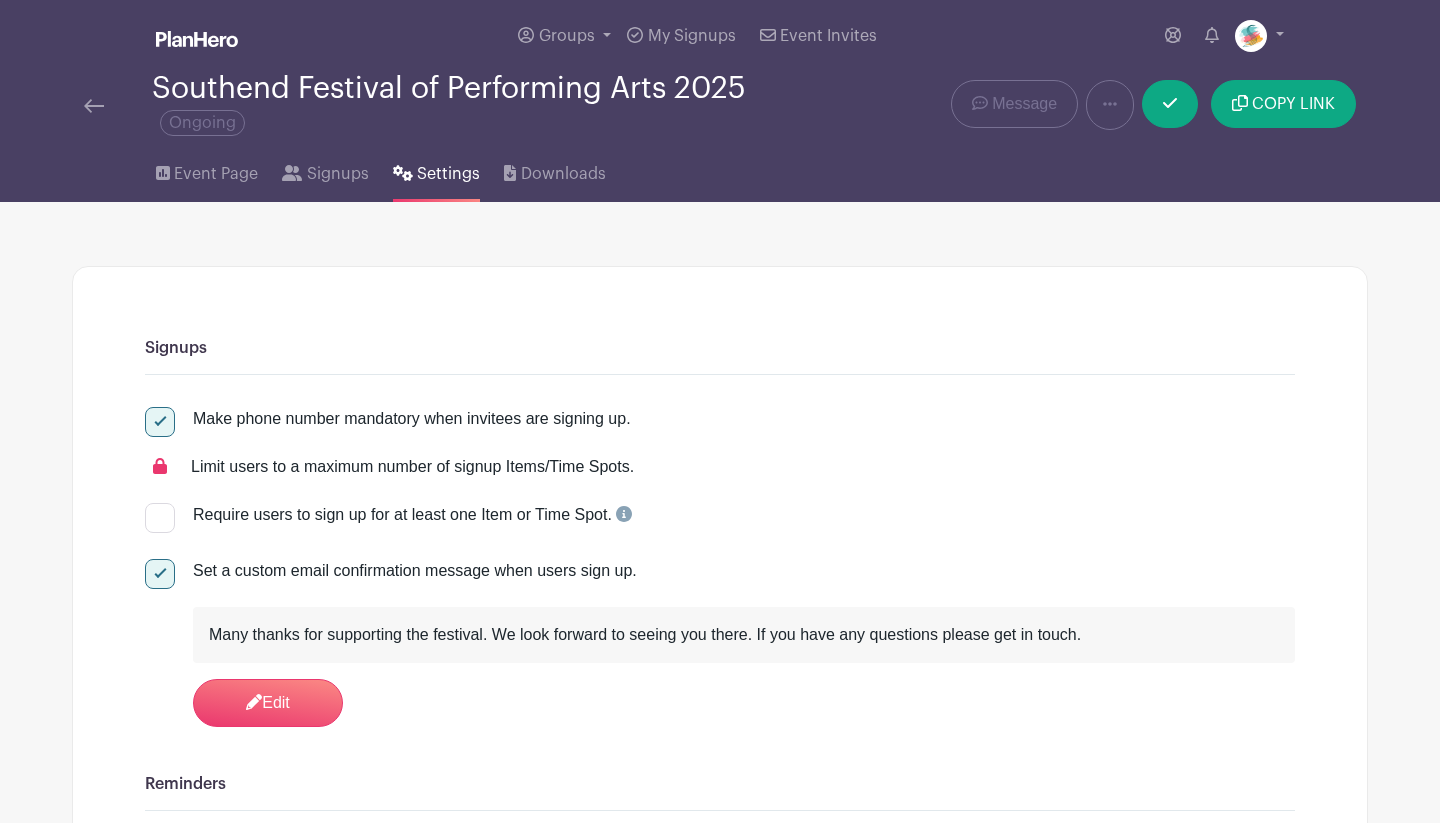 scroll, scrollTop: 0, scrollLeft: 0, axis: both 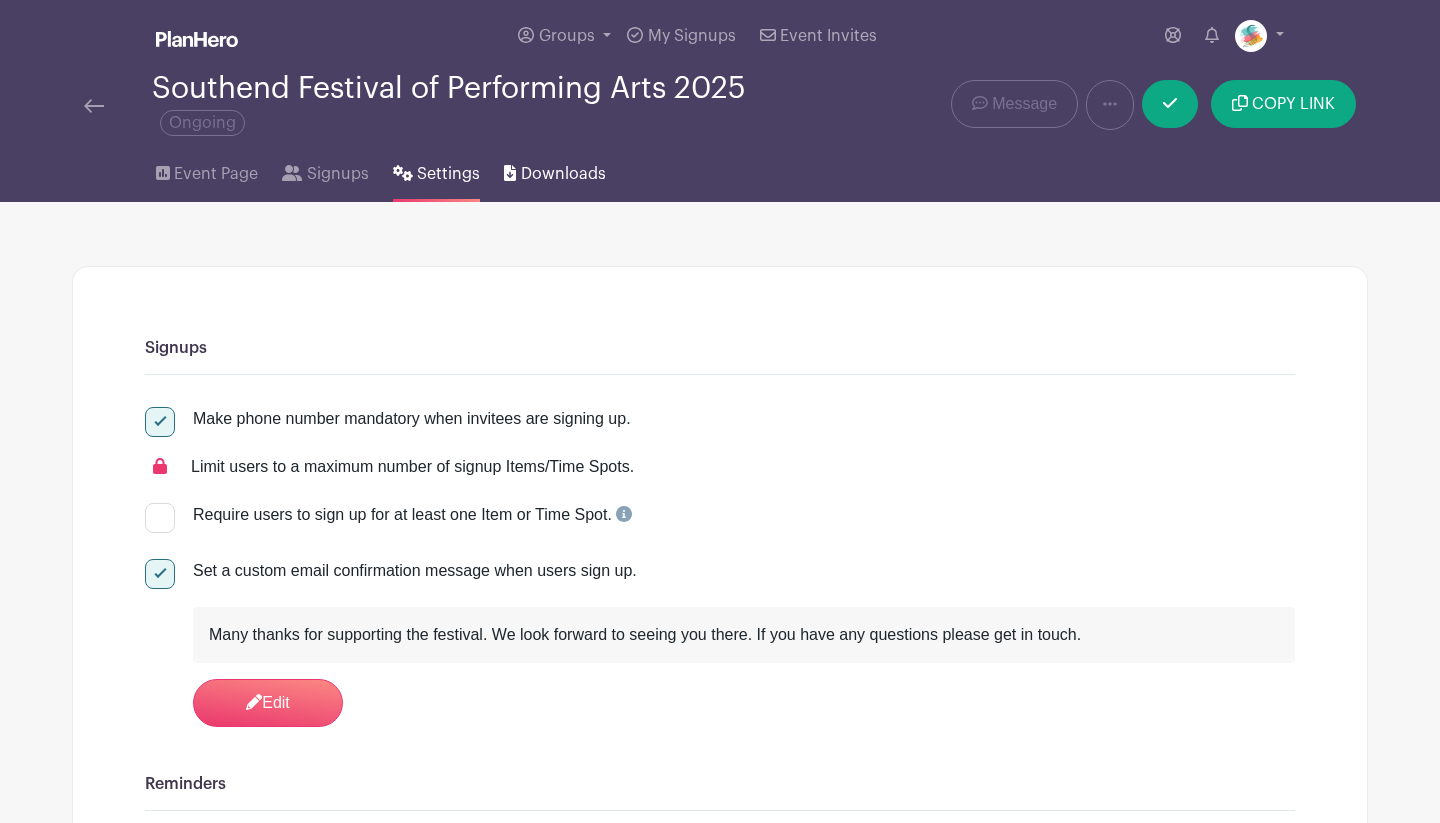 click on "Downloads" at bounding box center (563, 174) 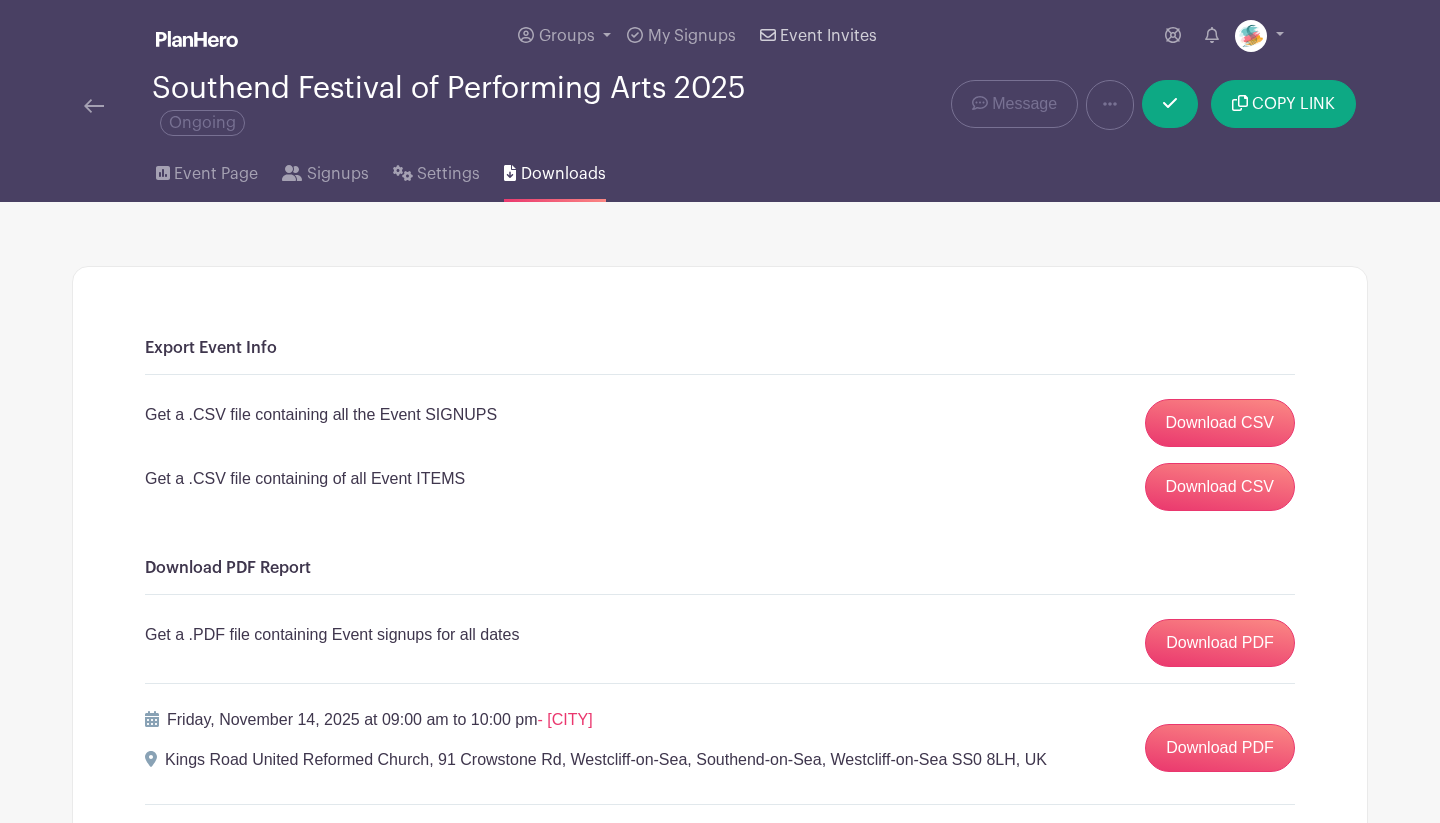 click on "Event Invites" at bounding box center (818, 36) 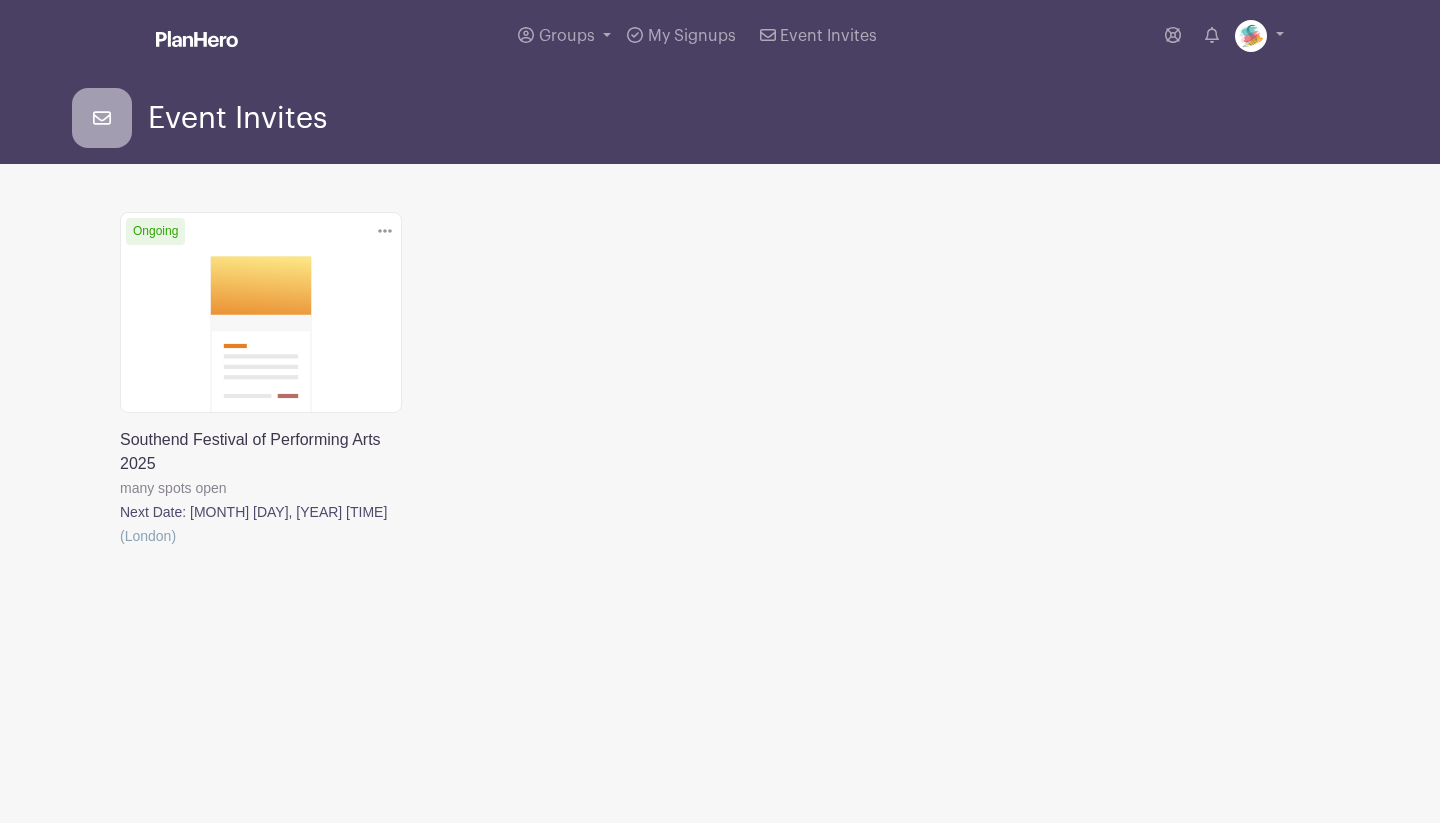 click at bounding box center [120, 548] 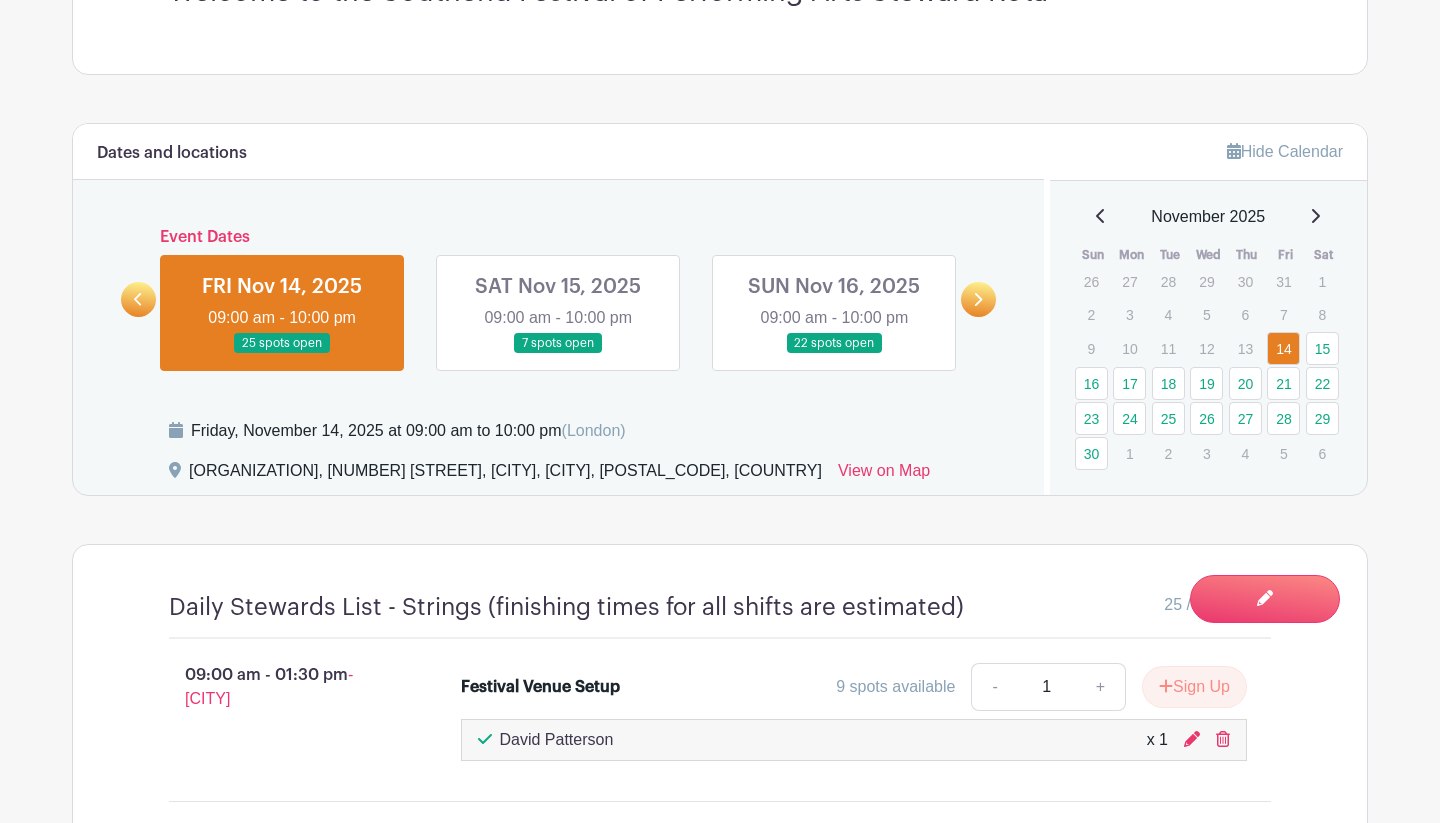 scroll, scrollTop: 711, scrollLeft: 0, axis: vertical 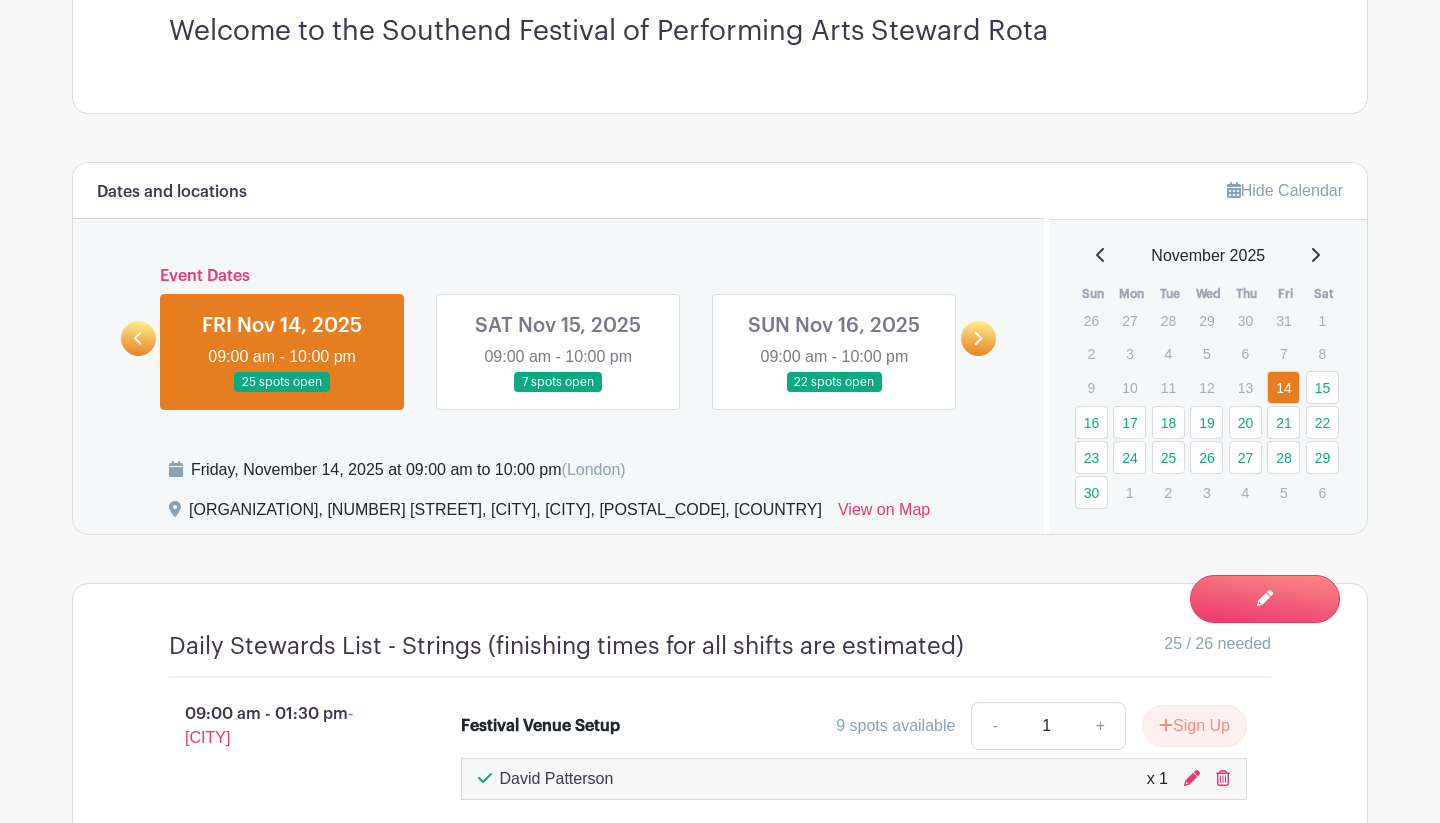 click on "Hide Calendar" at bounding box center [1285, 190] 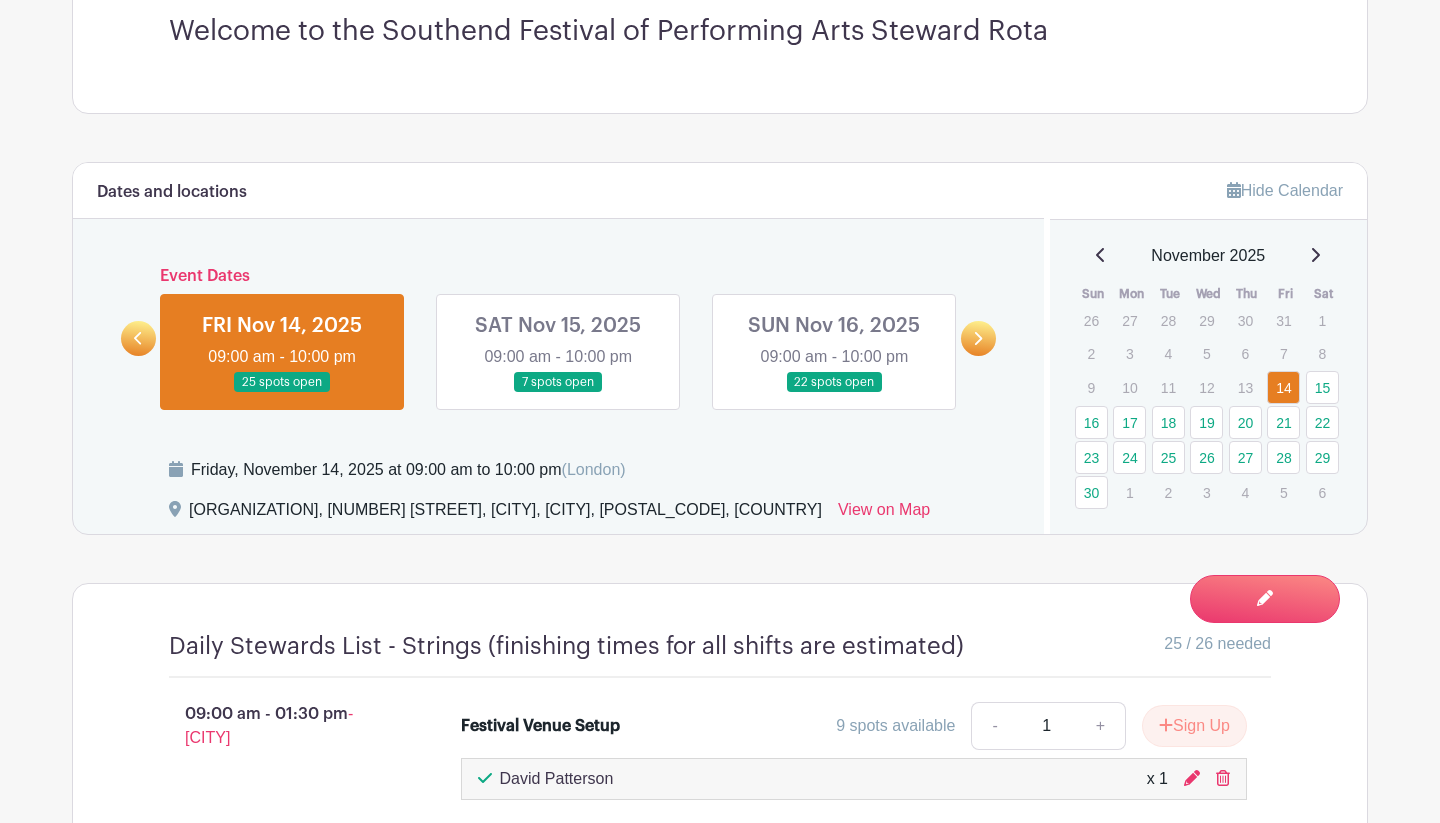 click on "Hide Calendar" at bounding box center (1285, 190) 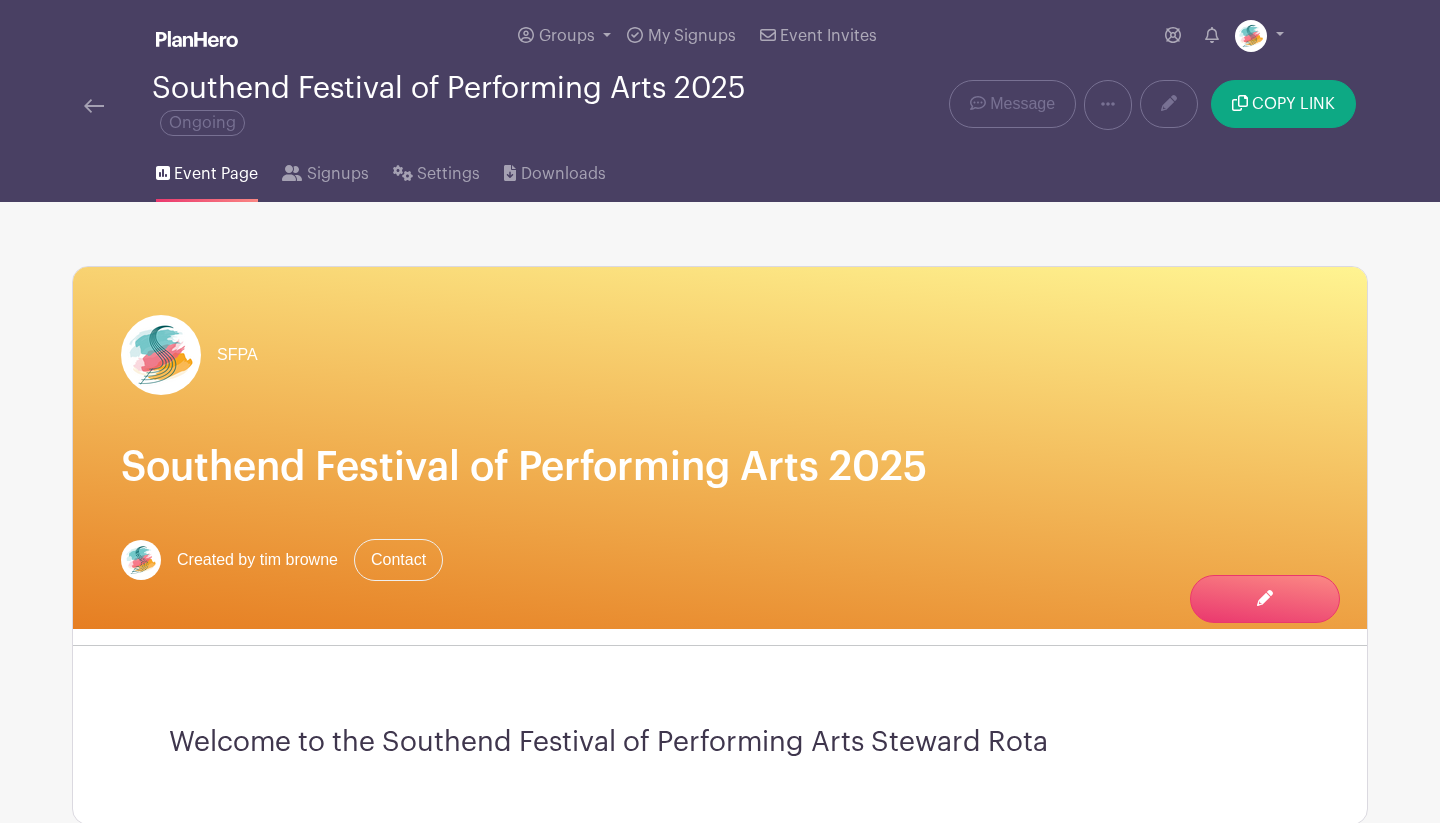 scroll, scrollTop: 0, scrollLeft: 0, axis: both 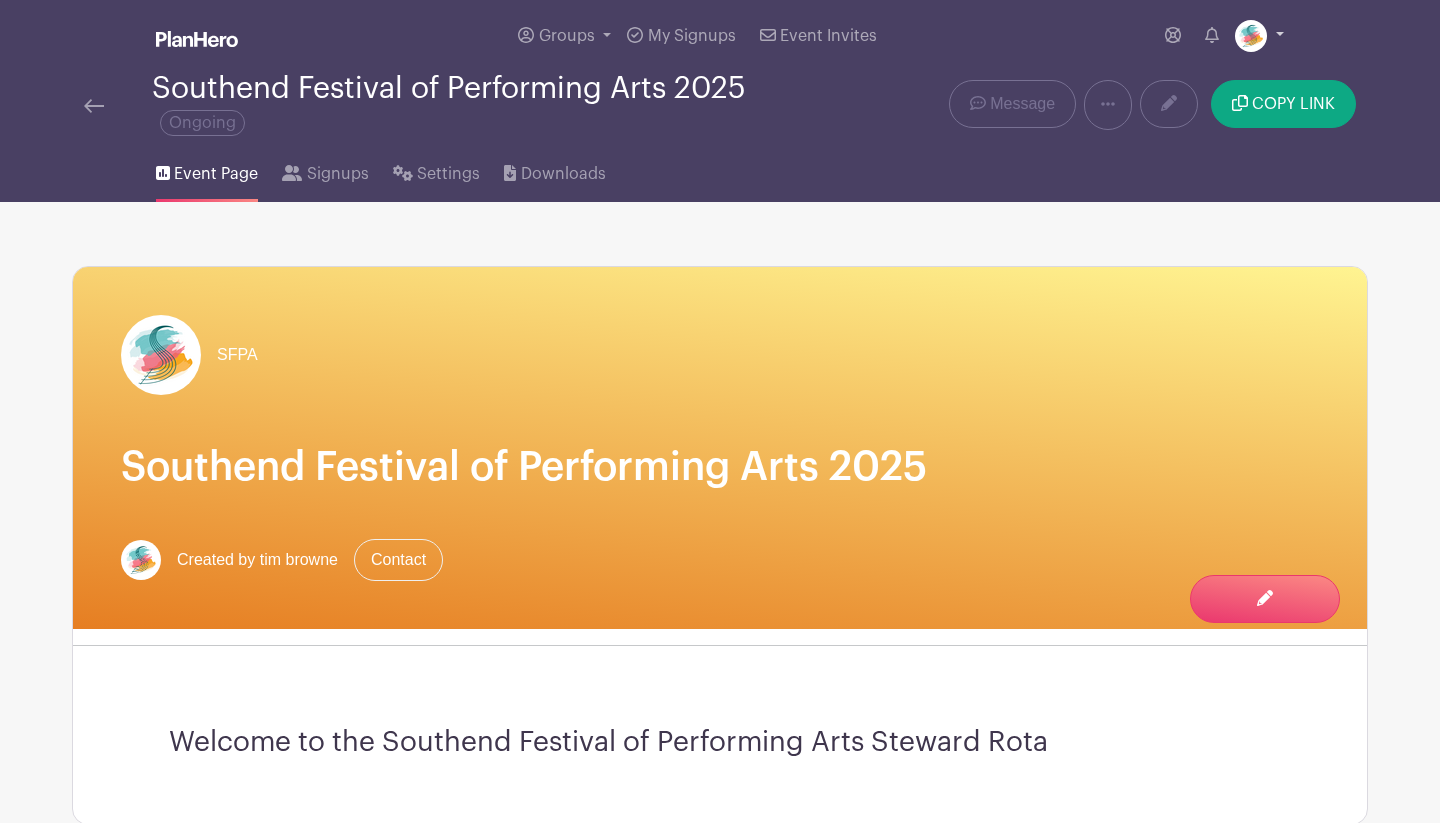 click at bounding box center (1259, 36) 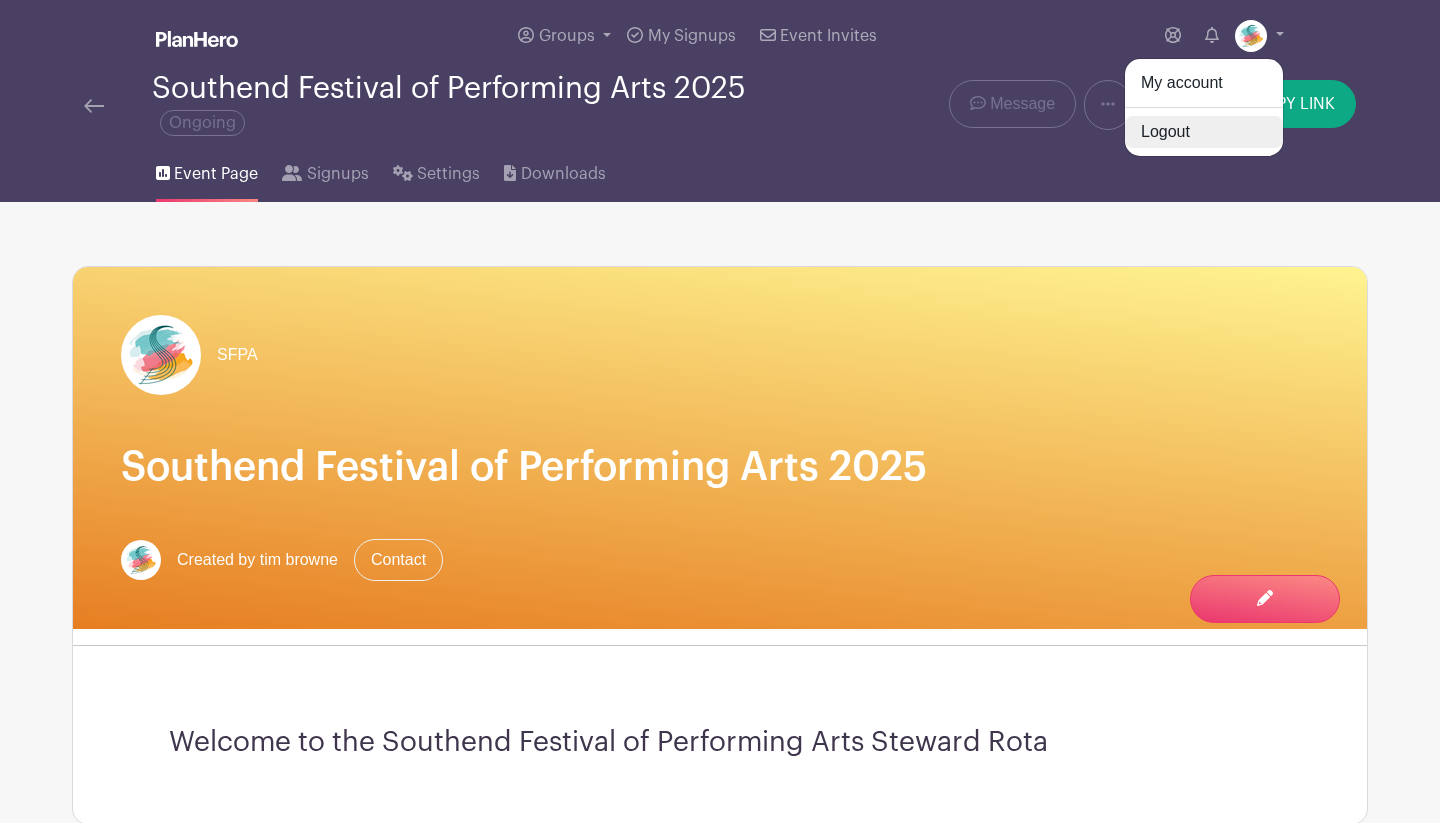 click on "Logout" at bounding box center [1204, 132] 